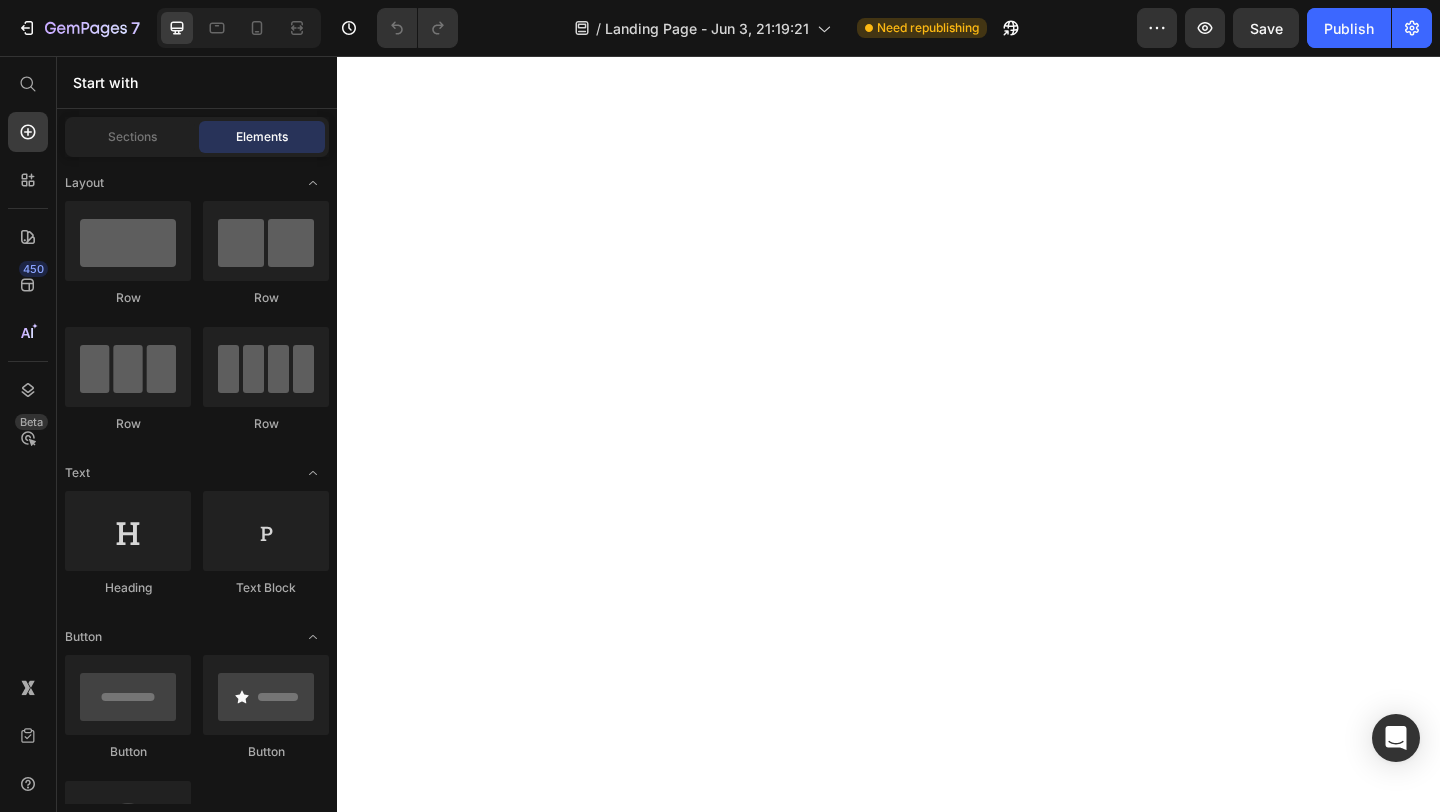 scroll, scrollTop: 0, scrollLeft: 0, axis: both 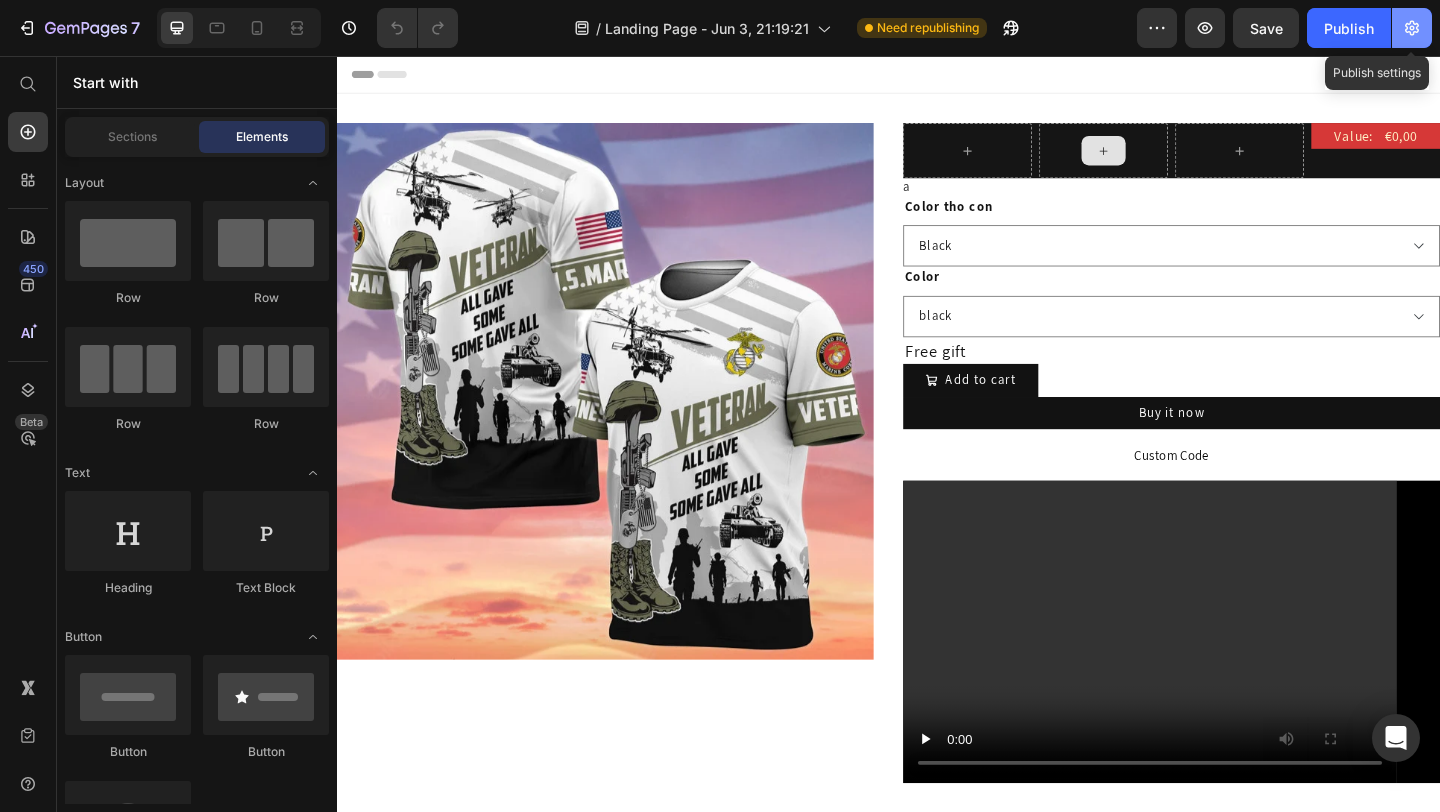 click 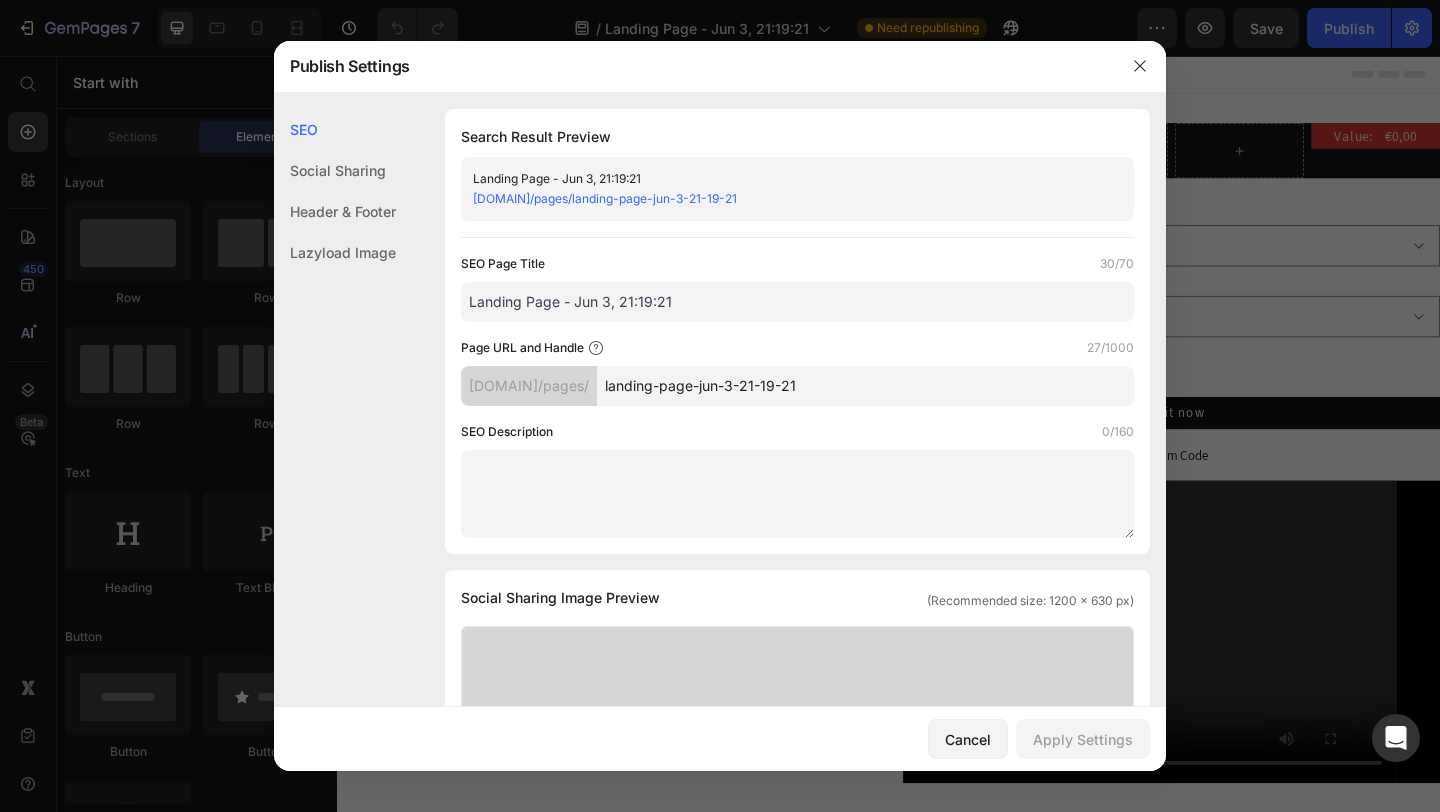 type 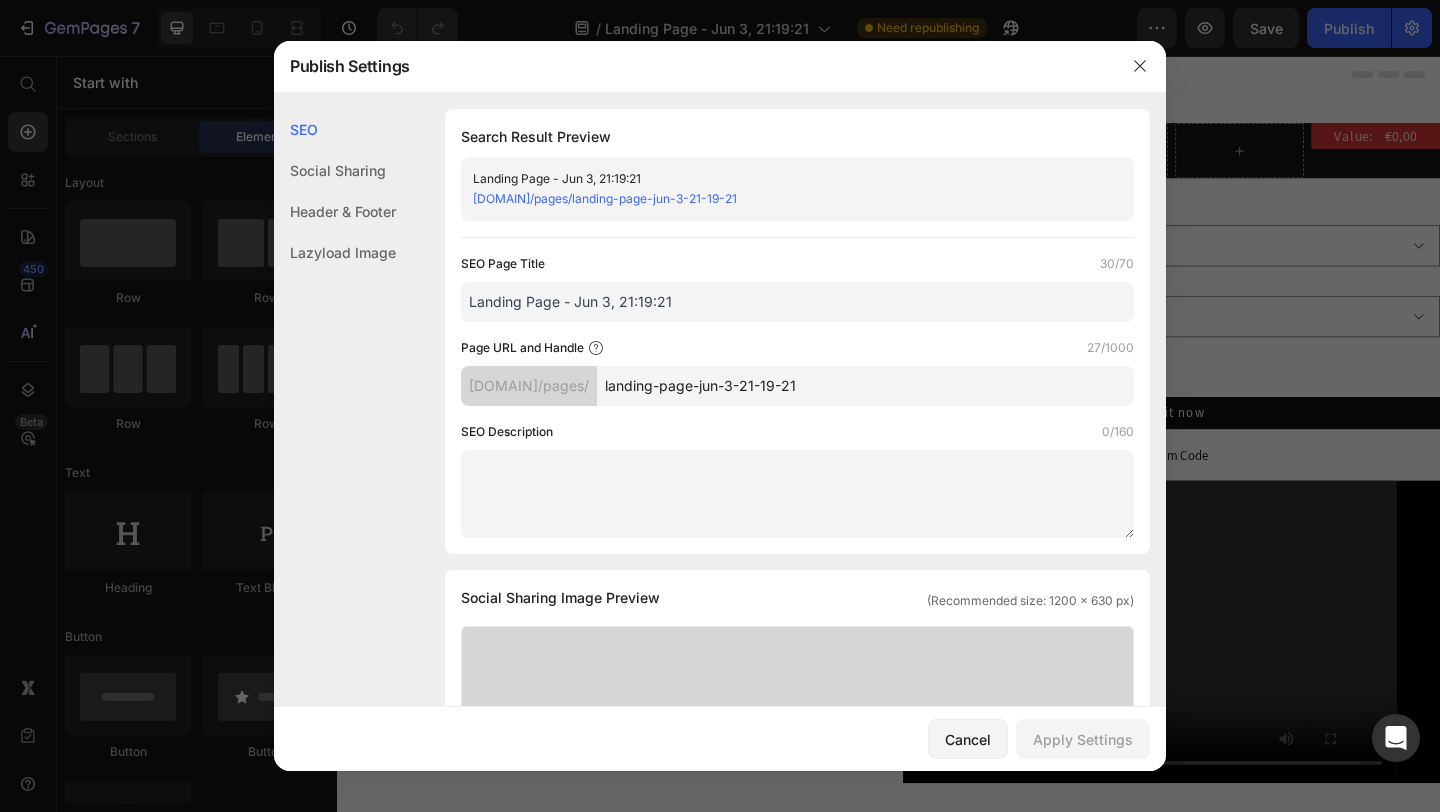 click at bounding box center (720, 406) 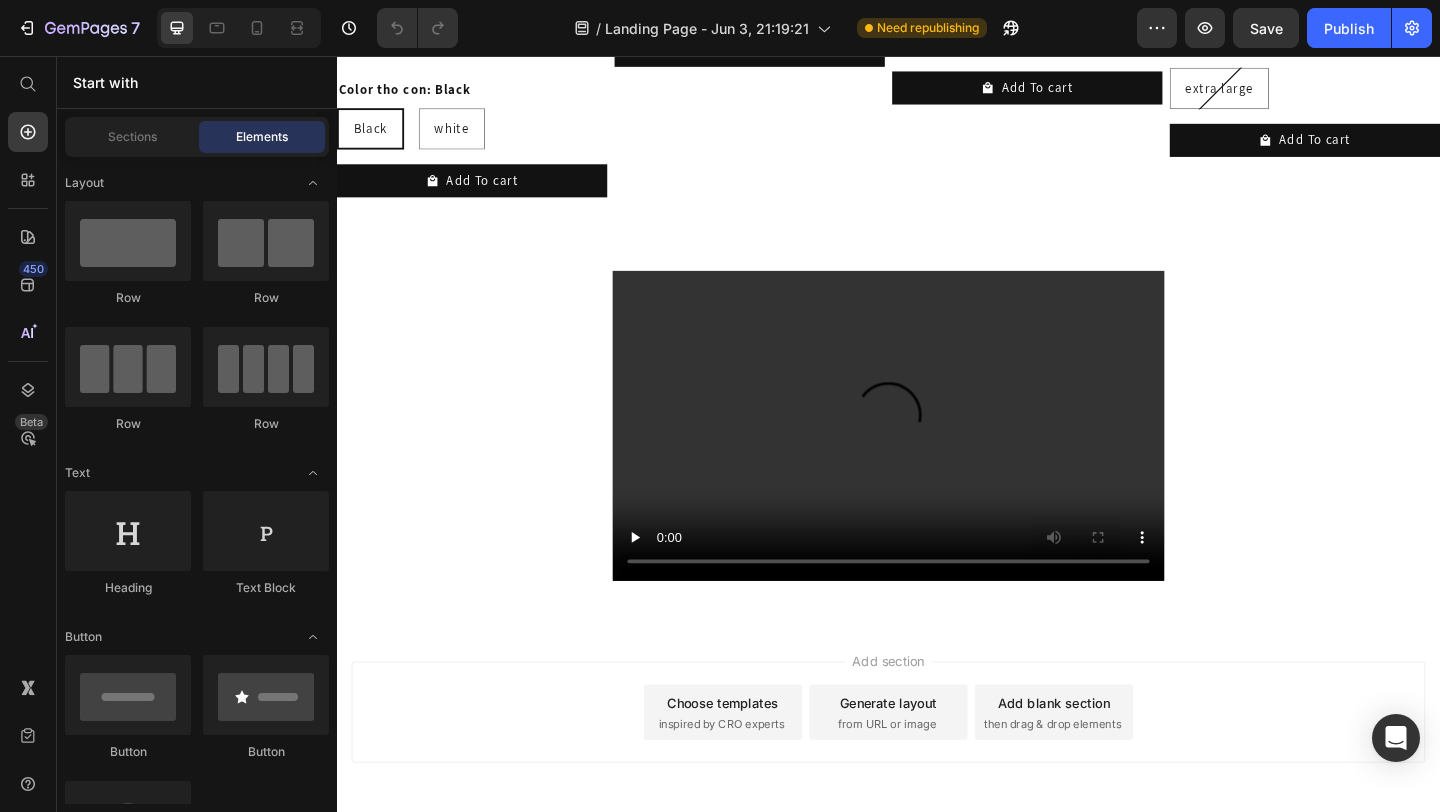 scroll, scrollTop: 2511, scrollLeft: 0, axis: vertical 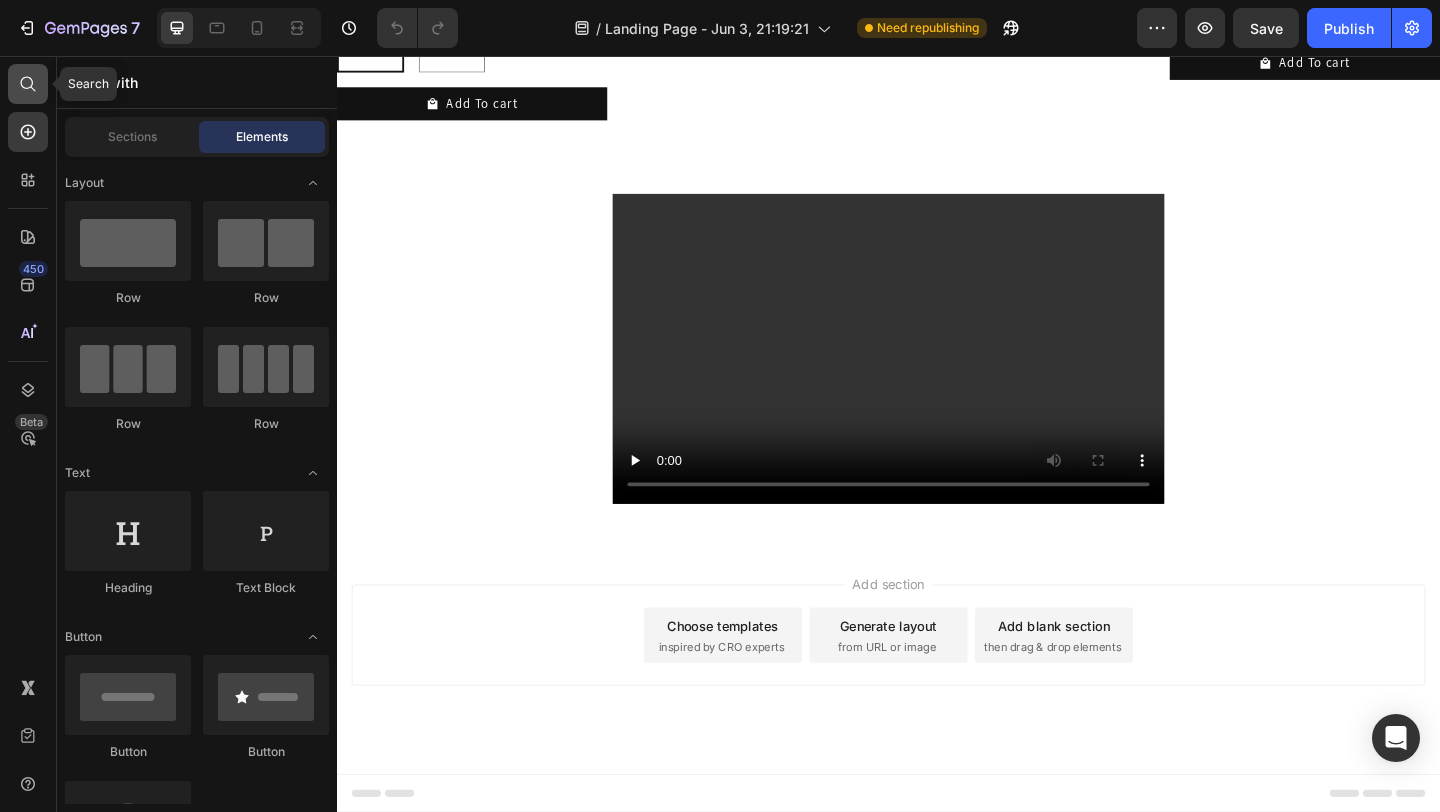 click 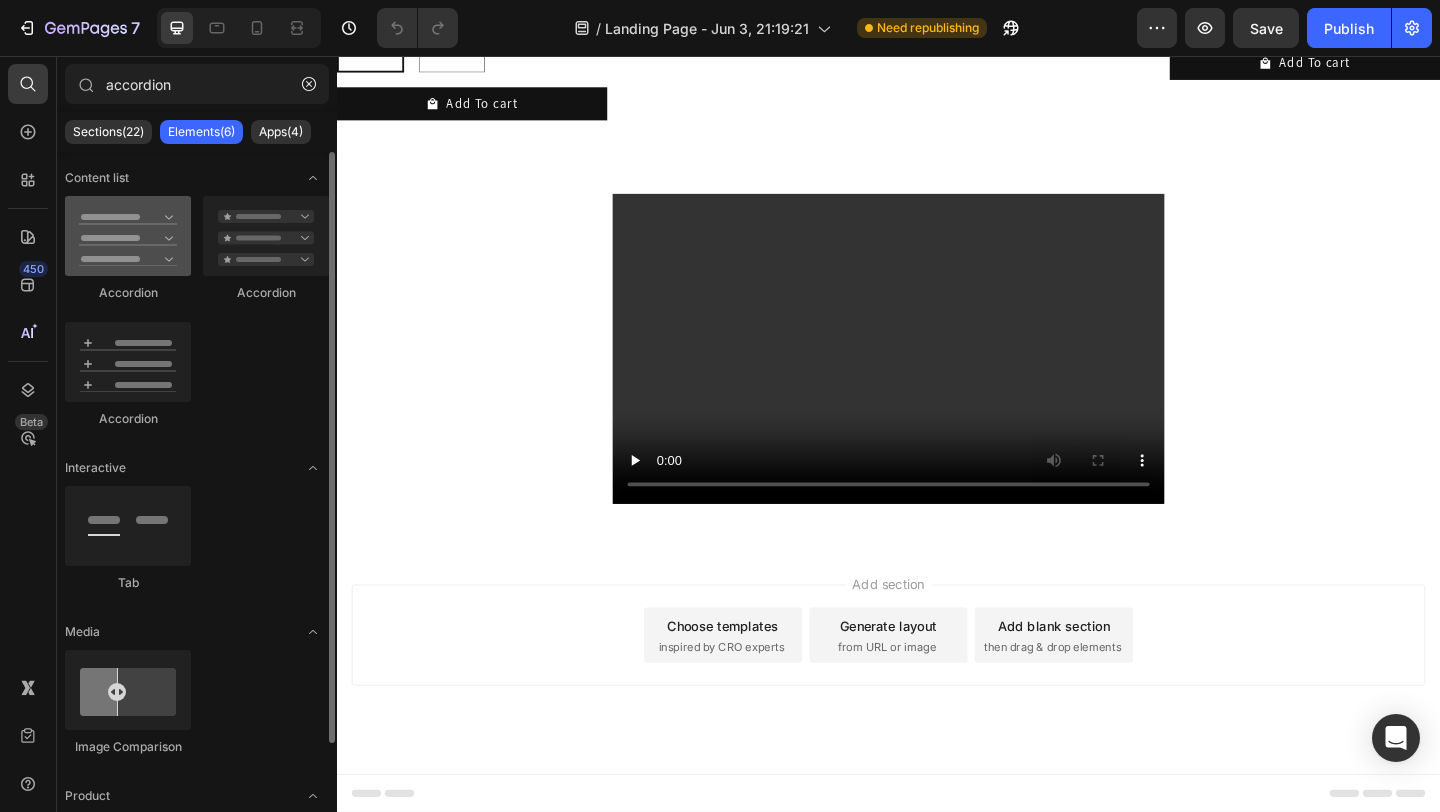 type on "accordion" 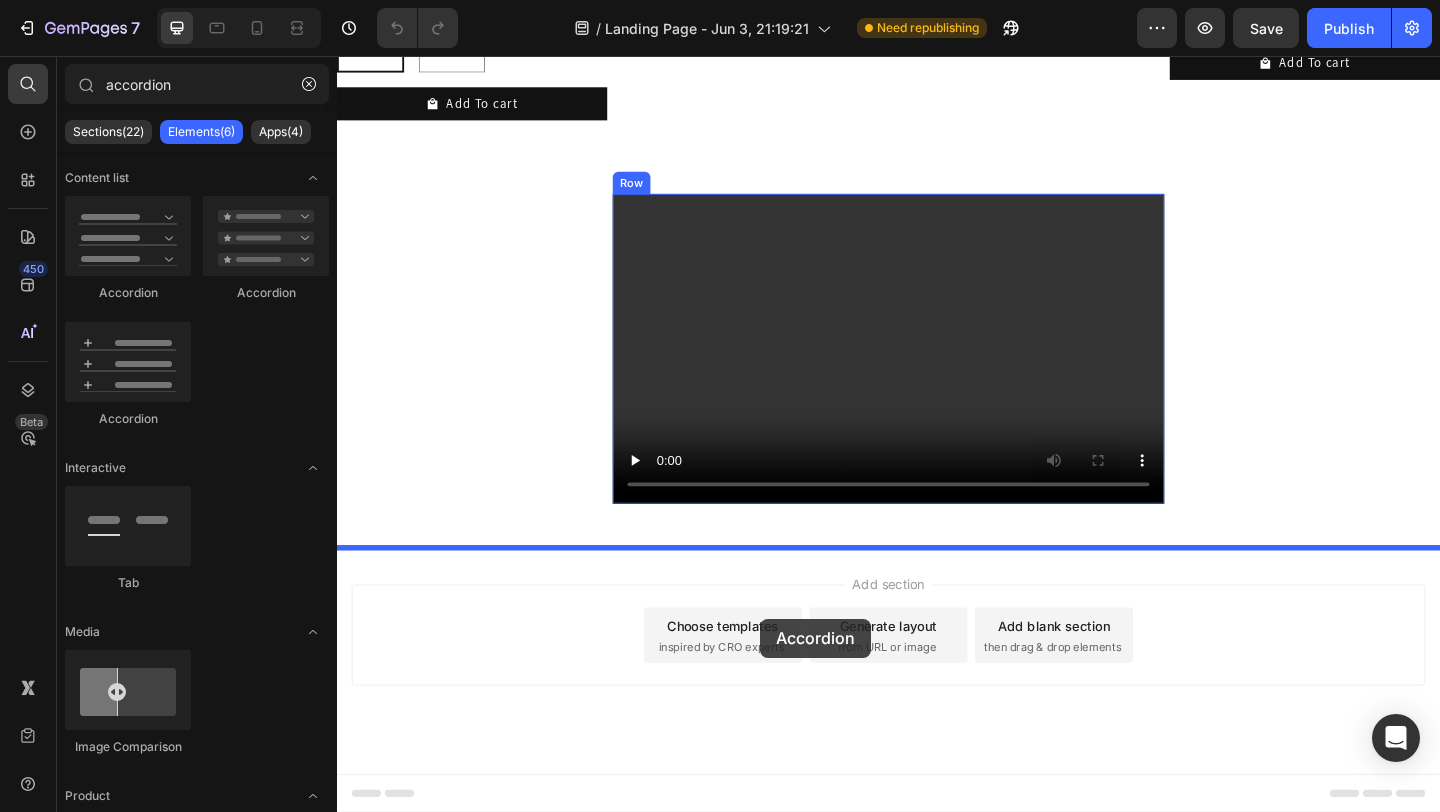 drag, startPoint x: 404, startPoint y: 309, endPoint x: 796, endPoint y: 668, distance: 531.5496 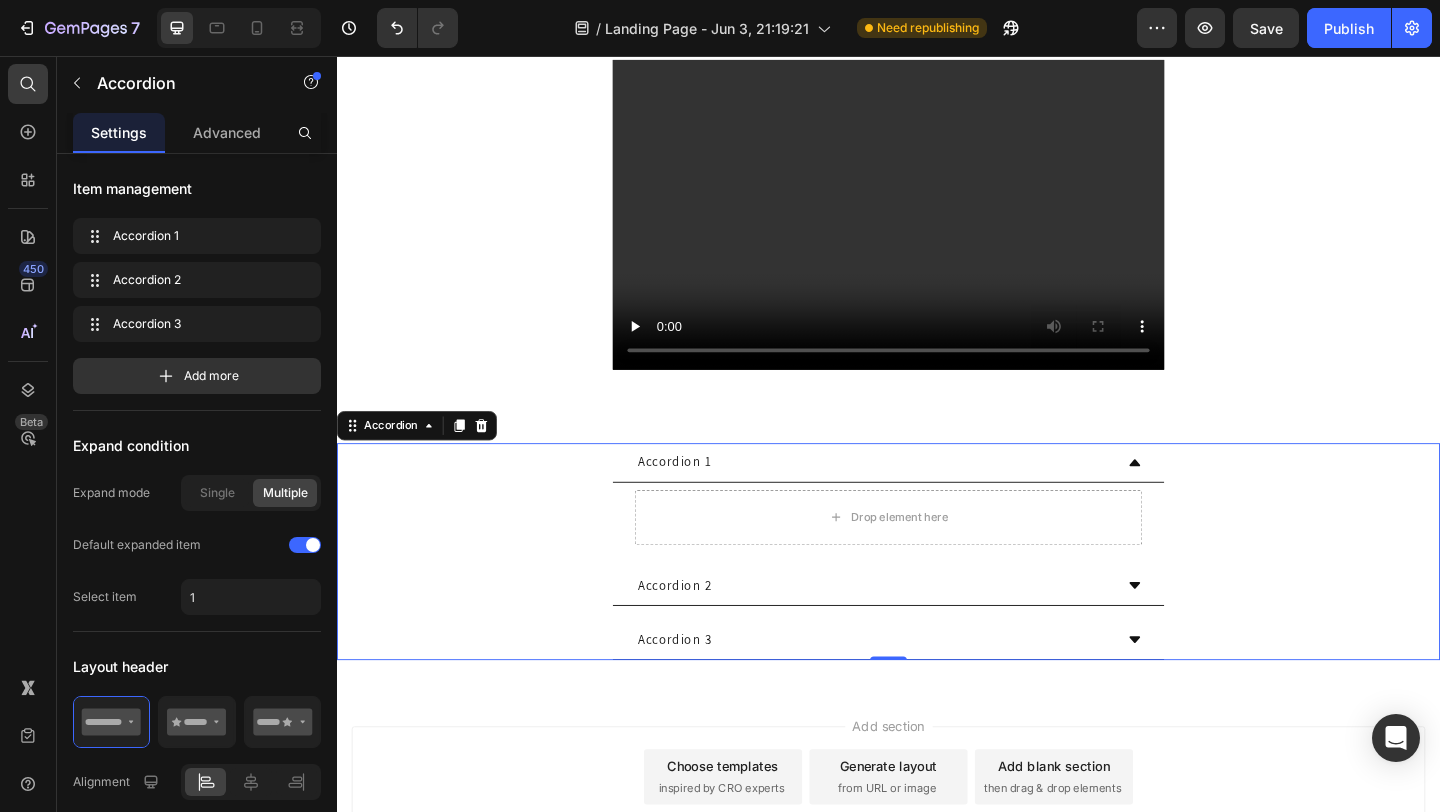 scroll, scrollTop: 2658, scrollLeft: 0, axis: vertical 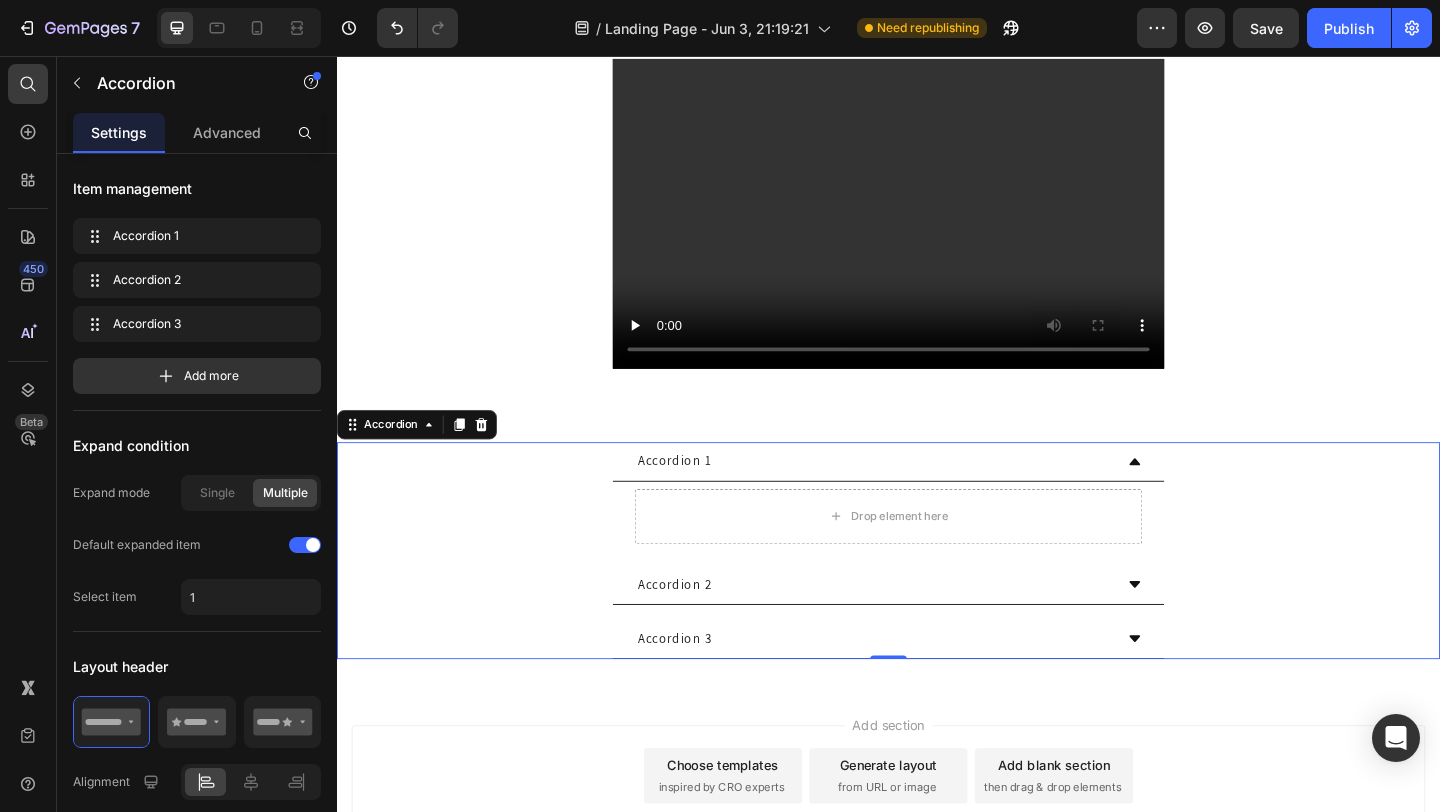 click on "Accordion 1" at bounding box center (704, 497) 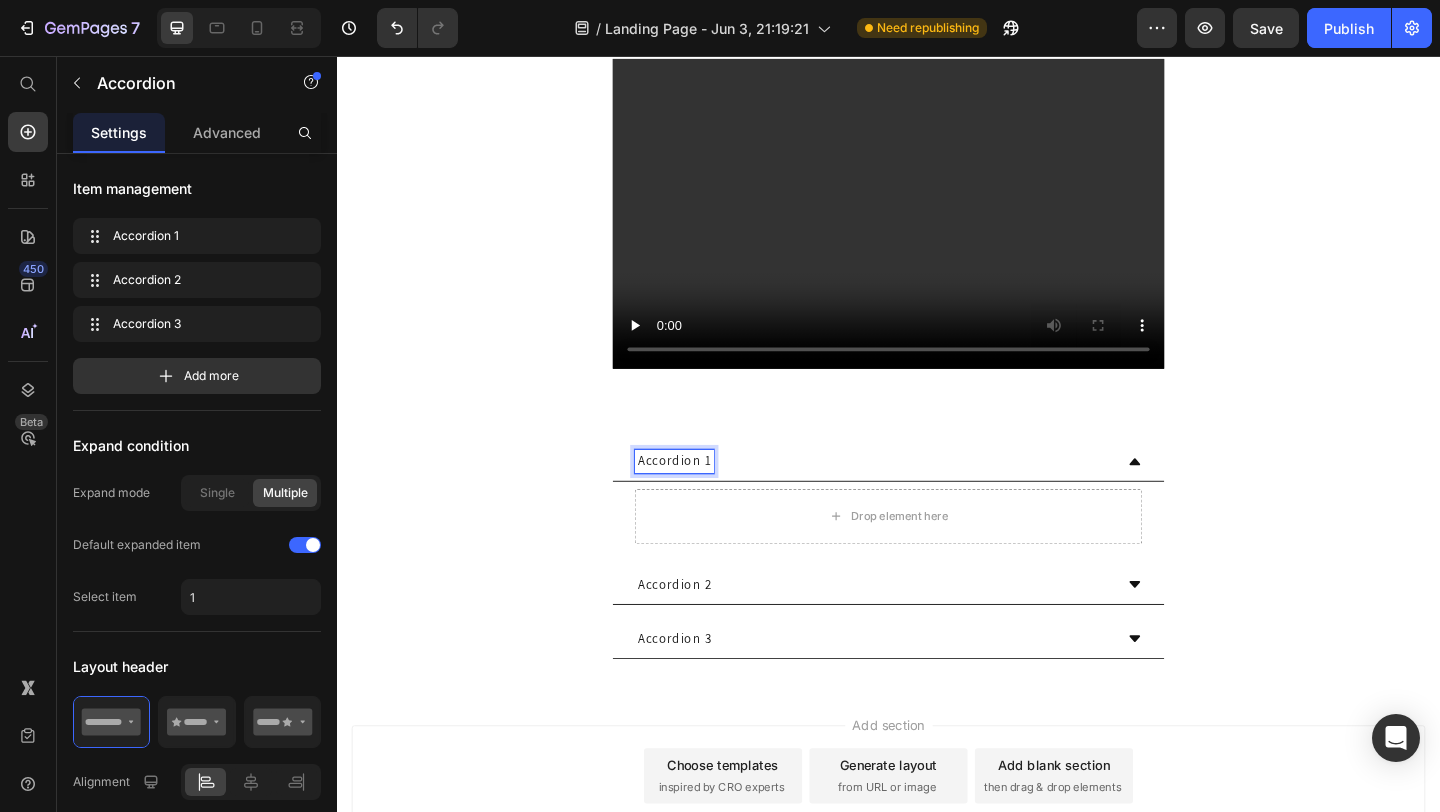click on "Accordion 1" at bounding box center (704, 497) 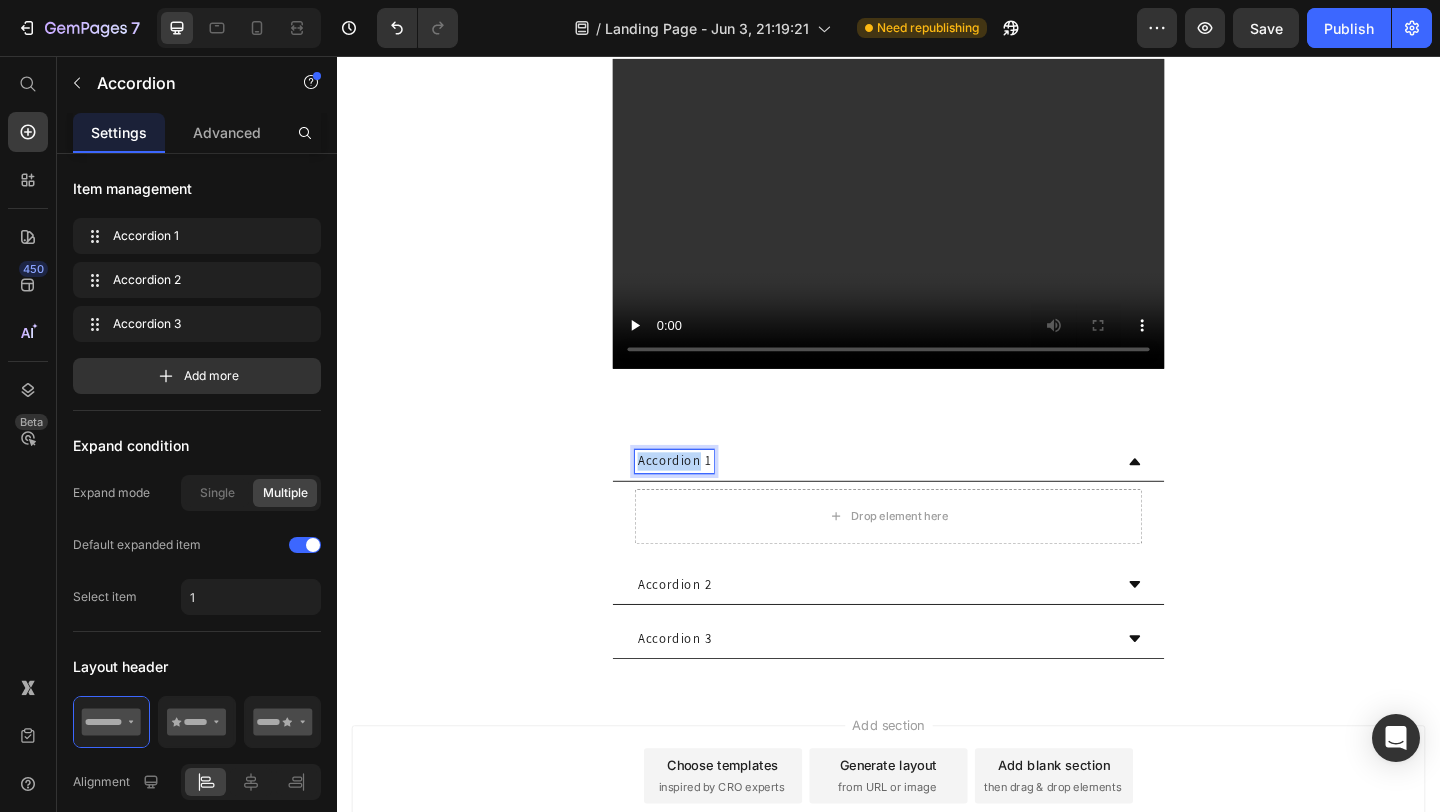 click on "Accordion 1" at bounding box center [704, 497] 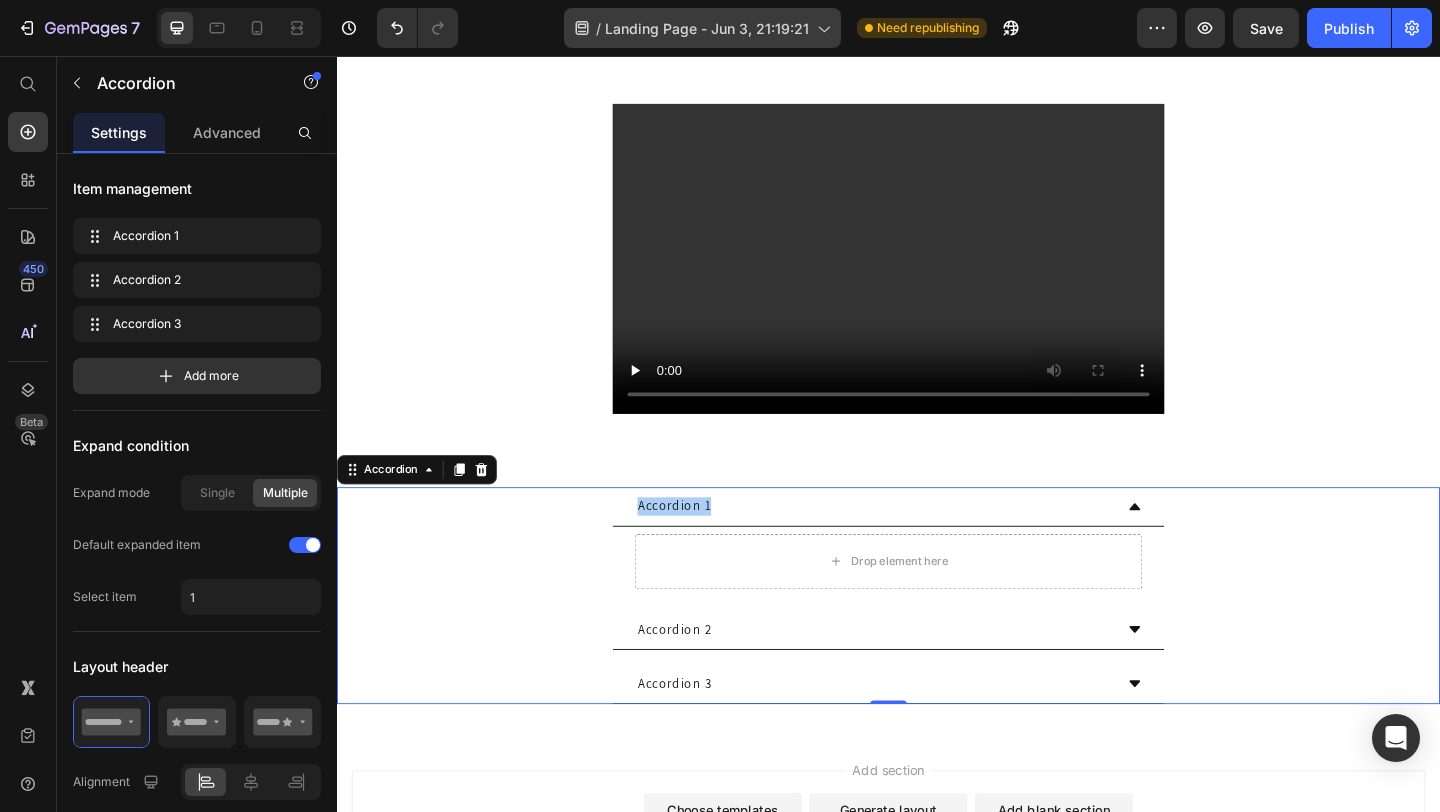 scroll, scrollTop: 2531, scrollLeft: 0, axis: vertical 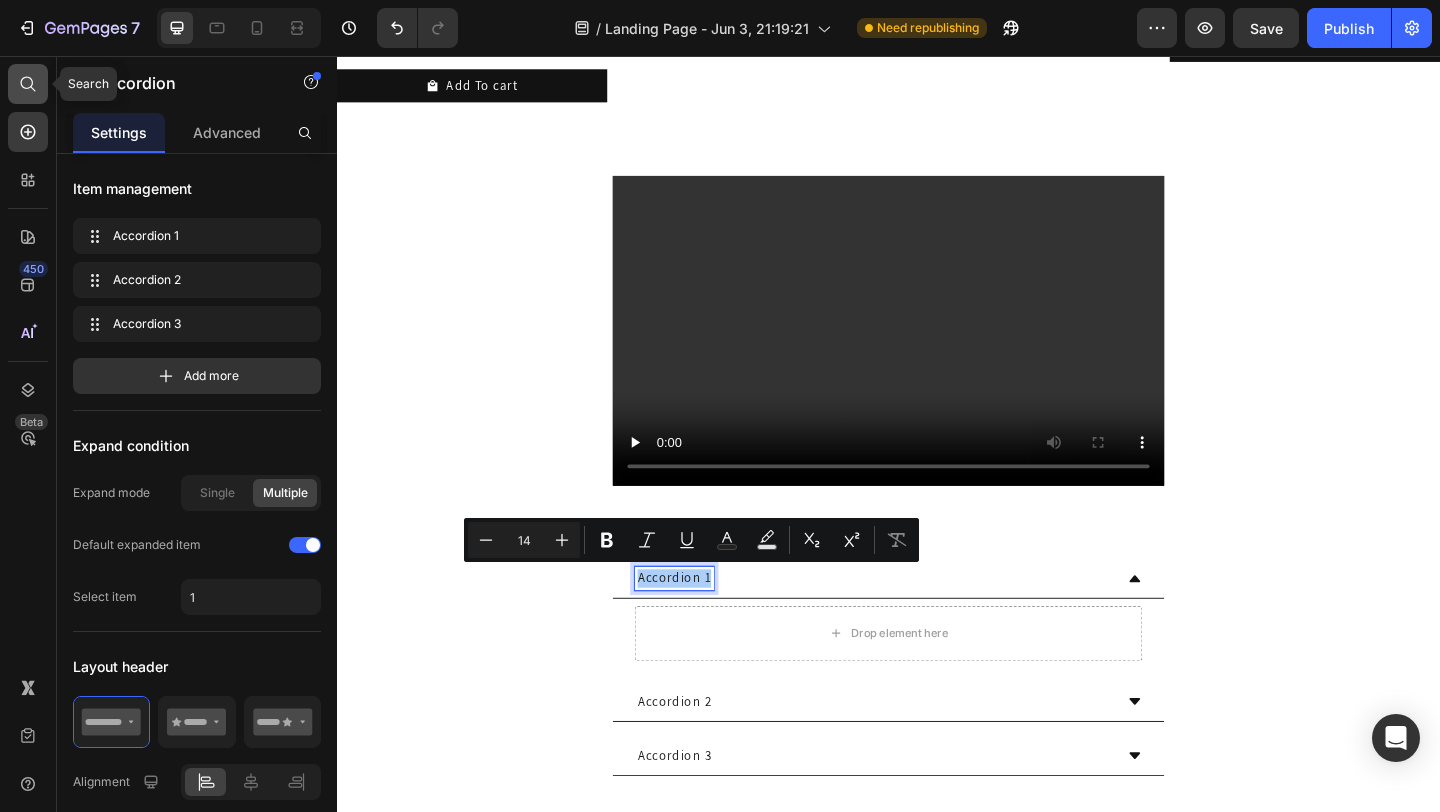 click 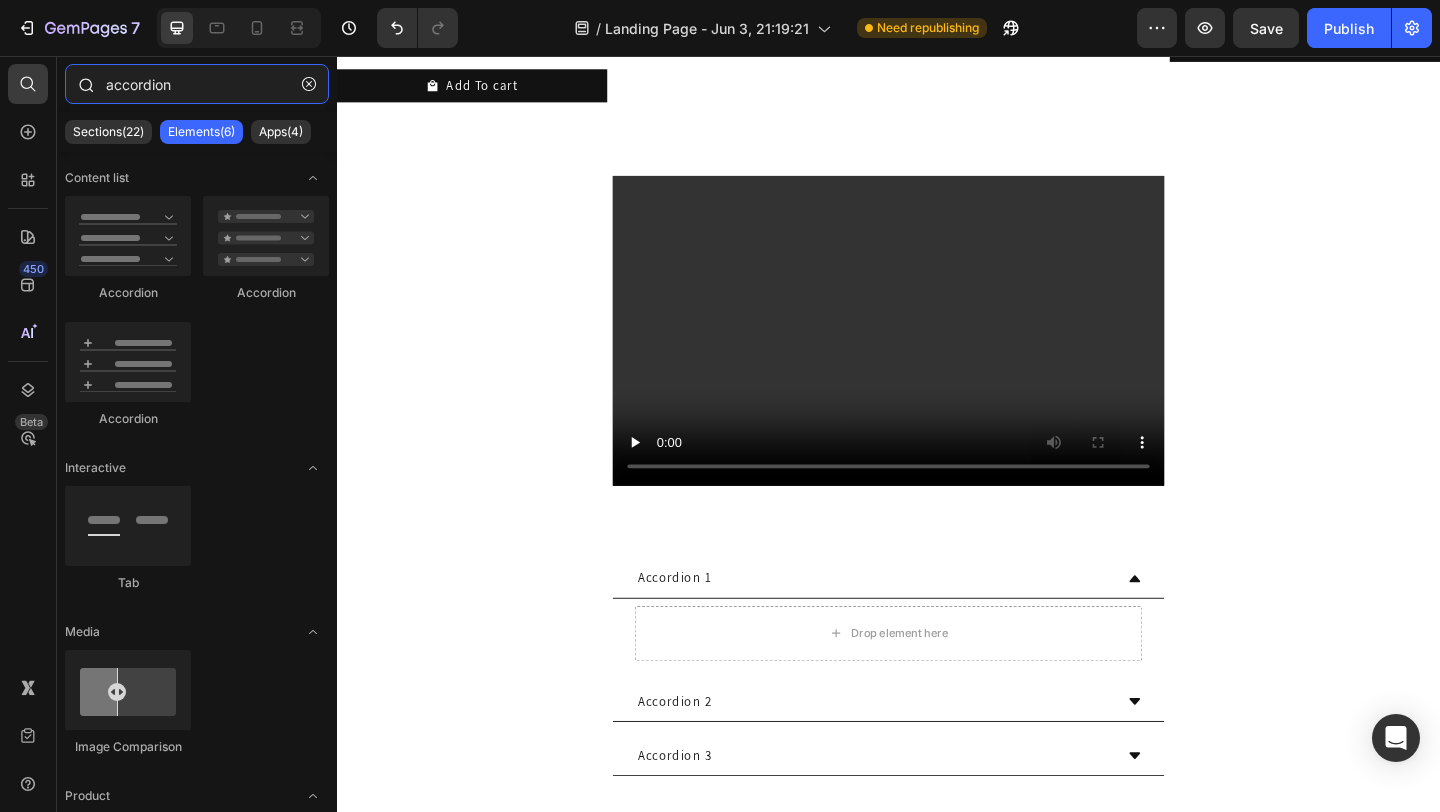 click on "accordion" at bounding box center (197, 84) 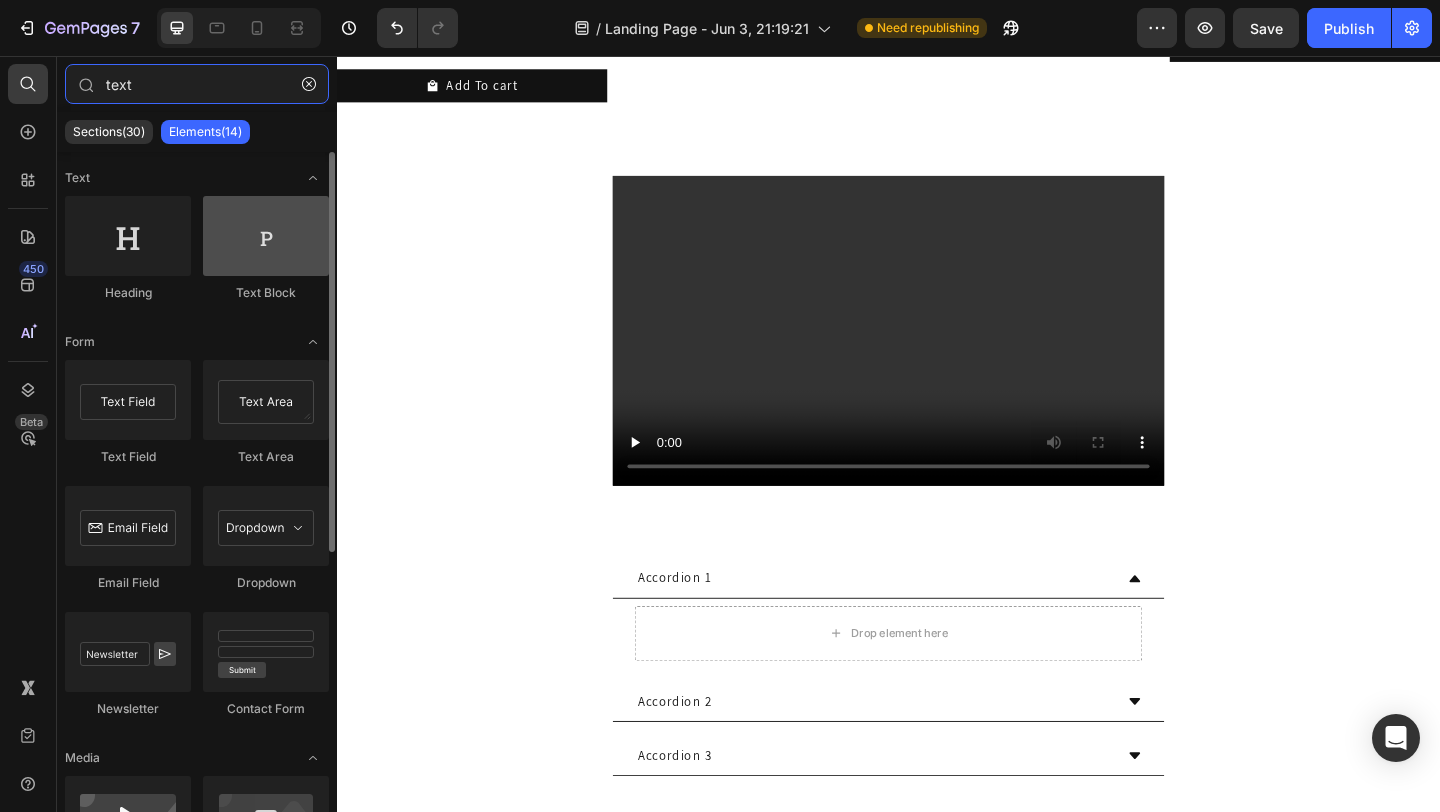 type on "text" 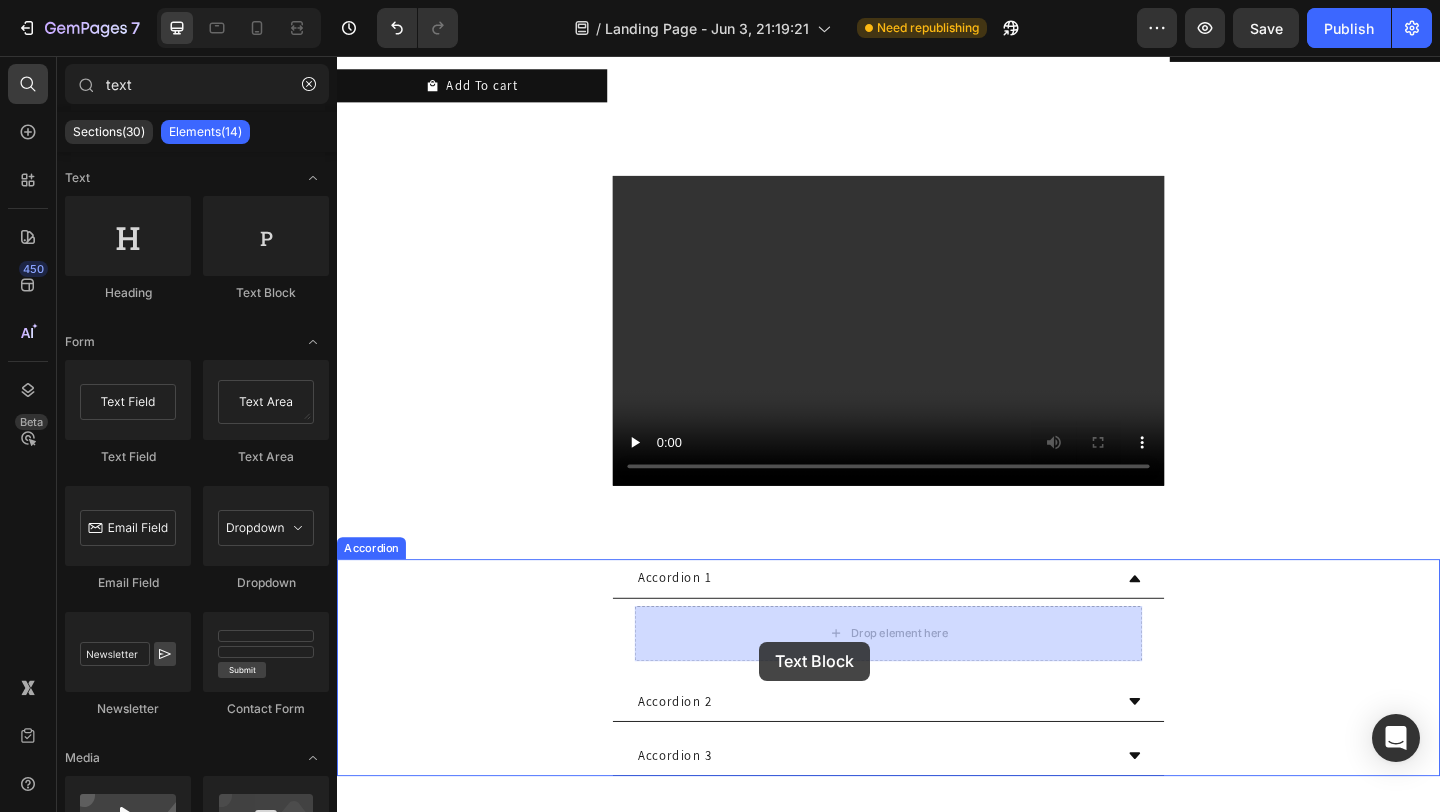 drag, startPoint x: 616, startPoint y: 317, endPoint x: 796, endPoint y: 693, distance: 416.86447 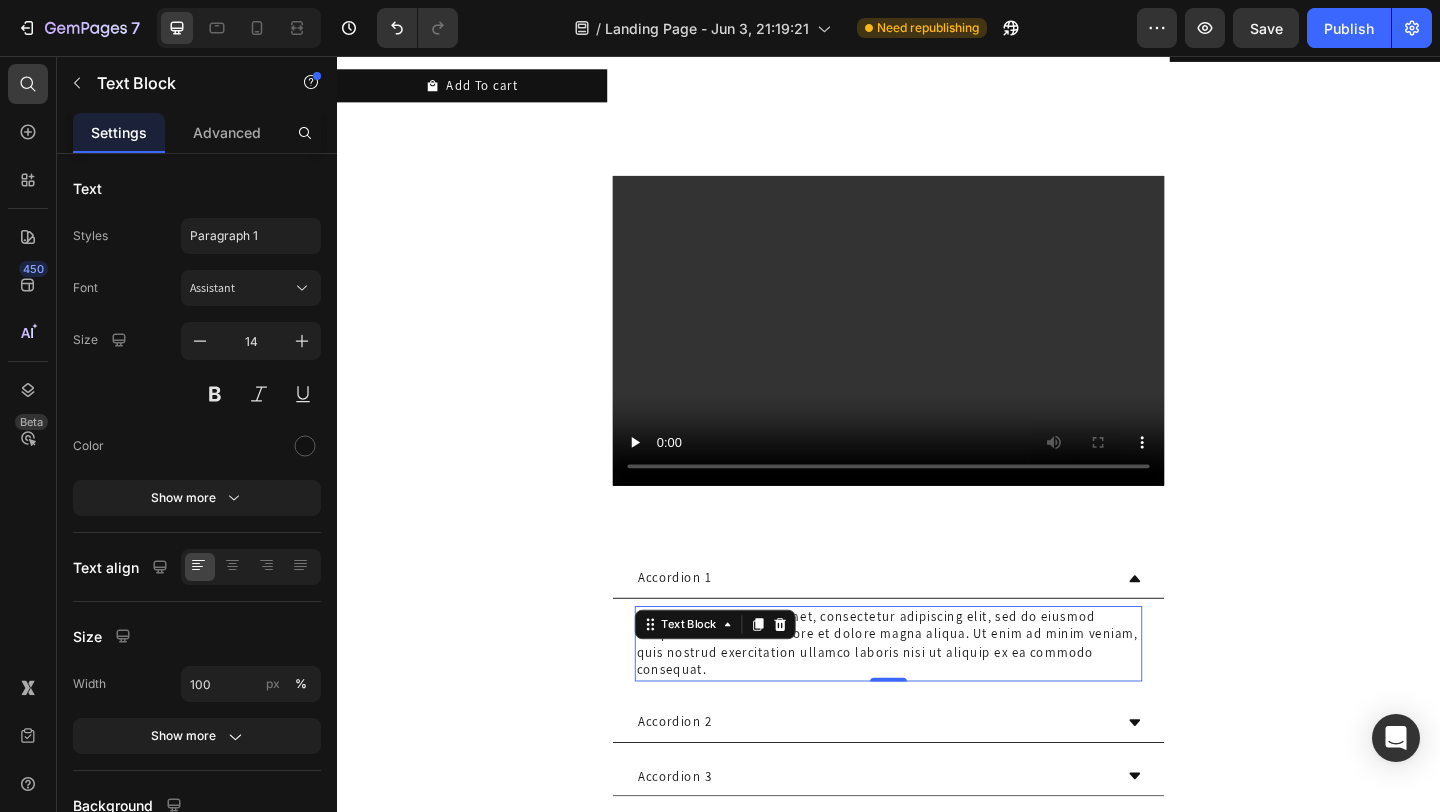 click on "Lorem ipsum dolor sit amet, consectetur adipiscing elit, sed do eiusmod tempor incididunt ut labore et dolore magna aliqua. Ut enim ad minim veniam, quis nostrud exercitation ullamco laboris nisi ut aliquip ex ea commodo consequat." at bounding box center [937, 695] 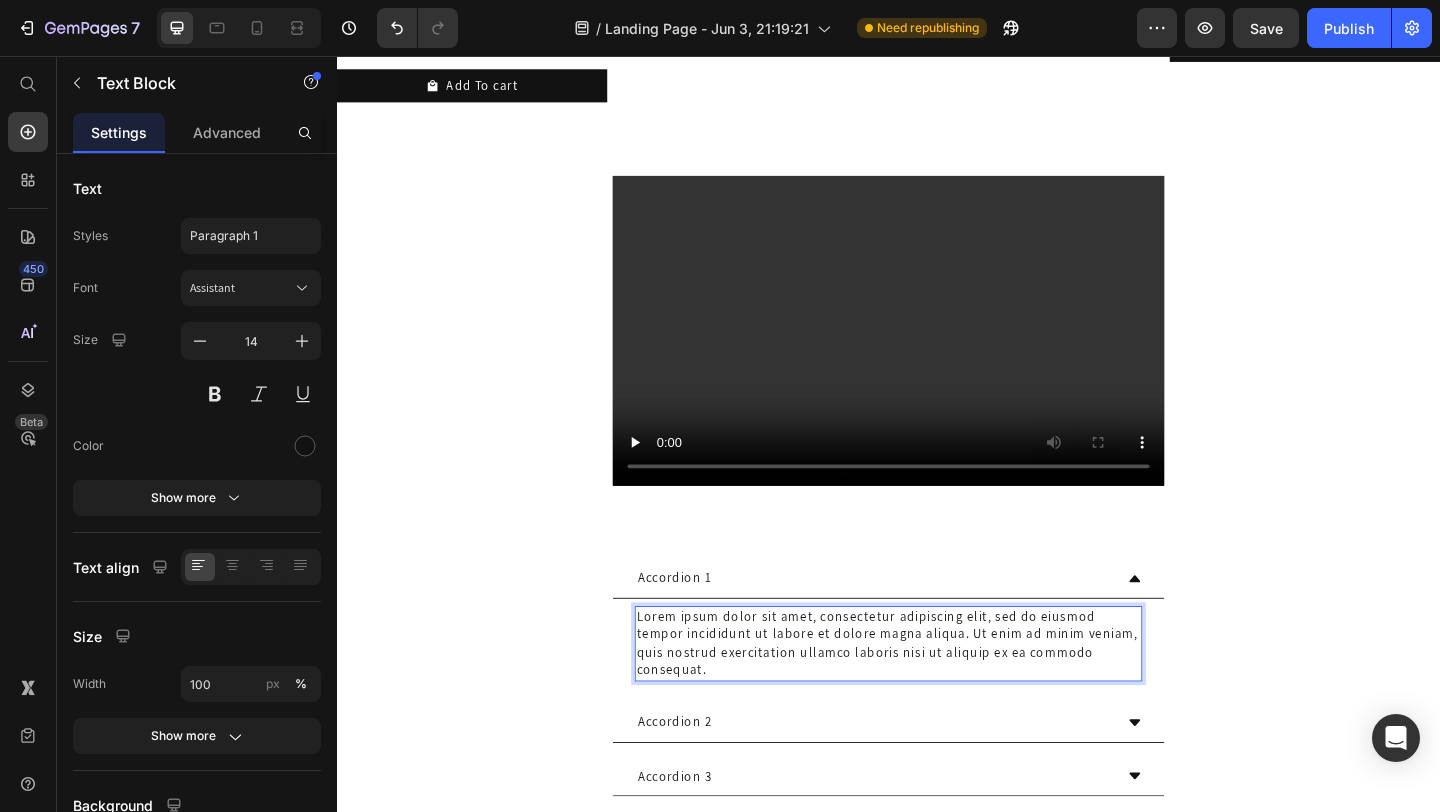 click on "Lorem ipsum dolor sit amet, consectetur adipiscing elit, sed do eiusmod tempor incididunt ut labore et dolore magna aliqua. Ut enim ad minim veniam, quis nostrud exercitation ullamco laboris nisi ut aliquip ex ea commodo consequat." at bounding box center (937, 695) 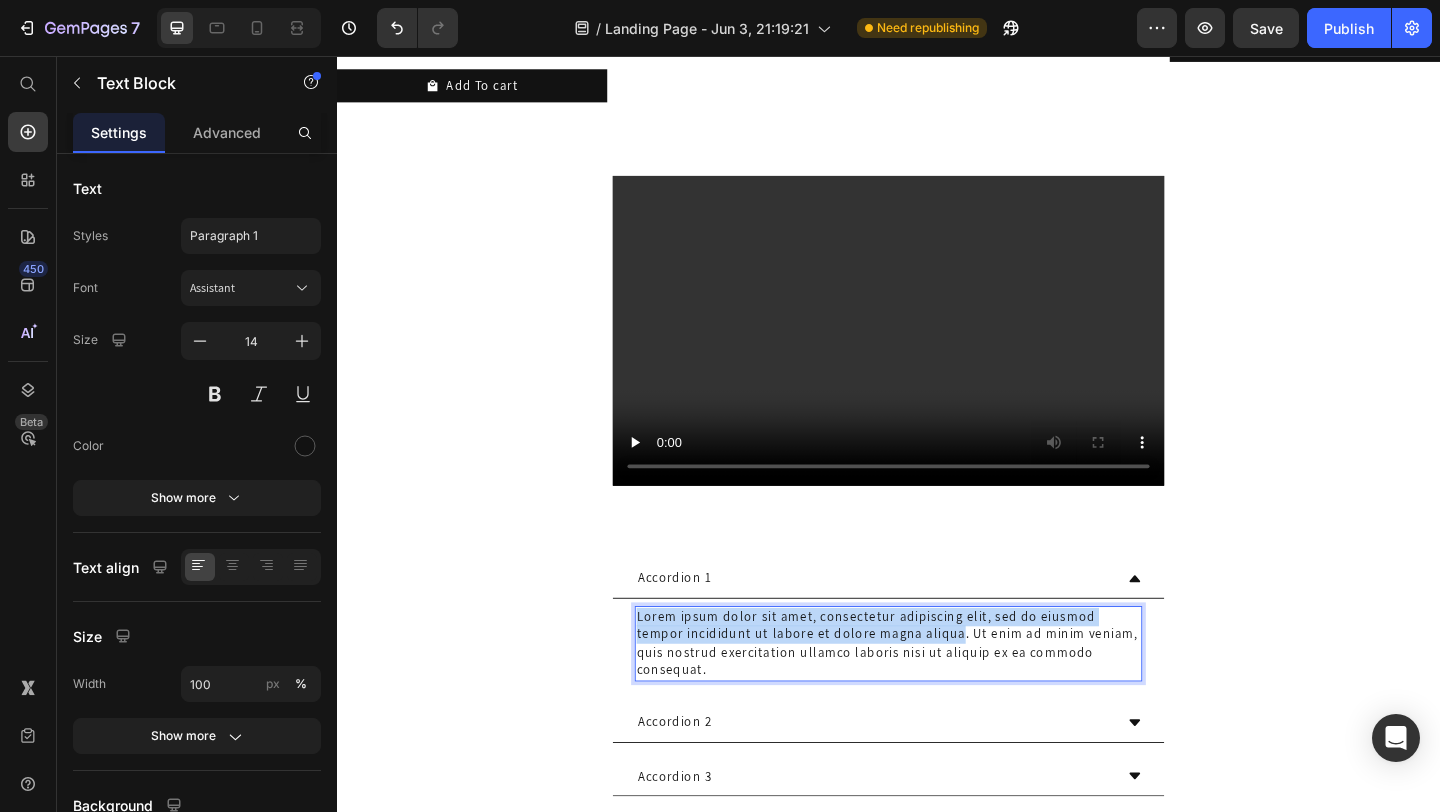 drag, startPoint x: 661, startPoint y: 666, endPoint x: 959, endPoint y: 678, distance: 298.24152 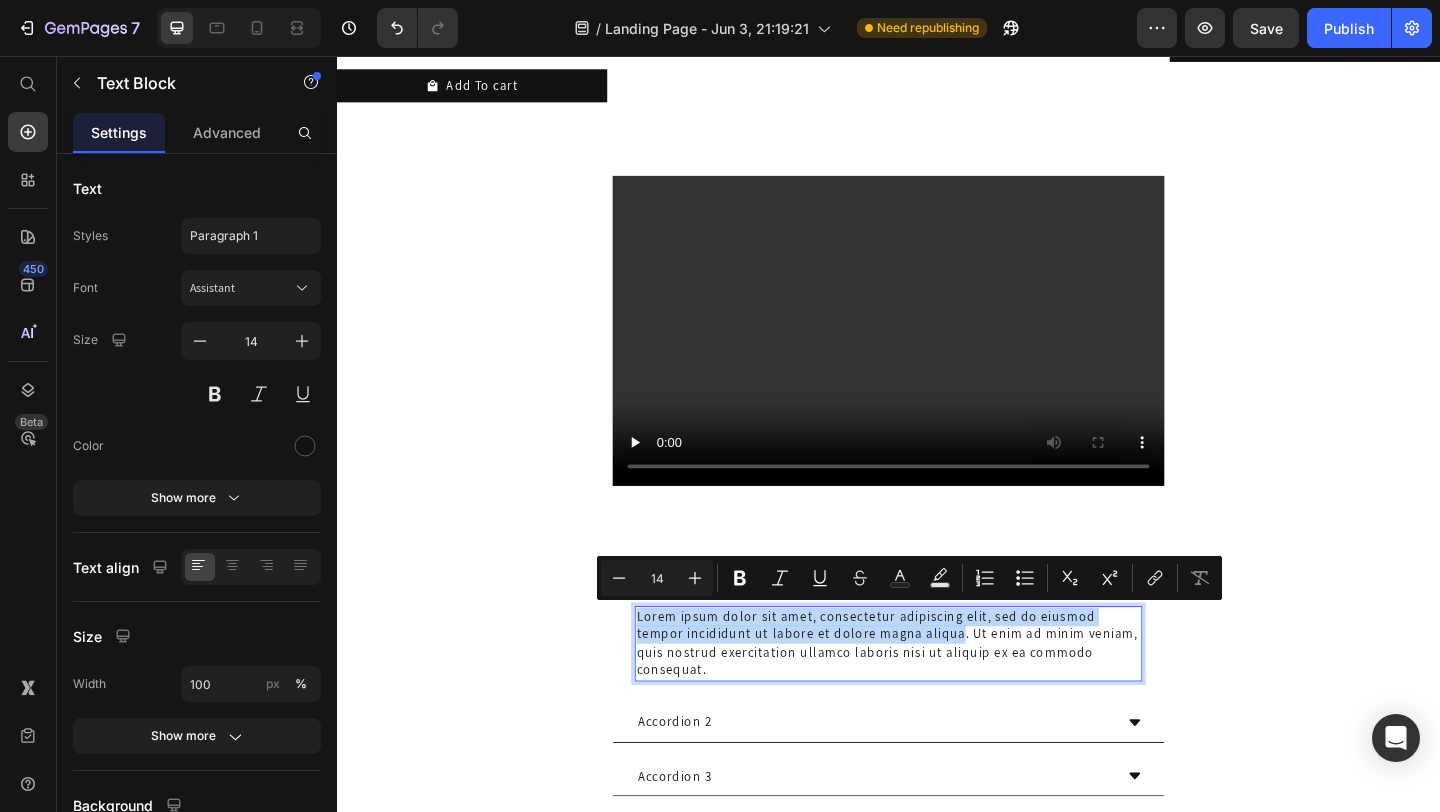 copy on "Lorem ipsum dolor sit amet, consectetur adipiscing elit, sed do eiusmod tempor incididunt ut labore et dolore magna aliqua" 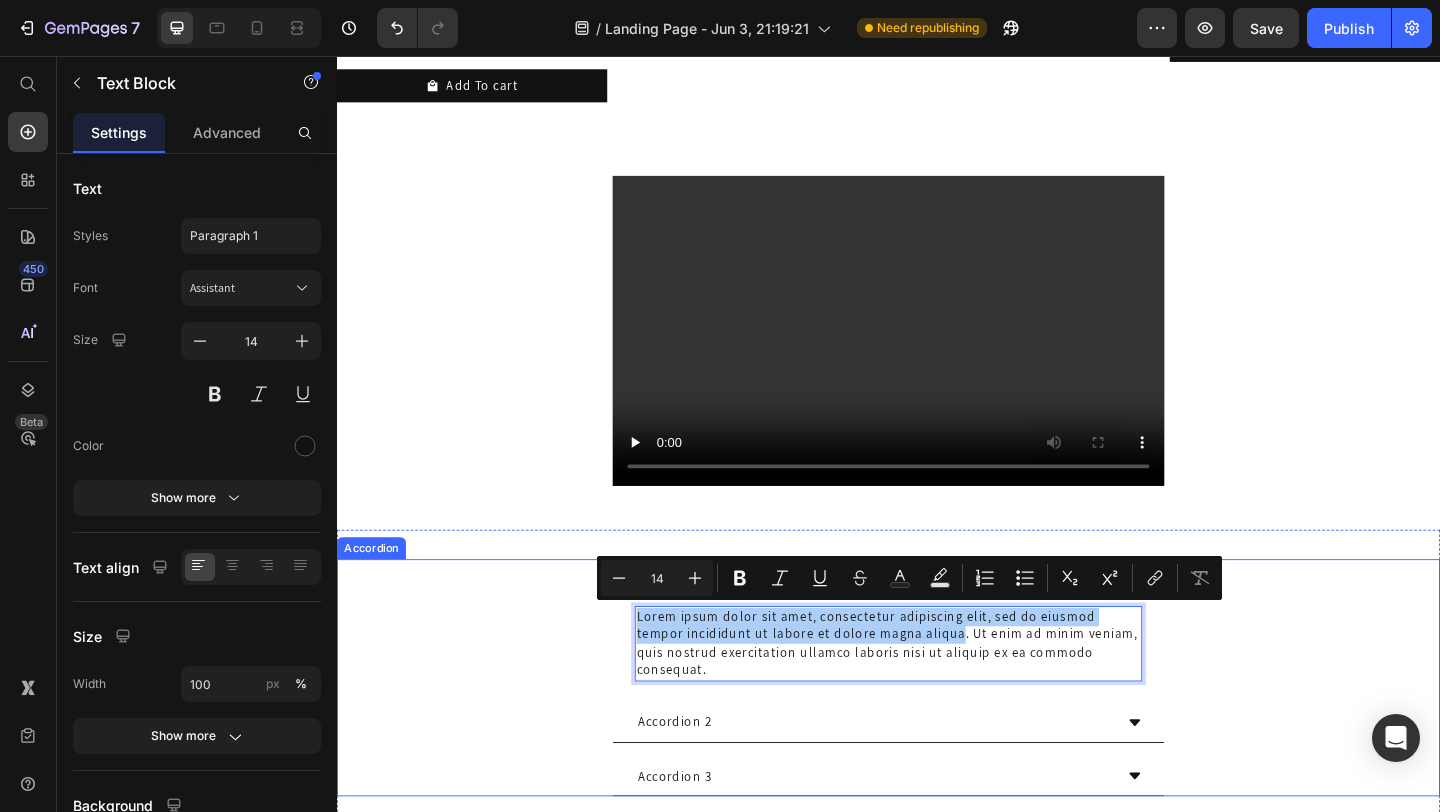 click on "Accordion 1 Lorem ipsum dolor sit amet, consectetur adipiscing elit, sed do eiusmod tempor incididunt ut labore et dolore magna aliqua. Ut enim ad minim veniam, quis nostrud exercitation ullamco laboris nisi ut aliquip ex ea commodo consequat. Text Block   0" at bounding box center (937, 673) 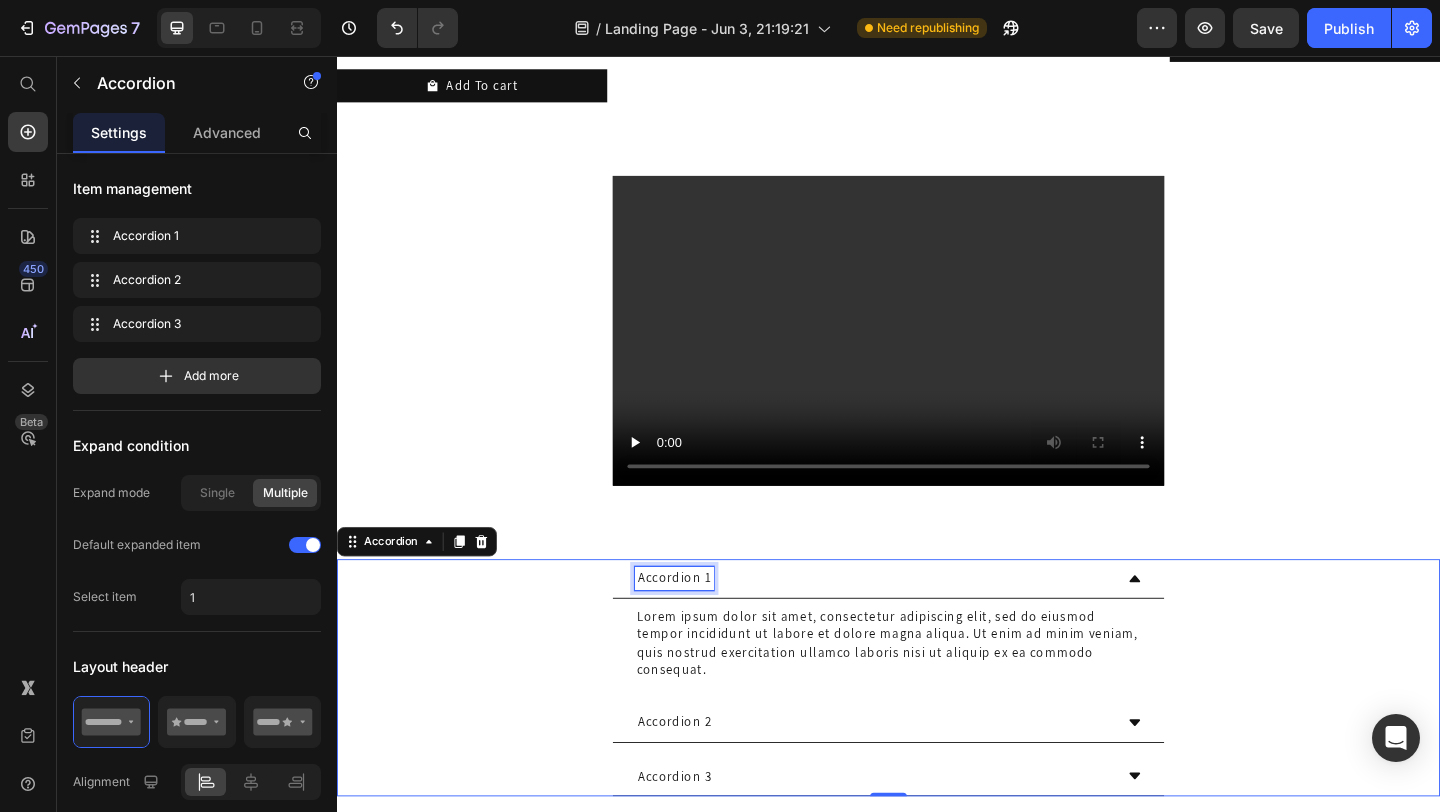 click on "Accordion 1" at bounding box center [704, 624] 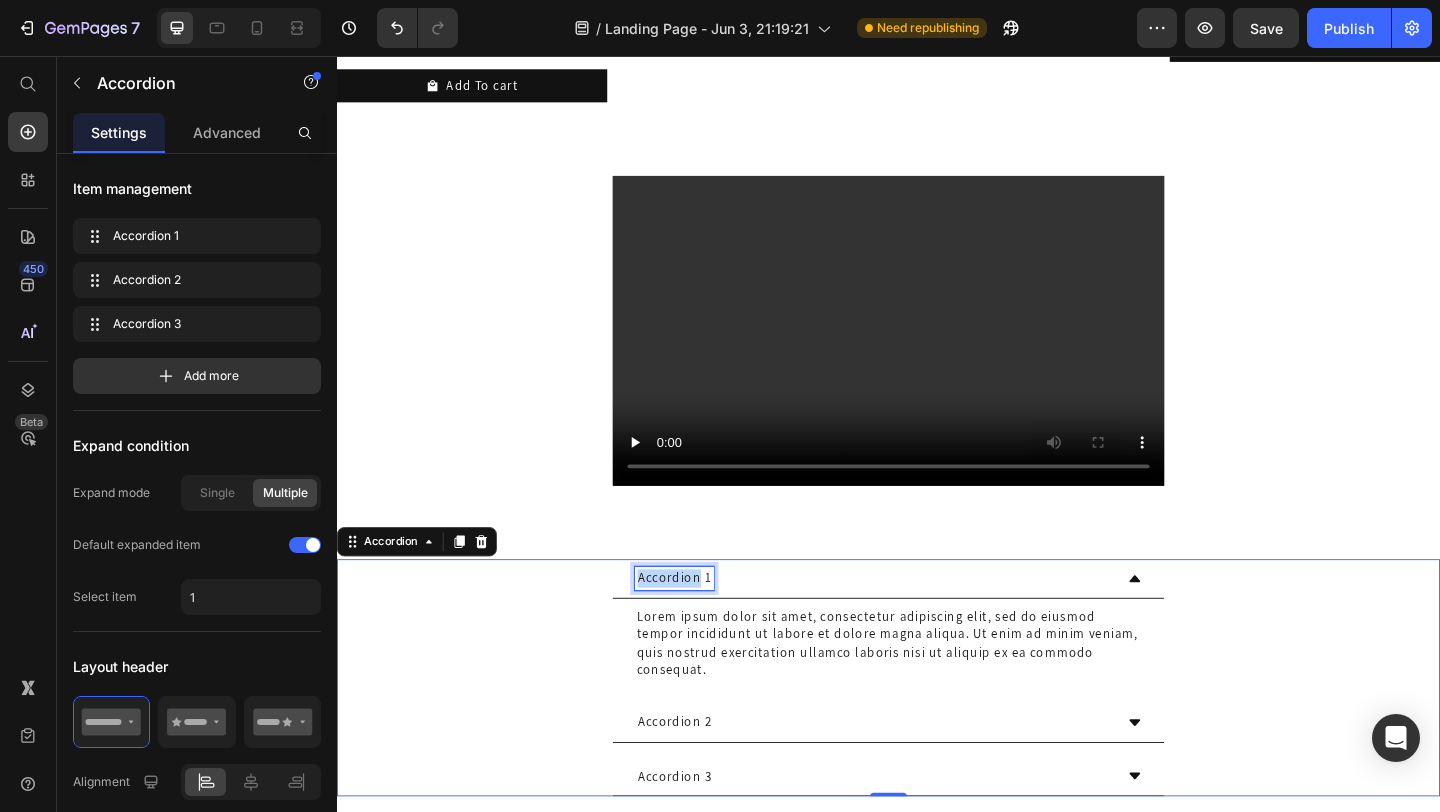 click on "Accordion 1" at bounding box center (704, 624) 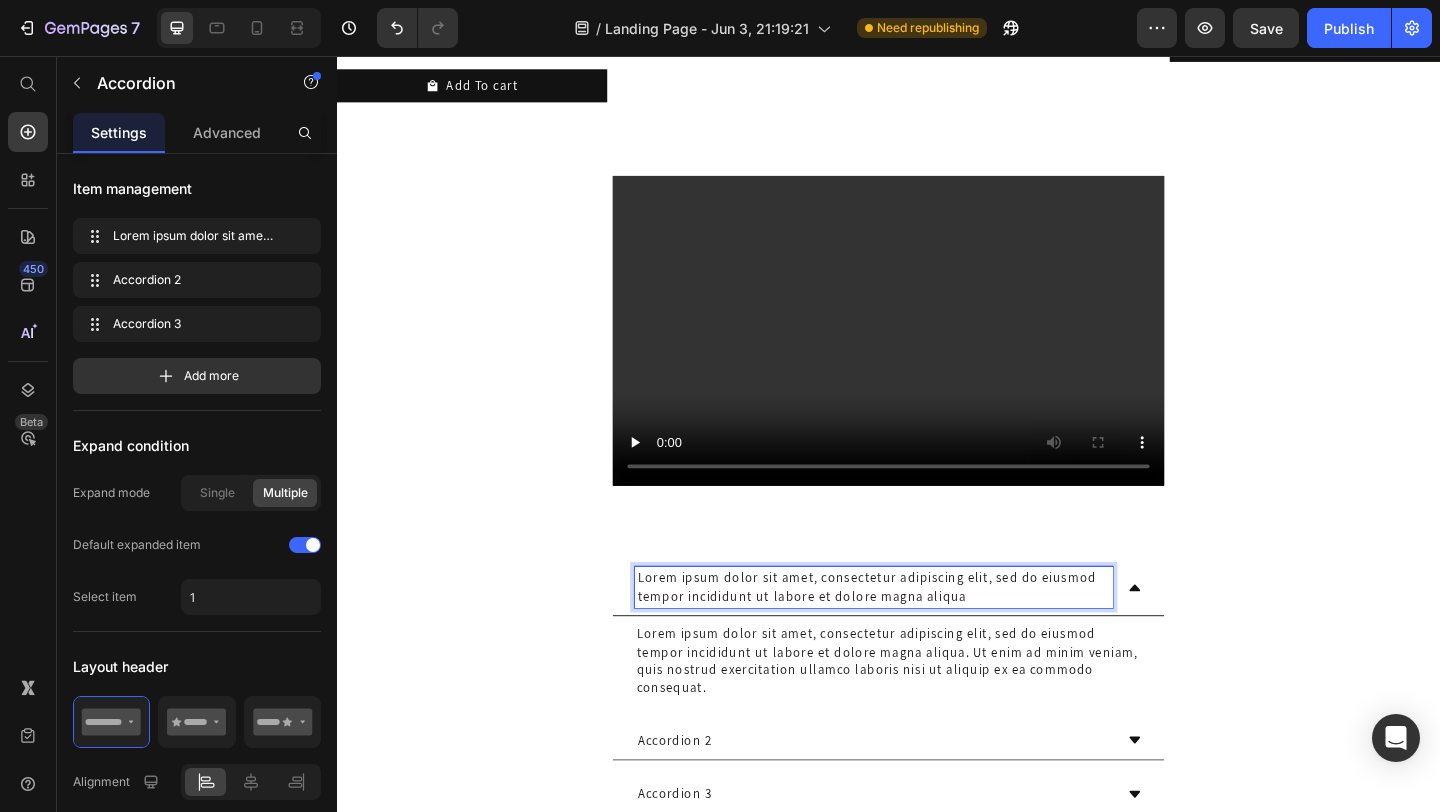 click on "Lorem ipsum dolor sit amet, consectetur adipiscing elit, sed do eiusmod tempor incididunt ut labore et dolore magna aliqua" at bounding box center (921, 633) 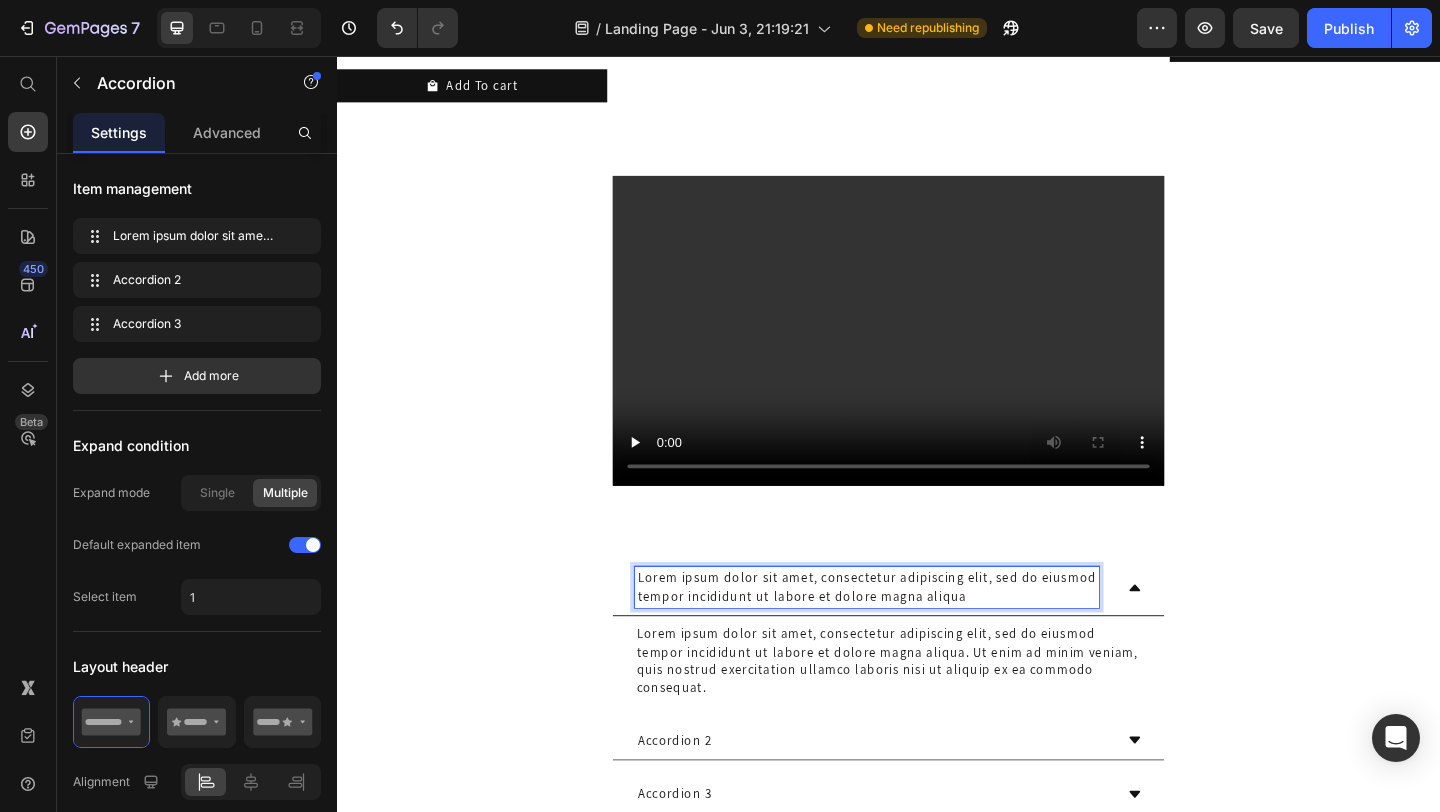click on "Lorem ipsum dolor sit amet, consectetur adipiscing elit, sed do eiusmod" at bounding box center (913, 624) 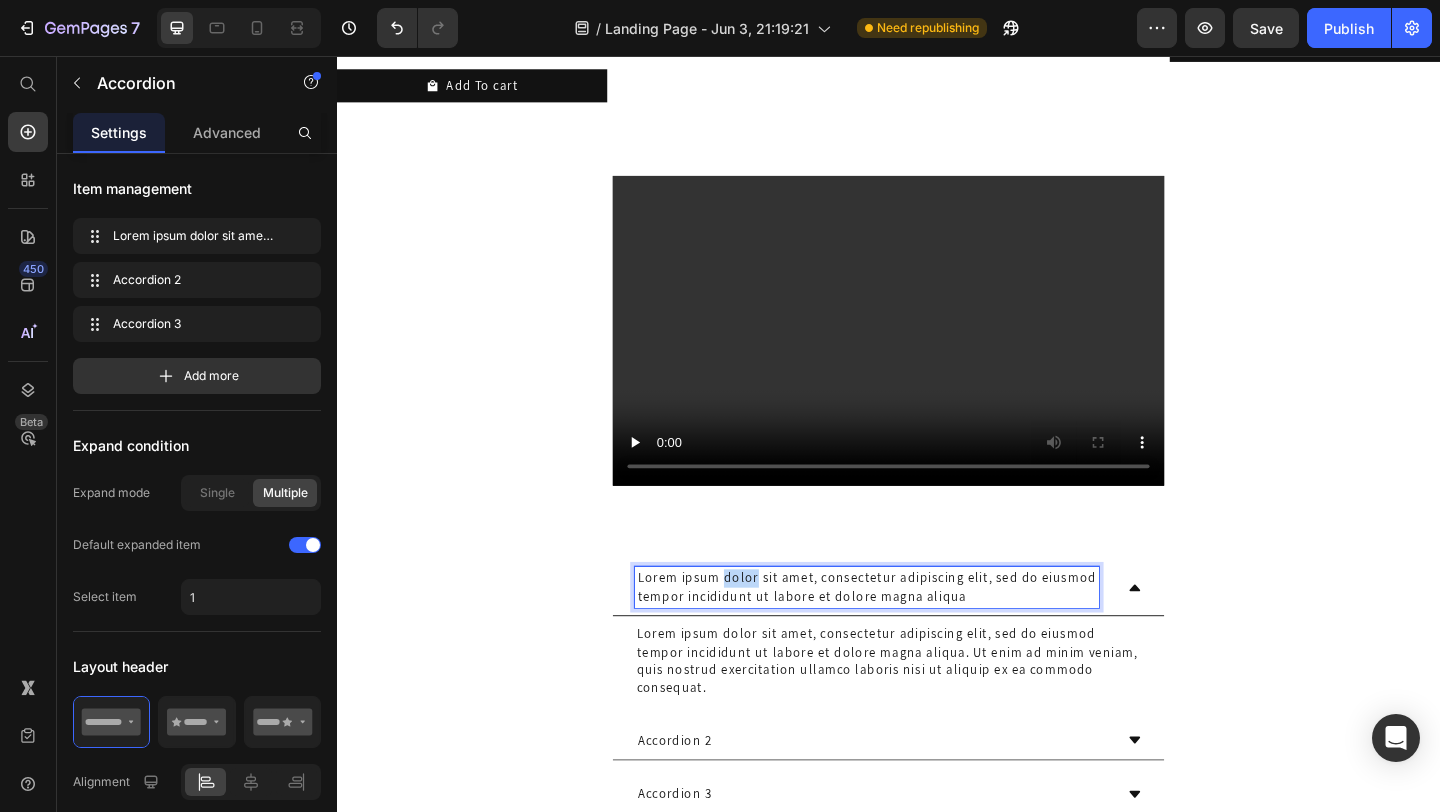 click on "Lorem ipsum dolor sit amet, consectetur adipiscing elit, sed do eiusmod" at bounding box center [913, 624] 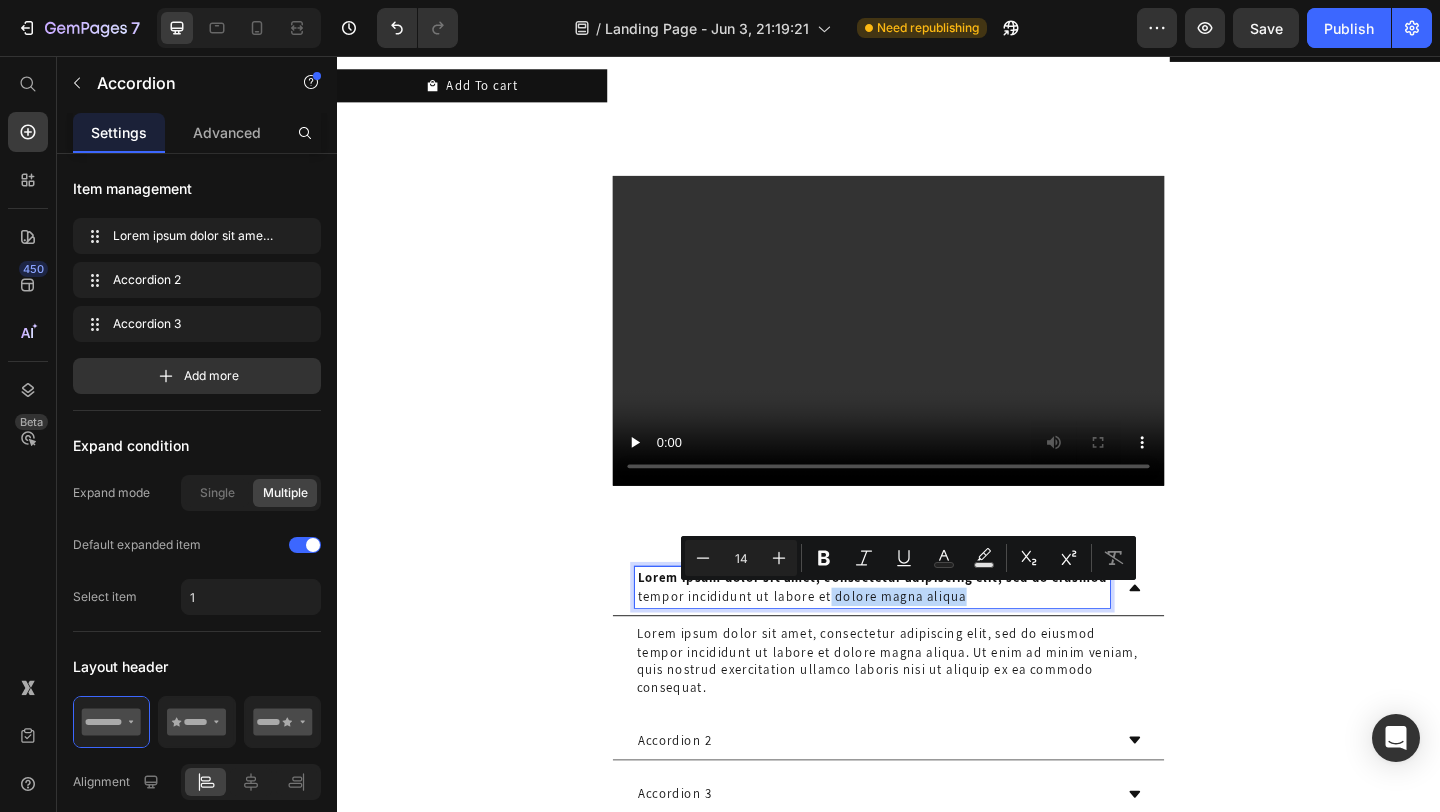 drag, startPoint x: 869, startPoint y: 644, endPoint x: 1012, endPoint y: 648, distance: 143.05594 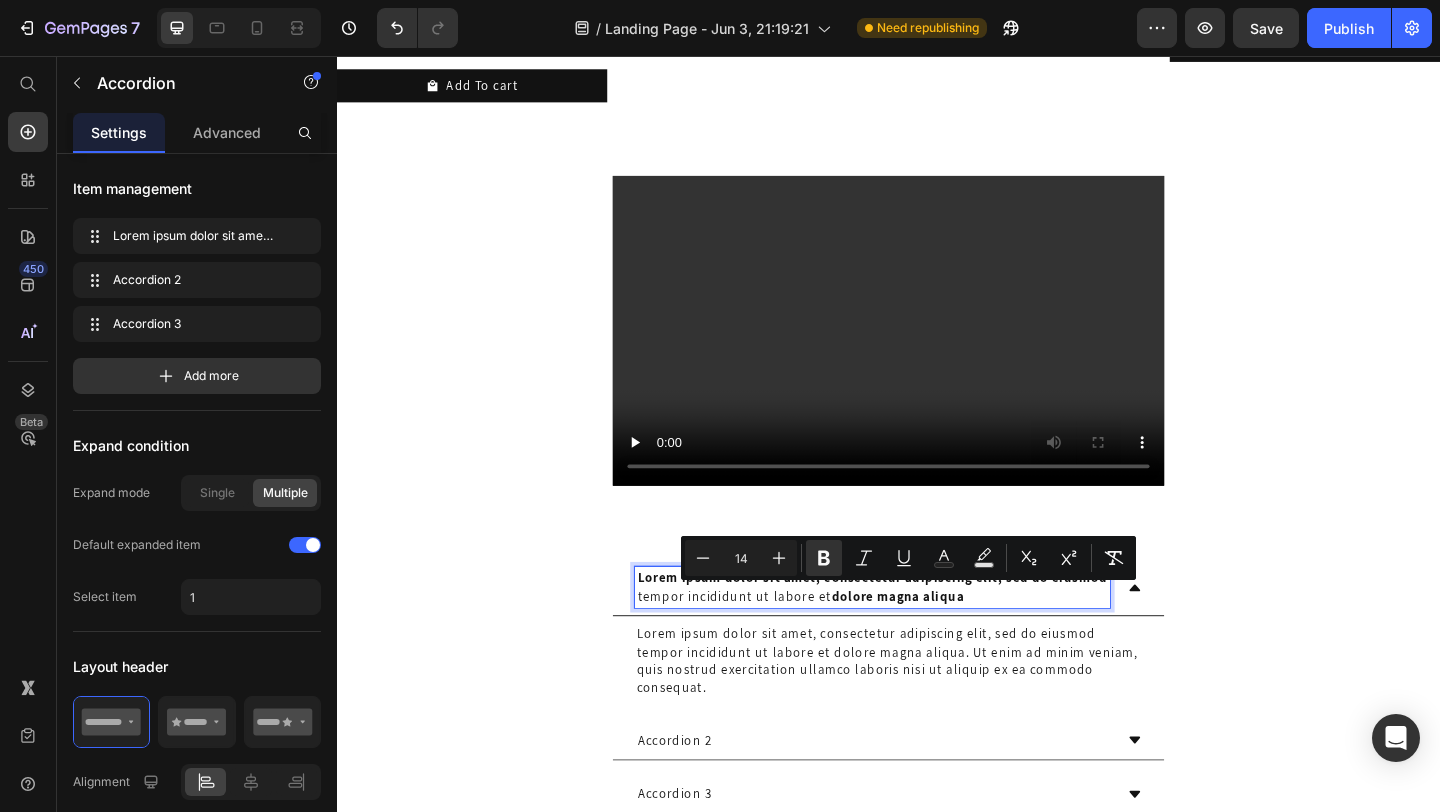 click on "tempor incididunt ut labore et  dolore magna aliqua" at bounding box center (919, 644) 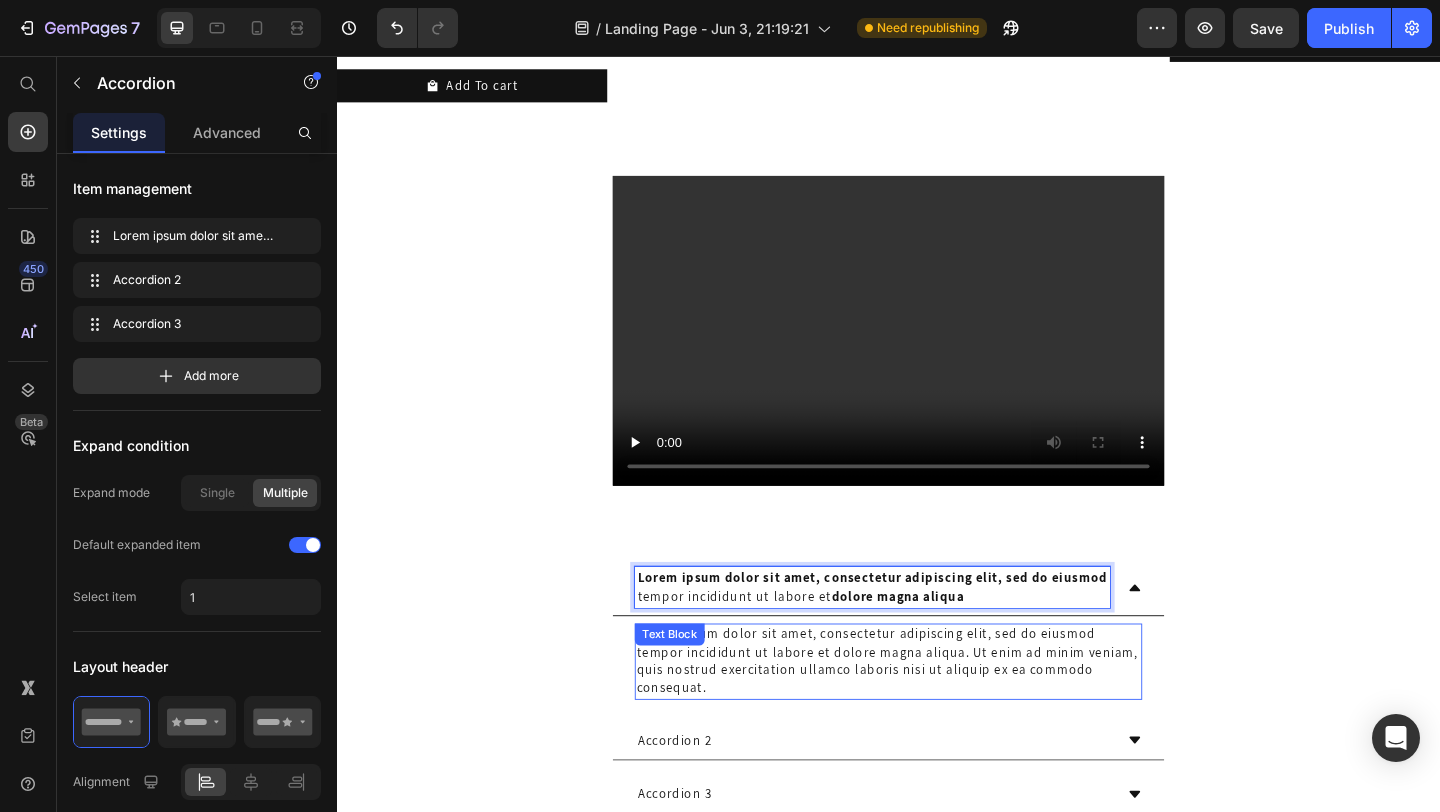 click on "Lorem ipsum dolor sit amet, consectetur adipiscing elit, sed do eiusmod tempor incididunt ut labore et dolore magna aliqua. Ut enim ad minim veniam, quis nostrud exercitation ullamco laboris nisi ut aliquip ex ea commodo consequat." at bounding box center [937, 714] 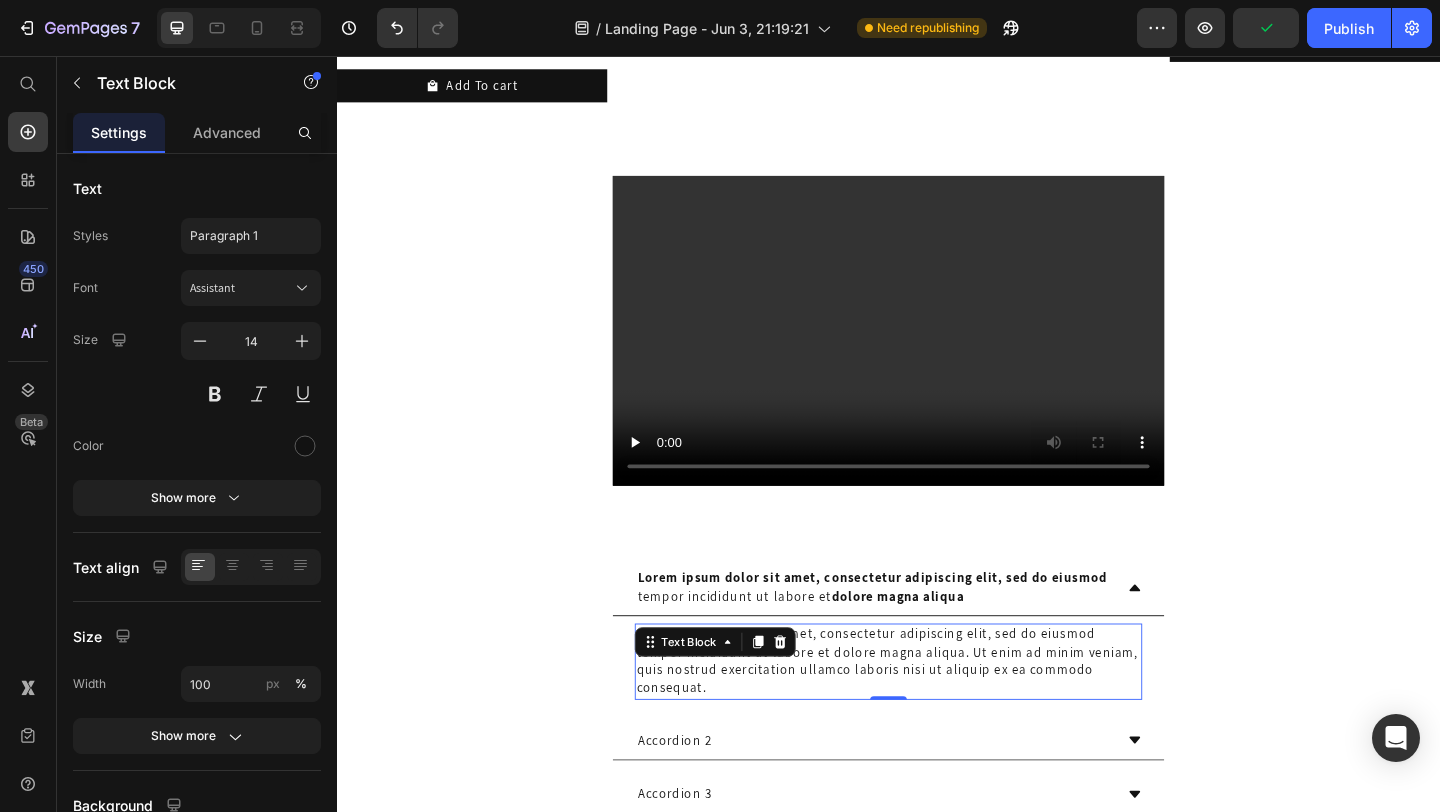 click on "Lorem ipsum dolor sit amet, consectetur adipiscing elit, sed do eiusmod tempor incididunt ut labore et dolore magna aliqua. Ut enim ad minim veniam, quis nostrud exercitation ullamco laboris nisi ut aliquip ex ea commodo consequat." at bounding box center [937, 714] 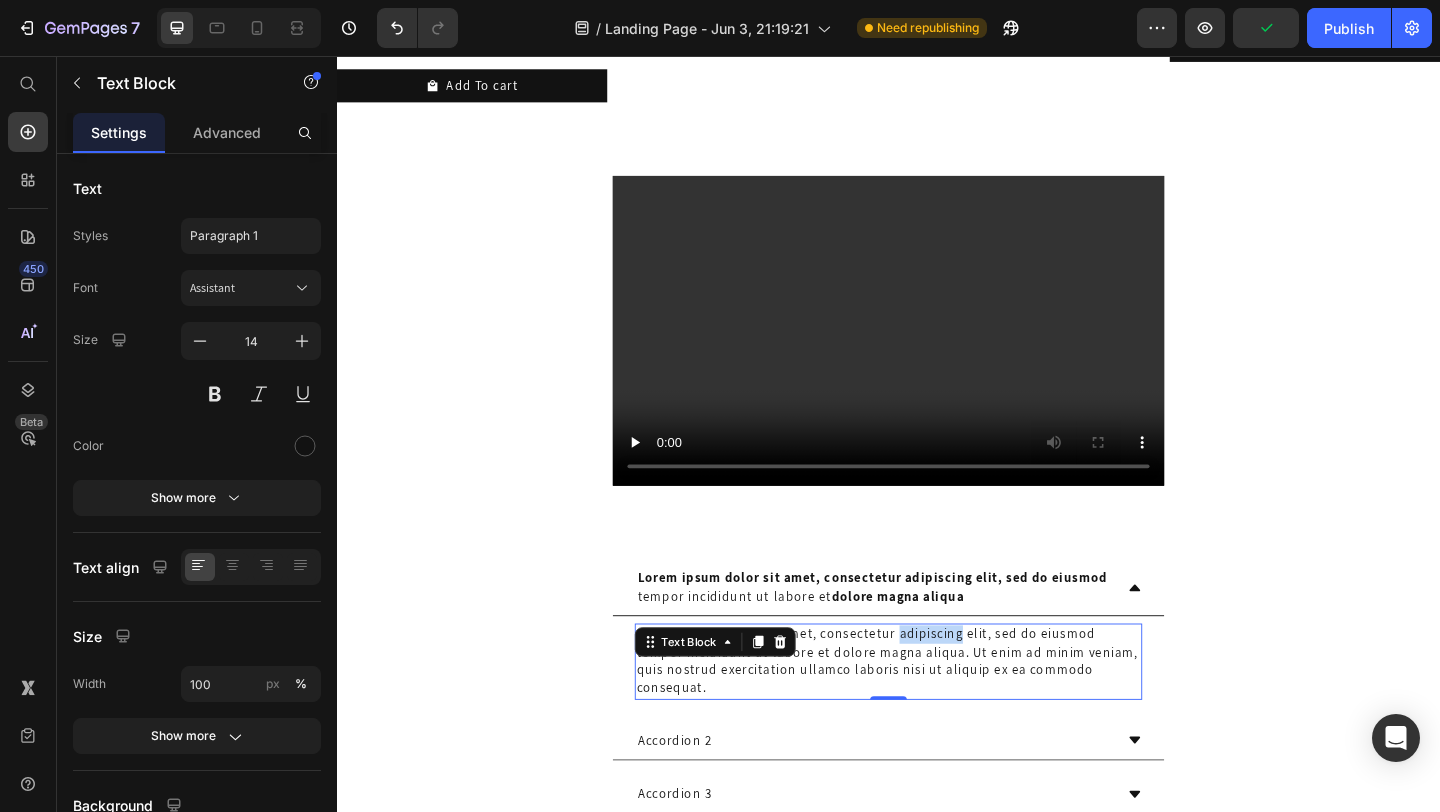 click on "Lorem ipsum dolor sit amet, consectetur adipiscing elit, sed do eiusmod tempor incididunt ut labore et dolore magna aliqua. Ut enim ad minim veniam, quis nostrud exercitation ullamco laboris nisi ut aliquip ex ea commodo consequat." at bounding box center [937, 714] 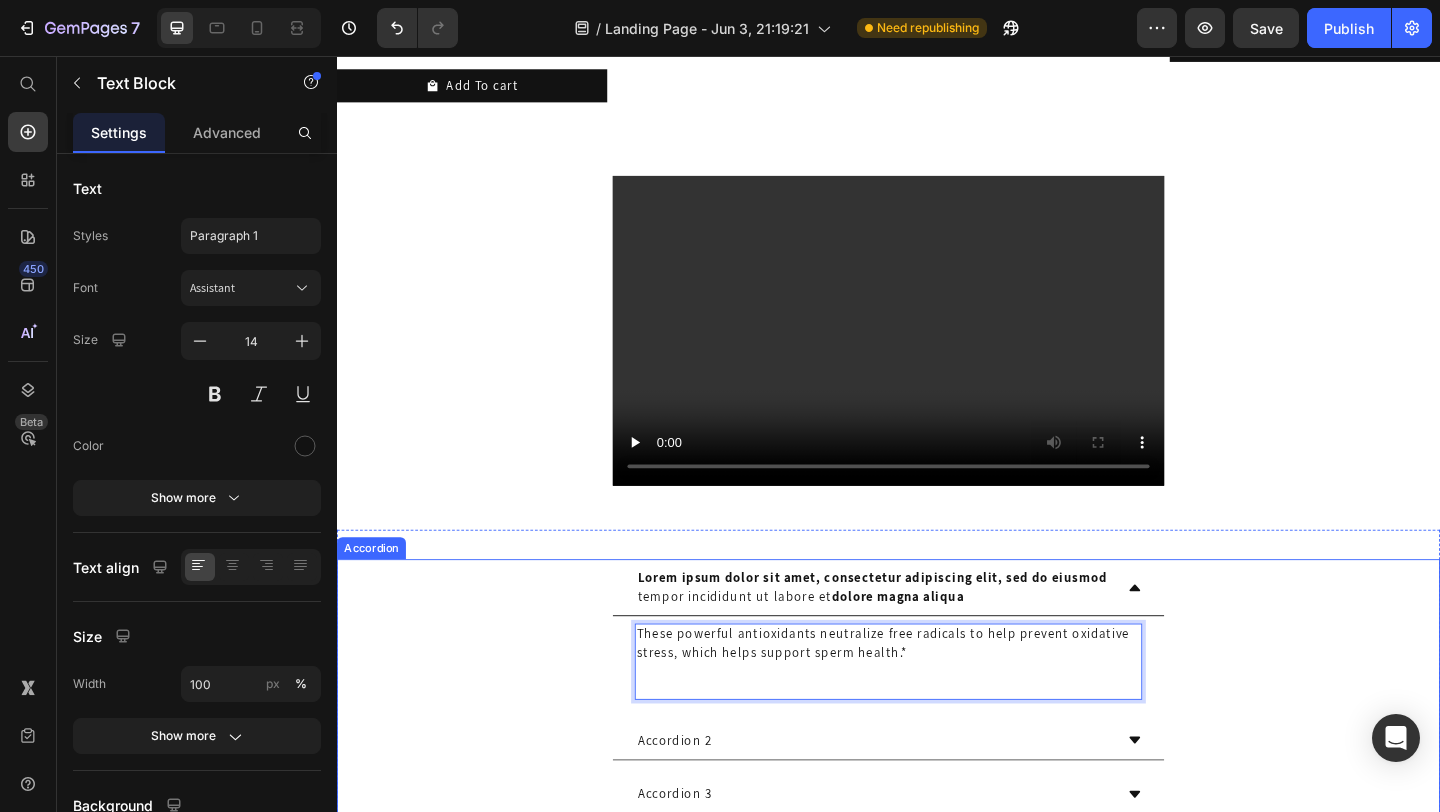 click on "Lorem ipsum dolor sit amet, consectetur adipiscing elit, sed do eiusmod tempor incididunt ut labore et  dolore magna aliqua These powerful antioxidants neutralize free radicals to help prevent oxidative stress, which helps support sperm health.* Text Block   0" at bounding box center (937, 683) 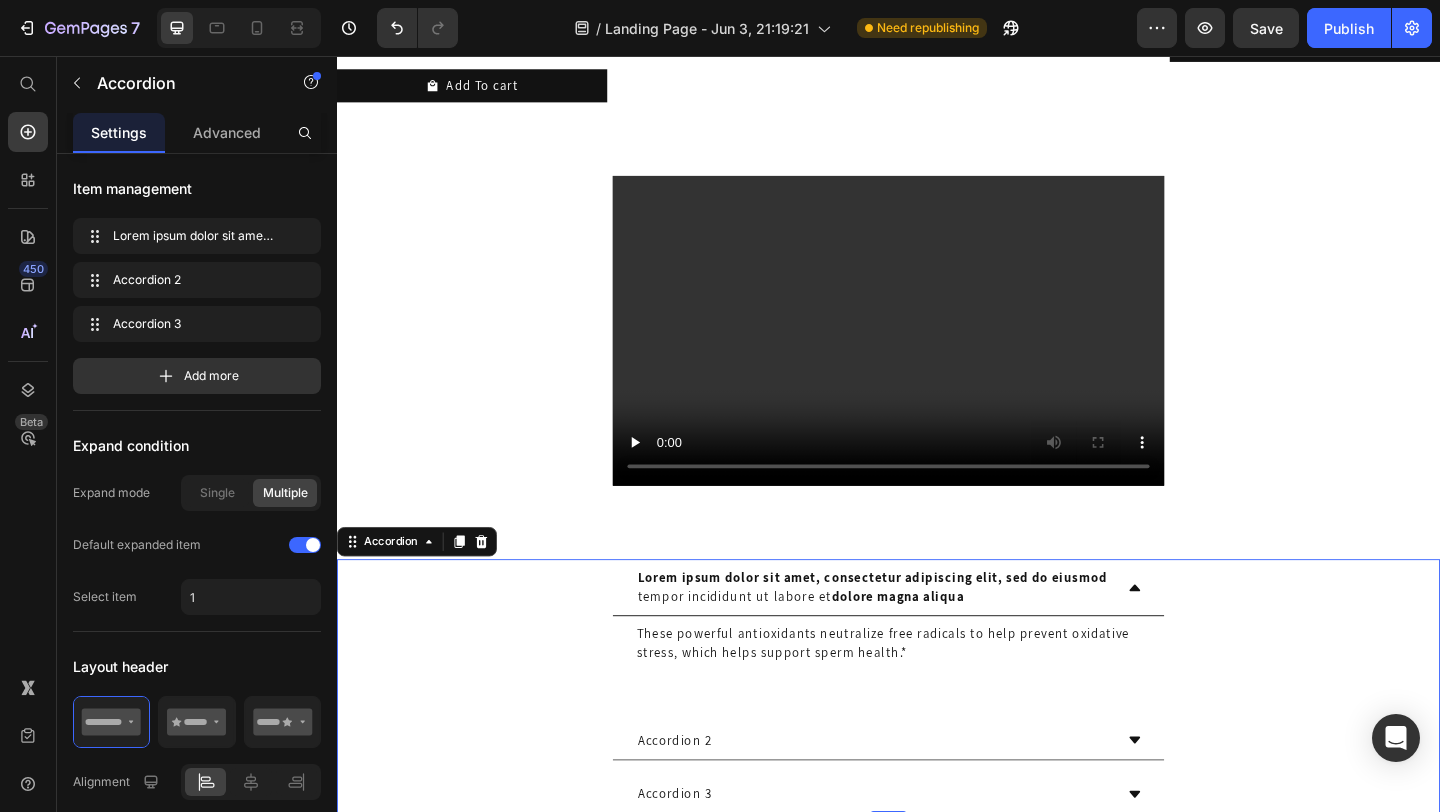 click on "Lorem ipsum dolor sit amet, consectetur adipiscing elit, sed do eiusmod tempor incididunt ut labore et  dolore magna aliqua" at bounding box center [937, 634] 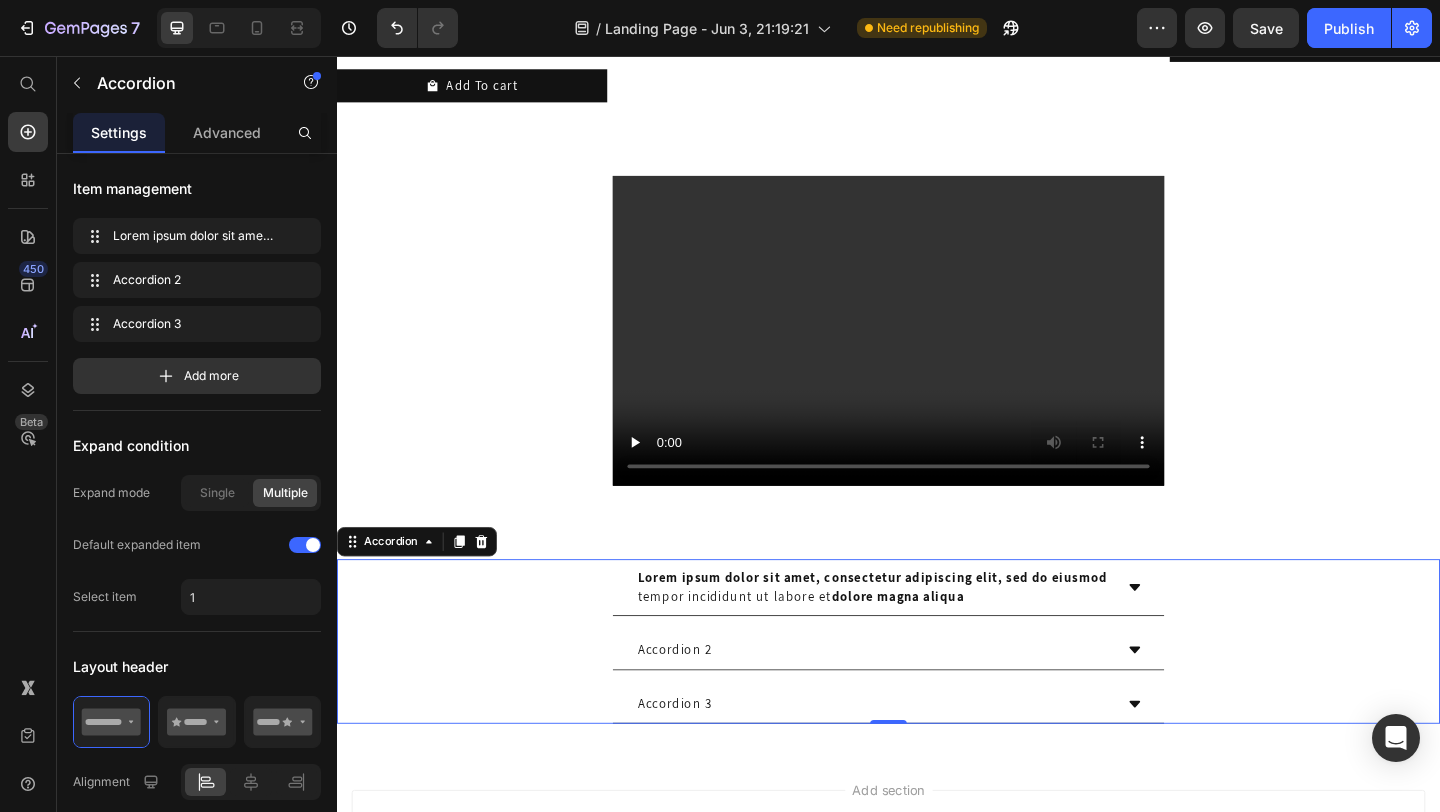 click on "Lorem ipsum dolor sit amet, consectetur adipiscing elit, sed do eiusmod tempor incididunt ut labore et  dolore magna aliqua" at bounding box center (937, 634) 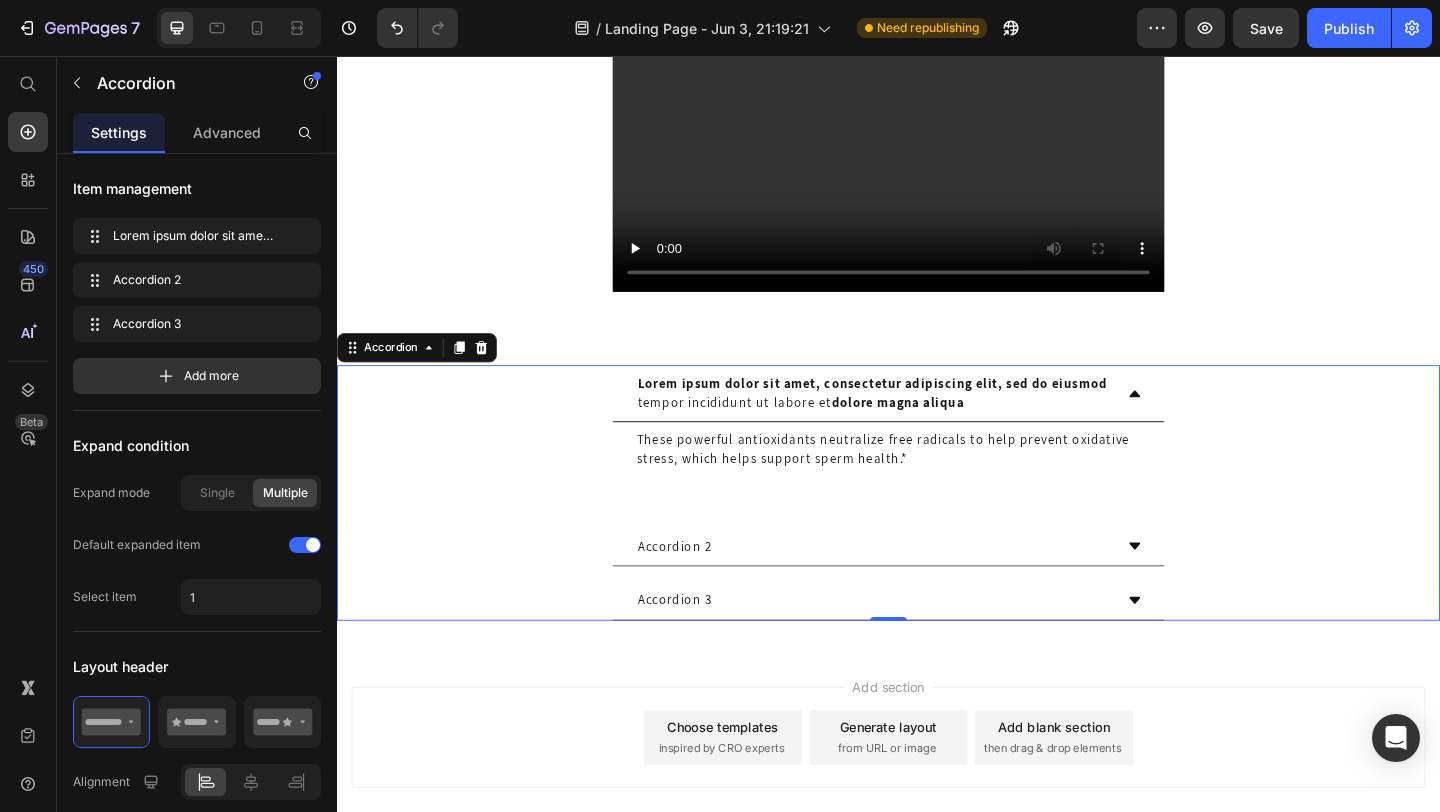 scroll, scrollTop: 2746, scrollLeft: 0, axis: vertical 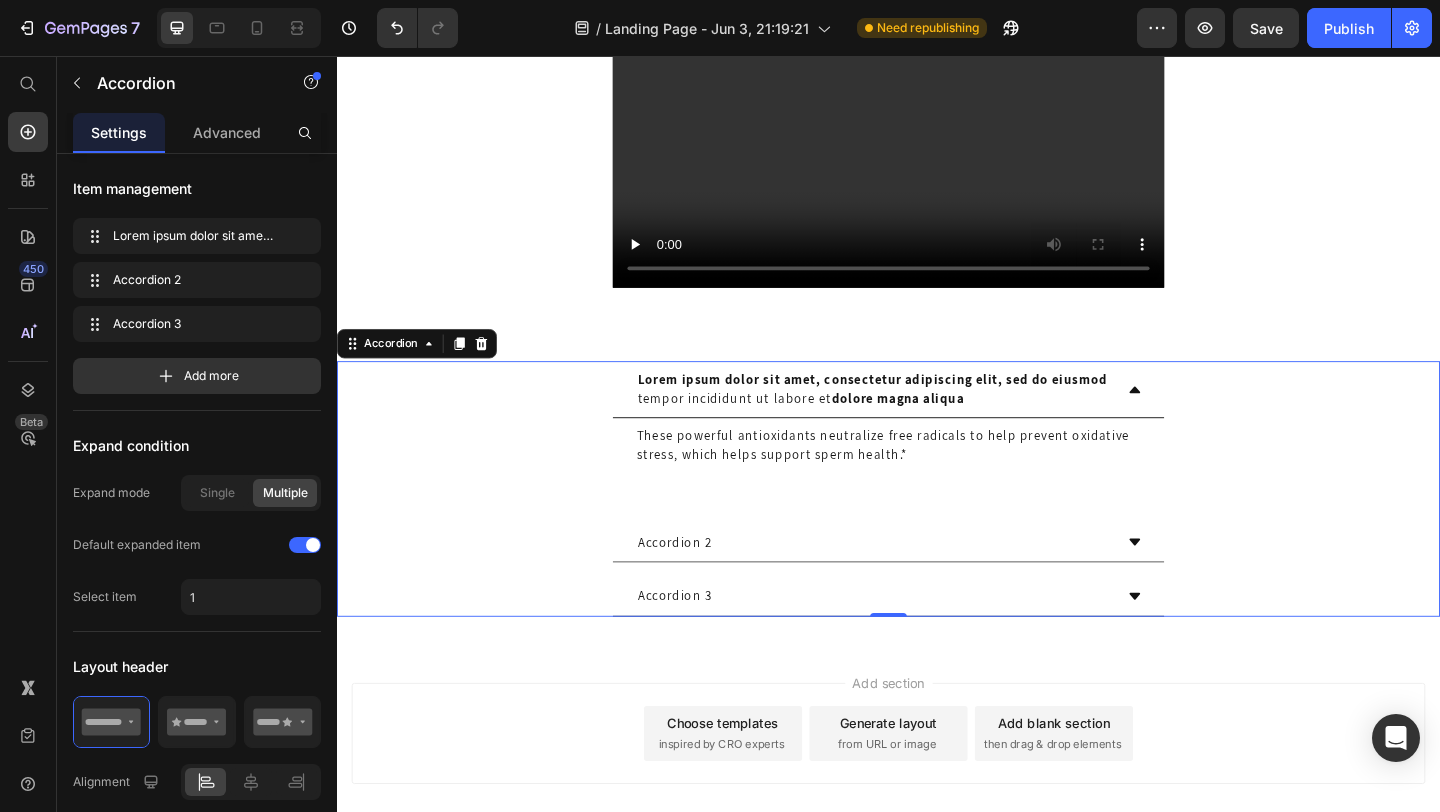 click on "Lorem ipsum dolor sit amet, consectetur adipiscing elit, sed do eiusmod tempor incididunt ut labore et  dolore magna aliqua These powerful antioxidants neutralize free radicals to help prevent oxidative stress, which helps support sperm health.*   Text Block
Accordion 2
Accordion 3" at bounding box center [937, 527] 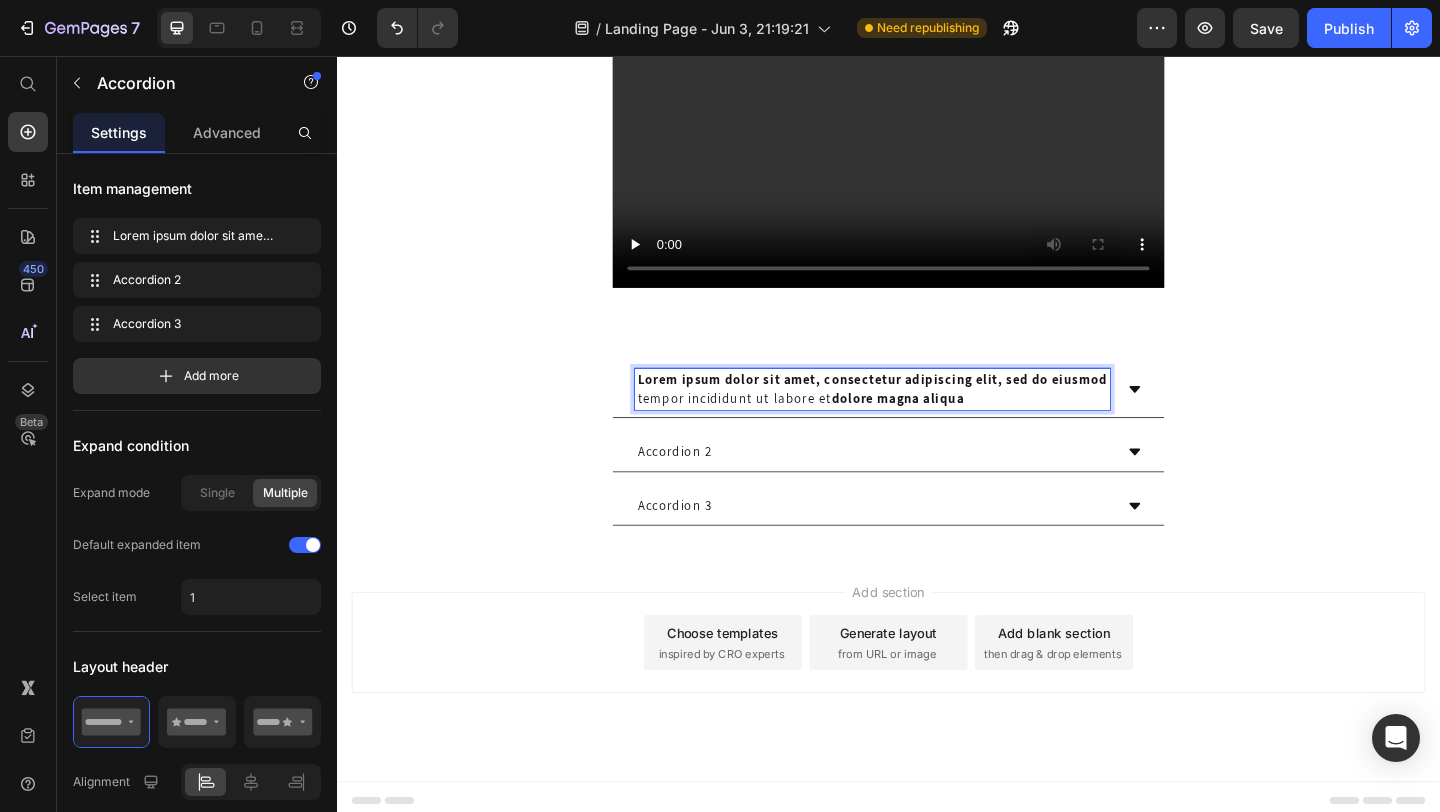 click 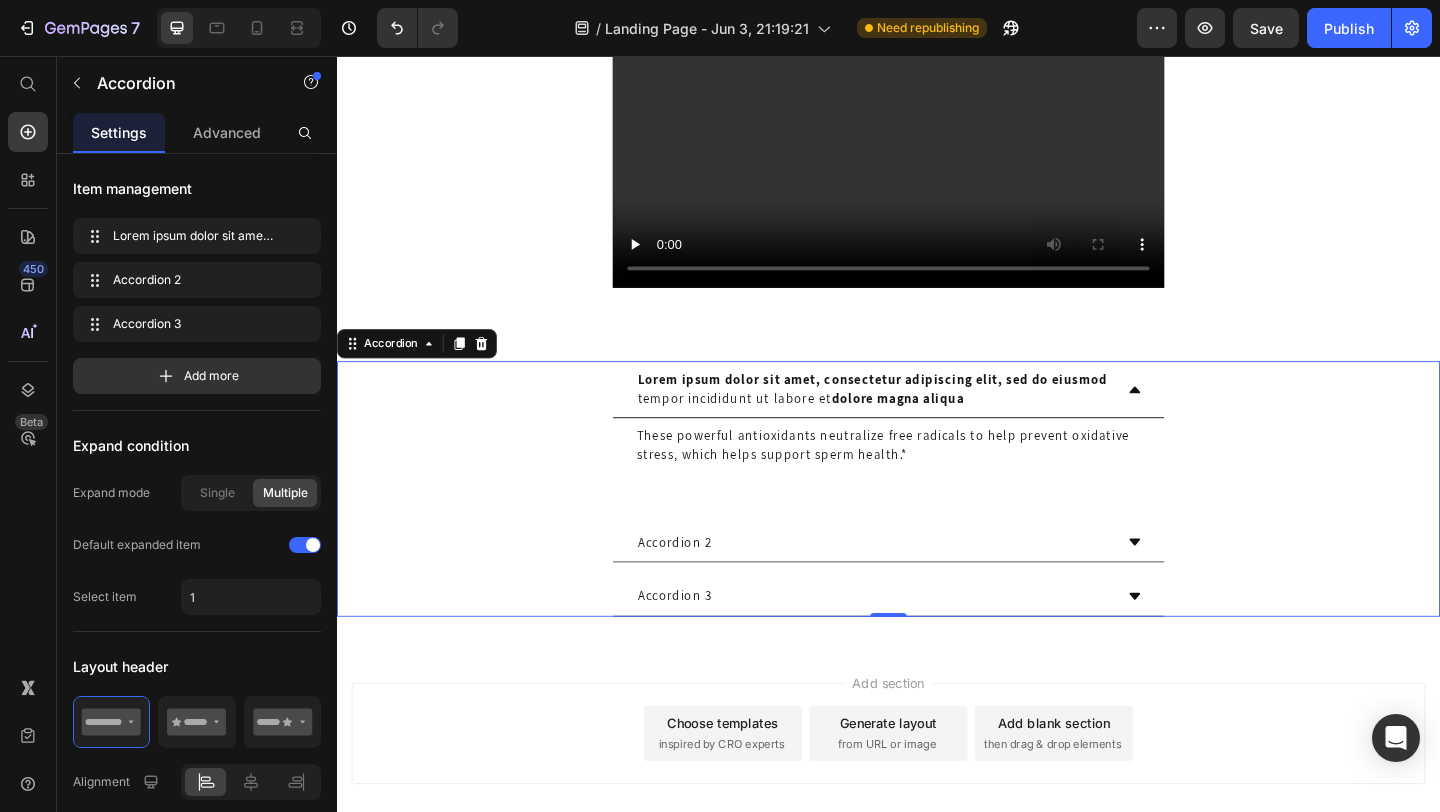 click on "These powerful antioxidants neutralize free radicals to help prevent oxidative stress, which helps support sperm health.*   Text Block" at bounding box center (937, 499) 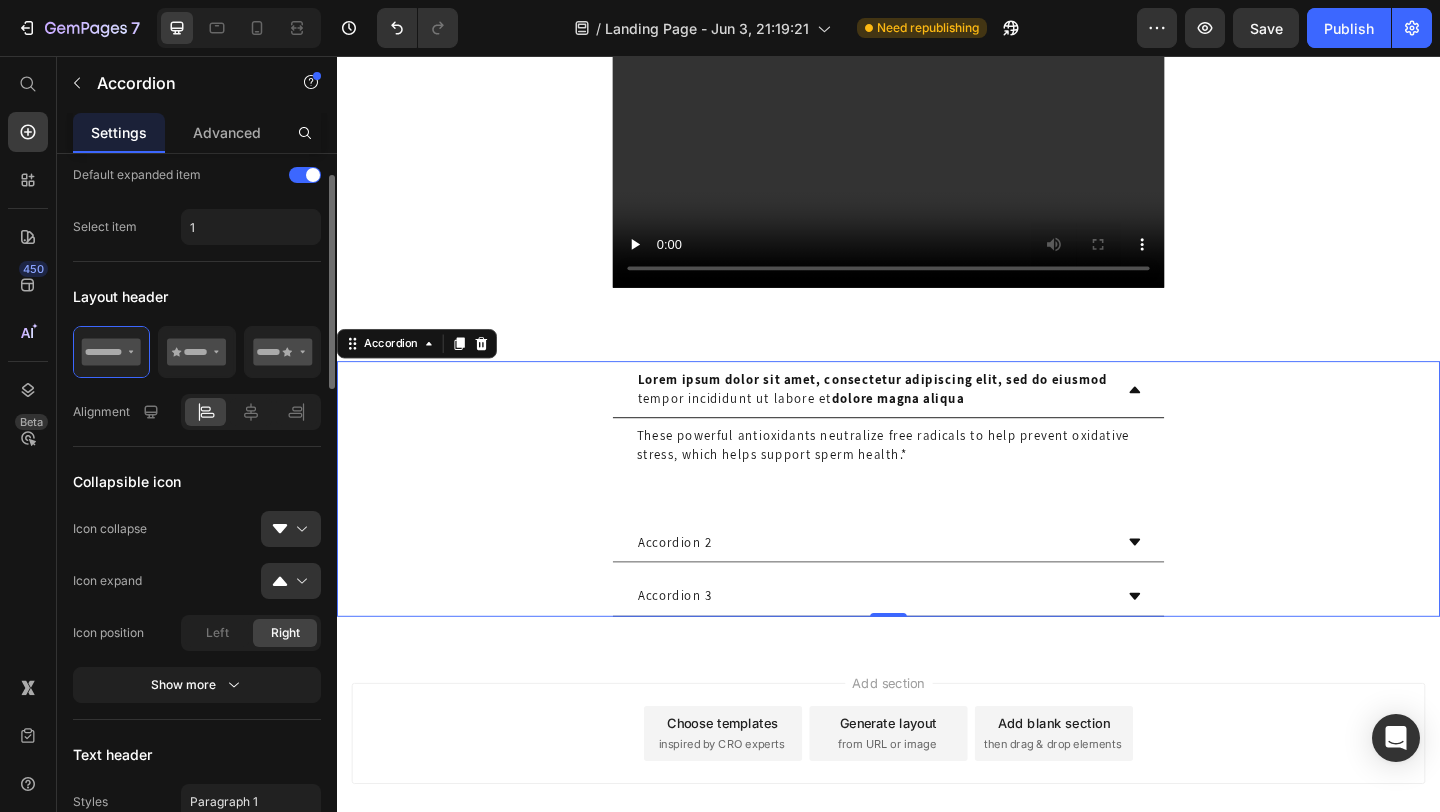 scroll, scrollTop: 434, scrollLeft: 0, axis: vertical 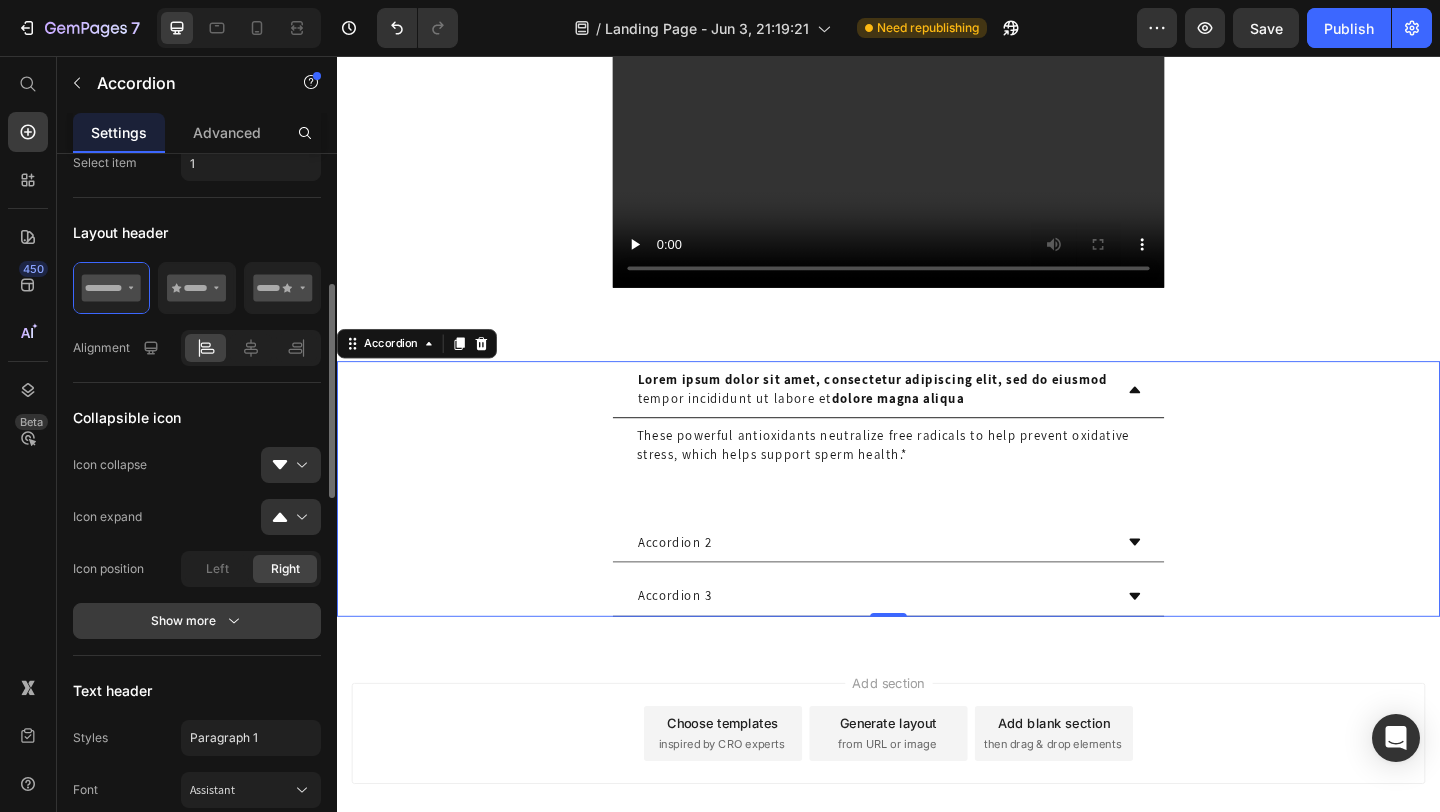 click on "Show more" at bounding box center [197, 621] 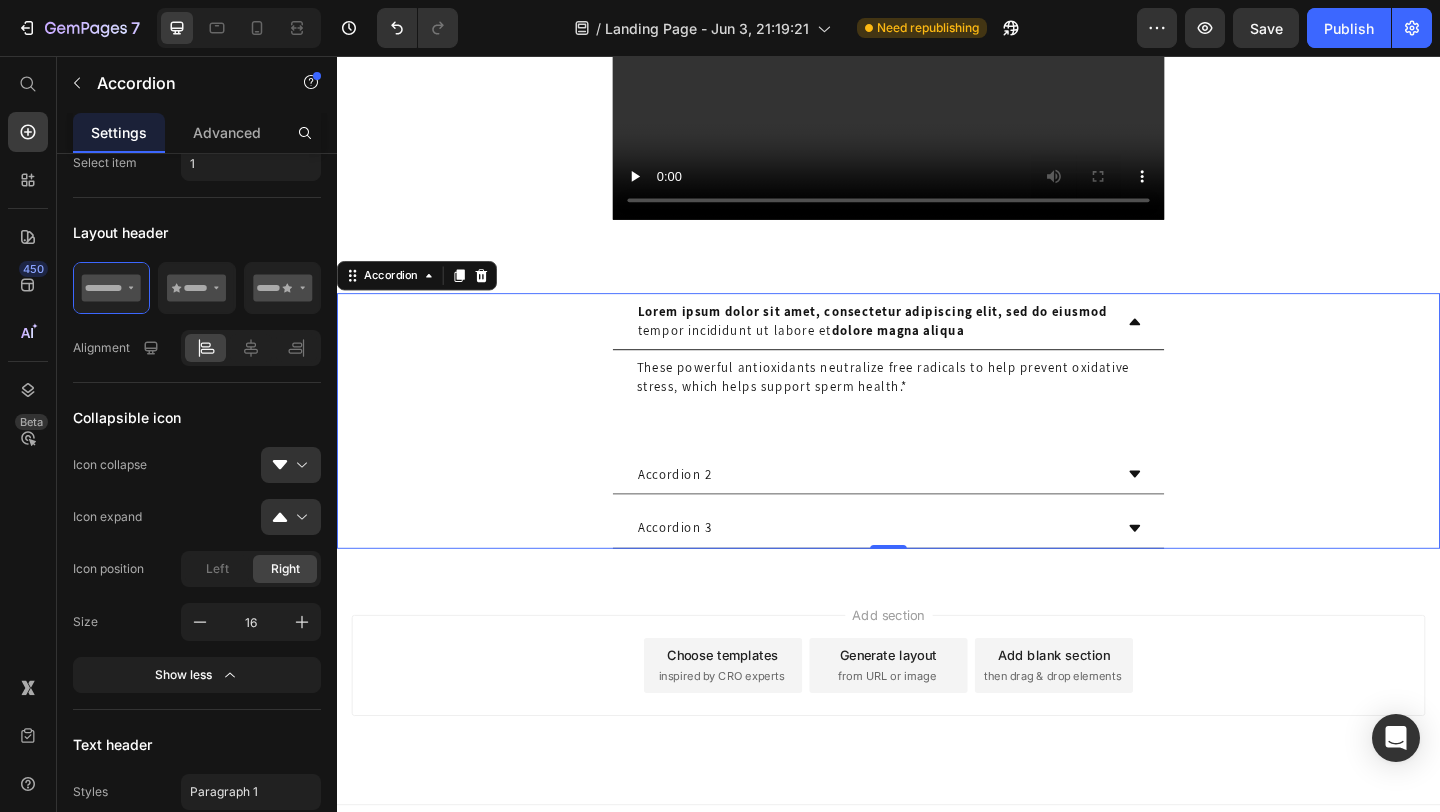 scroll, scrollTop: 2829, scrollLeft: 0, axis: vertical 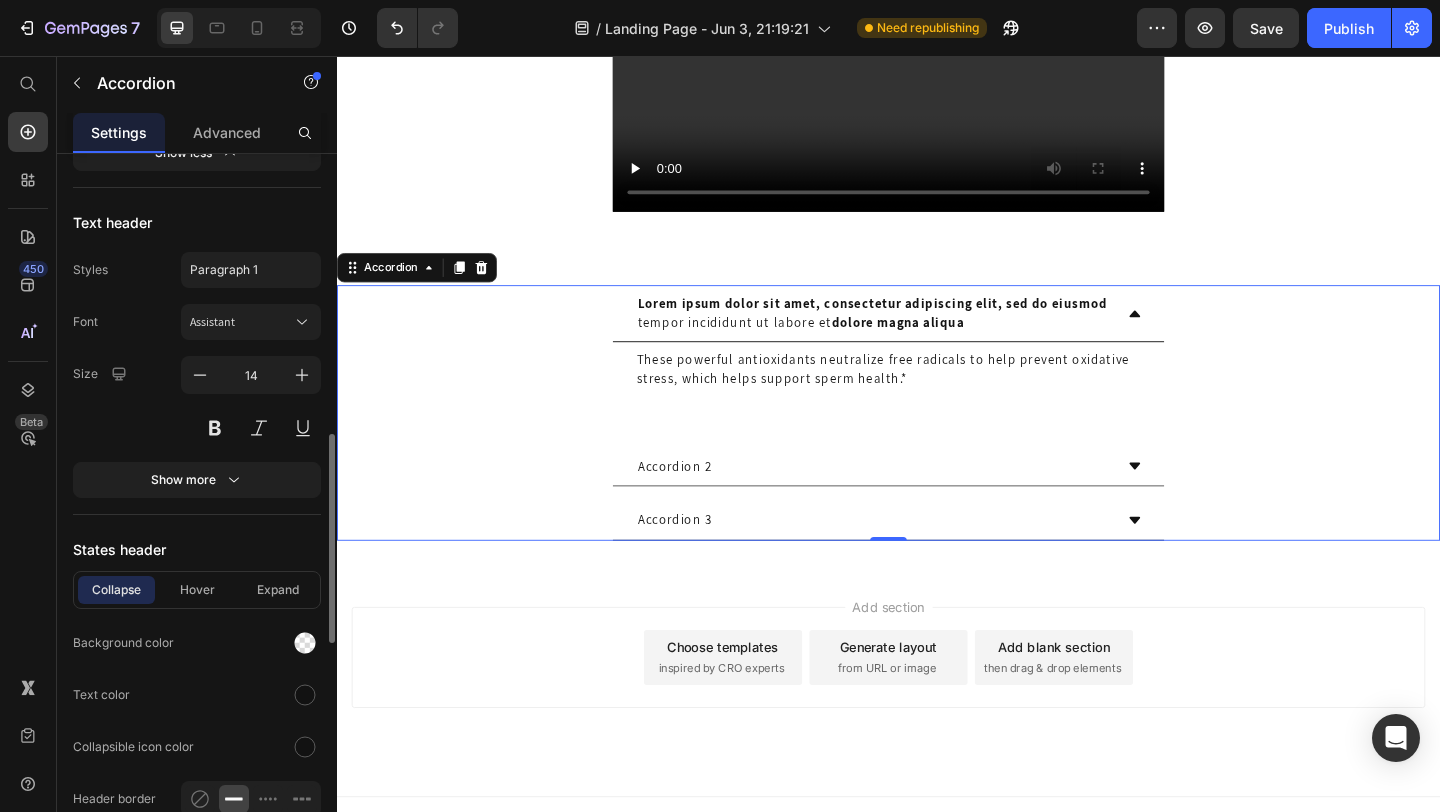 click on "Text header Styles Paragraph 1 Font Assistant Size 14 Show more" 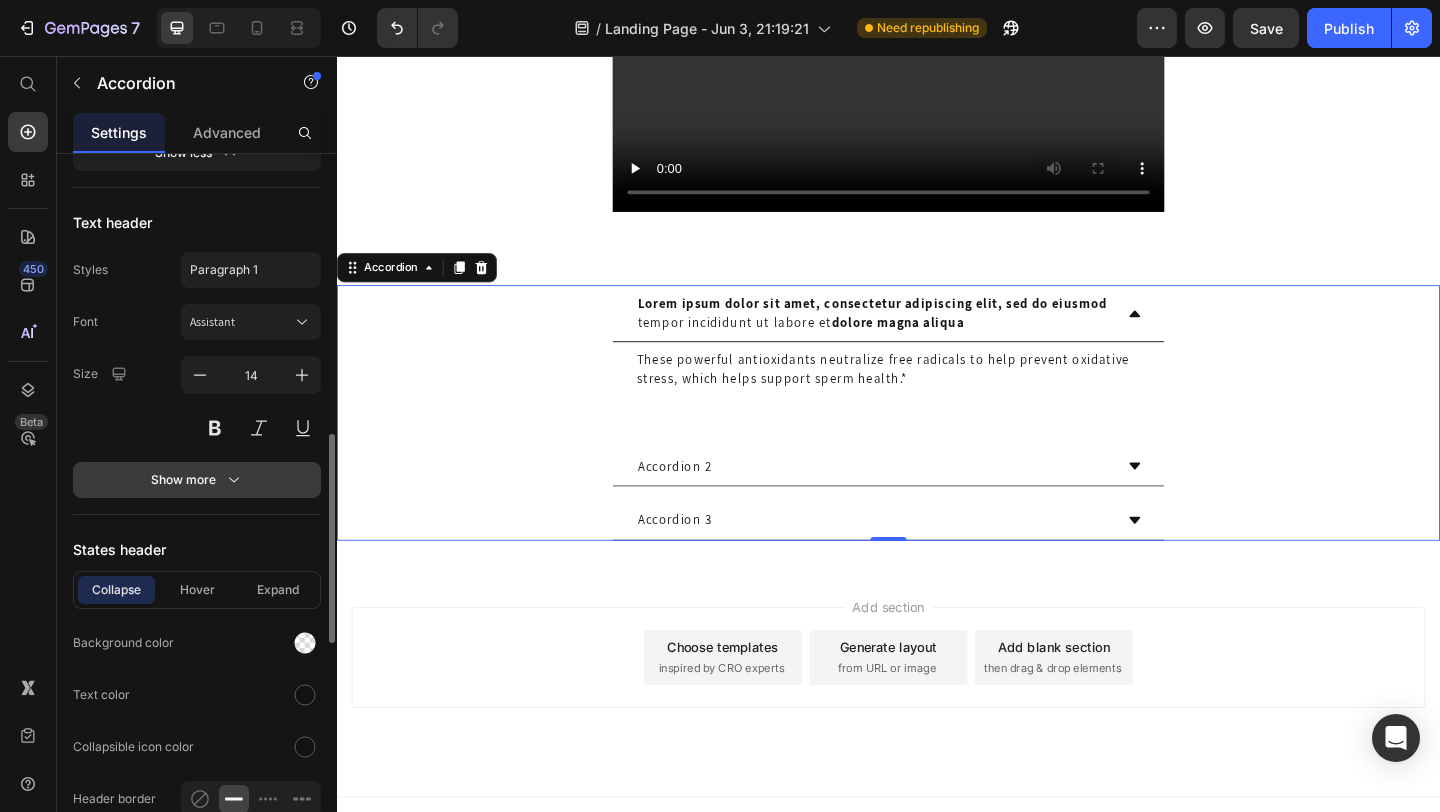 click 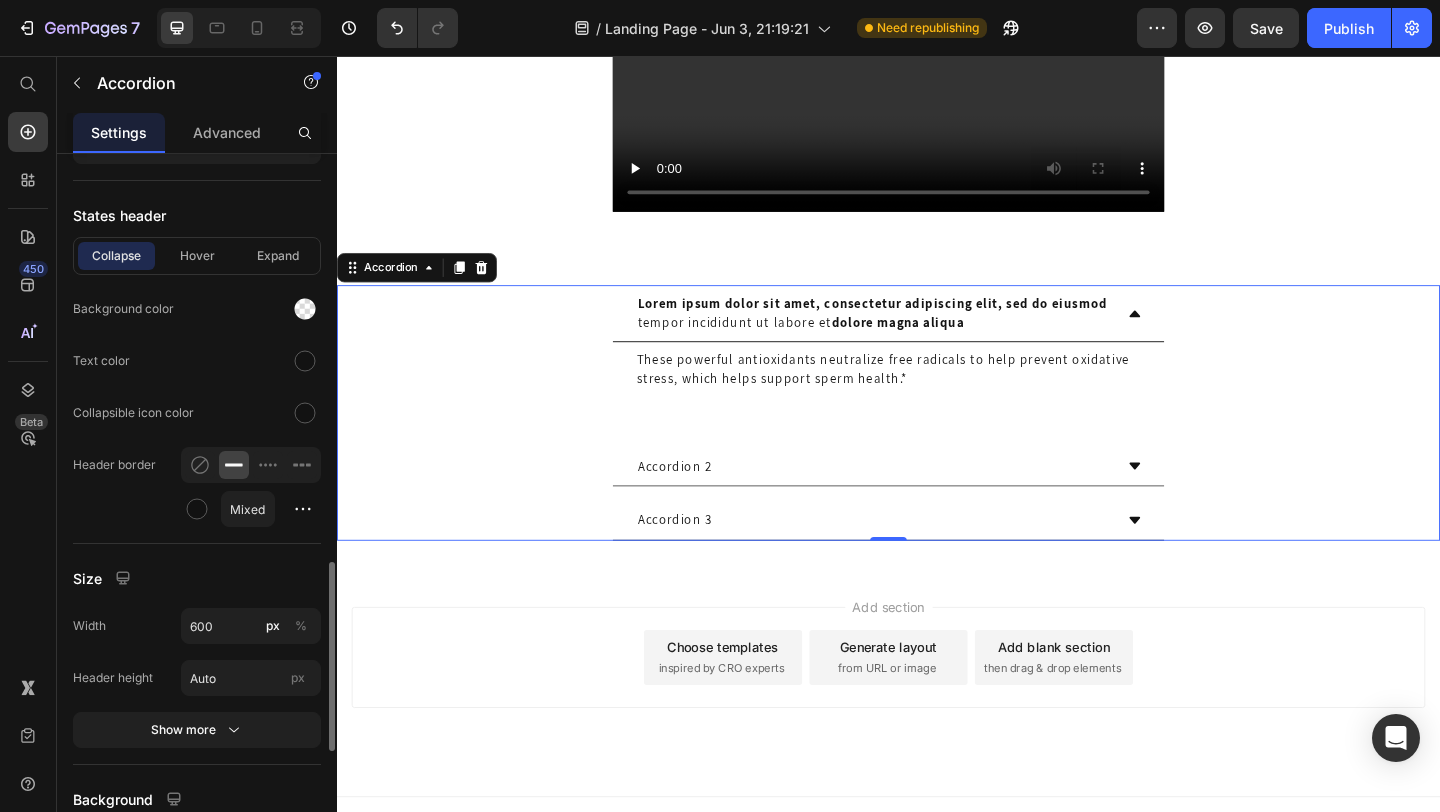 scroll, scrollTop: 1555, scrollLeft: 0, axis: vertical 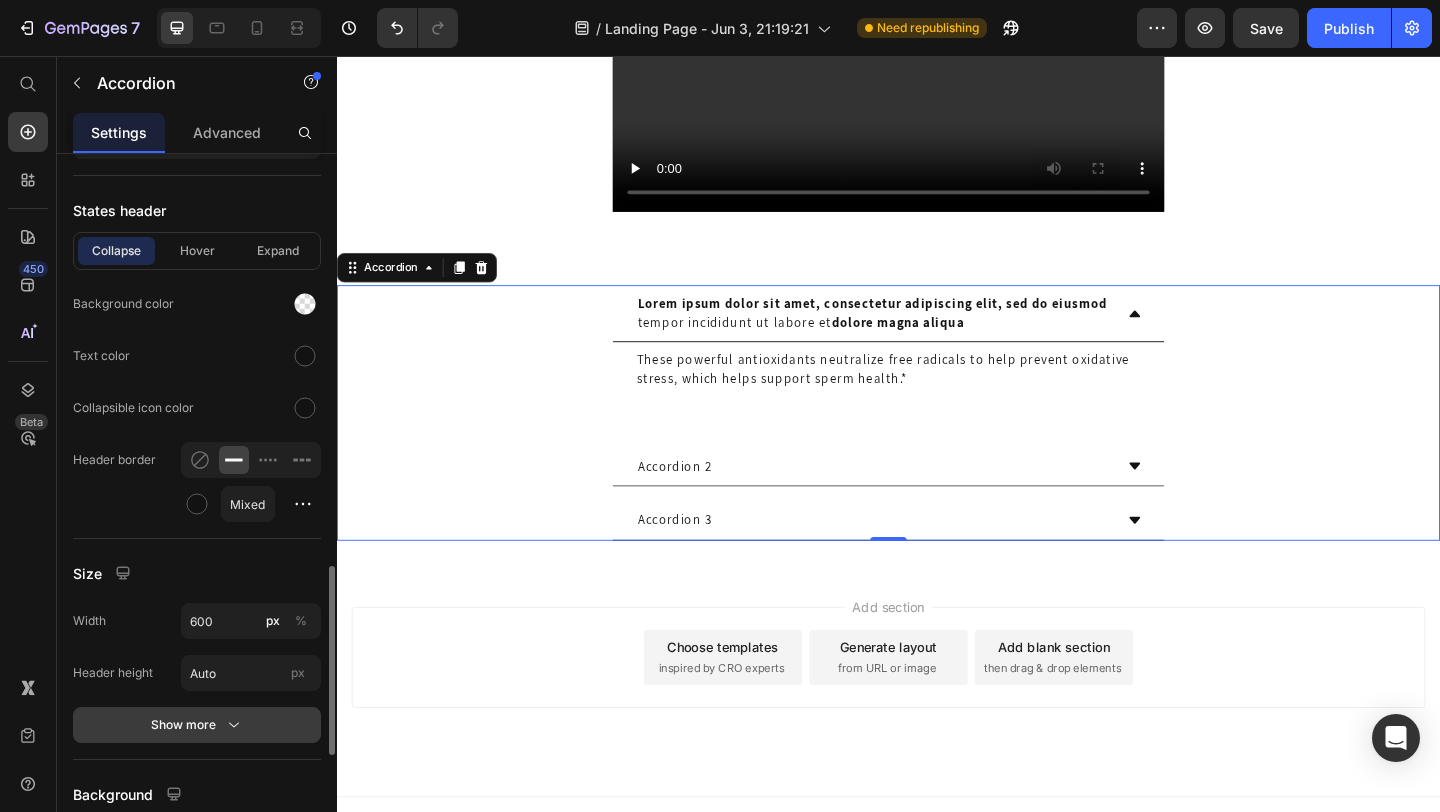 click on "Show more" at bounding box center [197, 725] 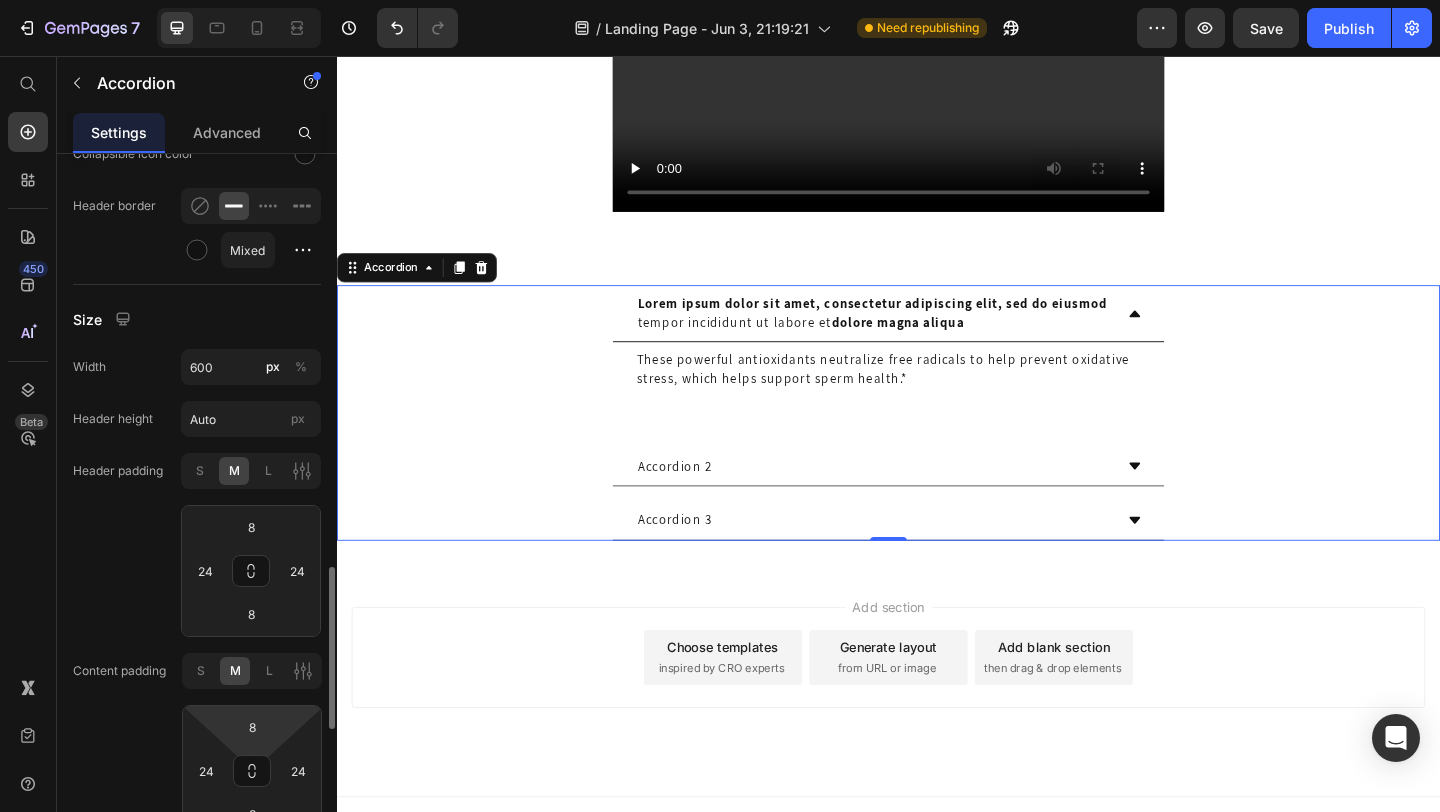 scroll, scrollTop: 1811, scrollLeft: 0, axis: vertical 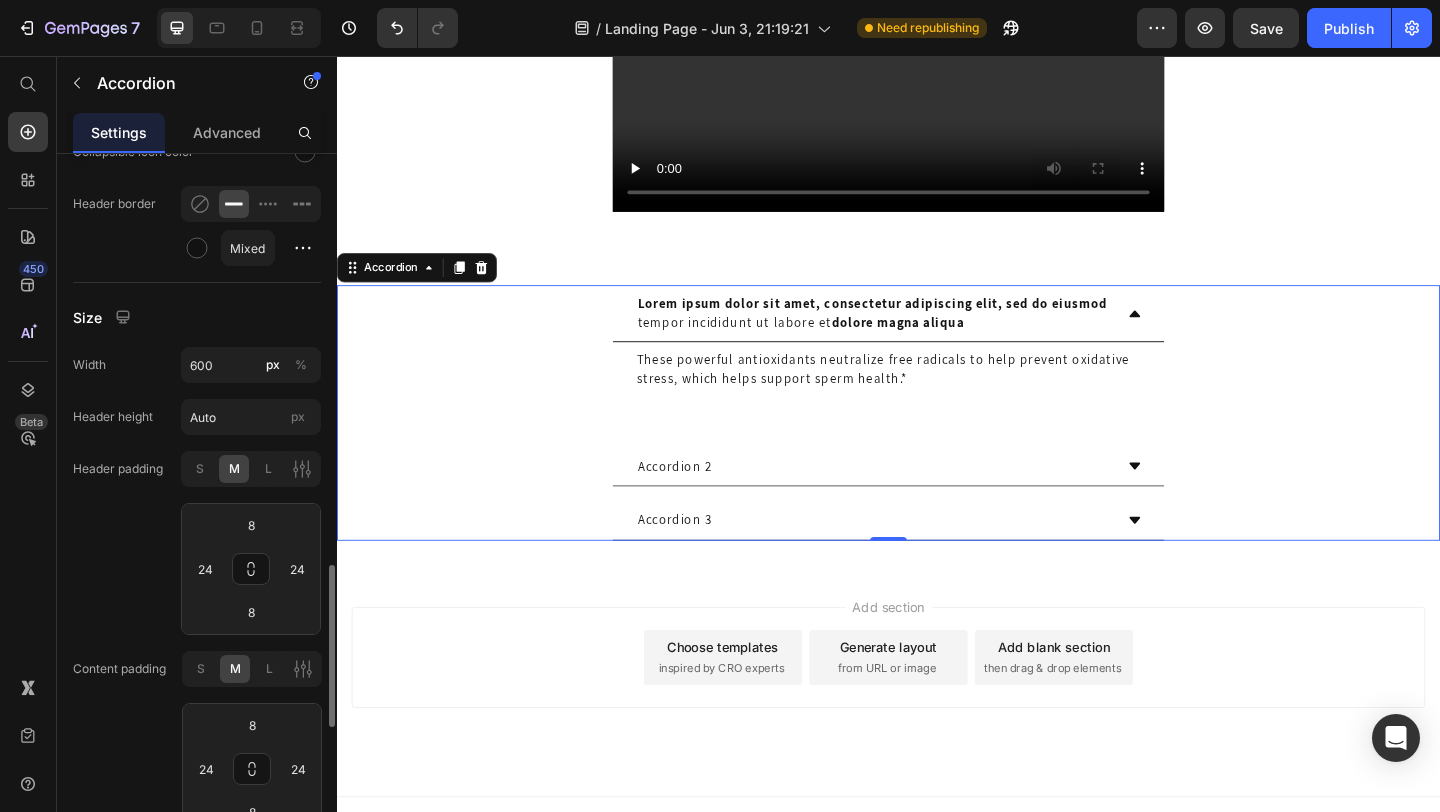 click on "Header padding S M L 8 24 8 24" 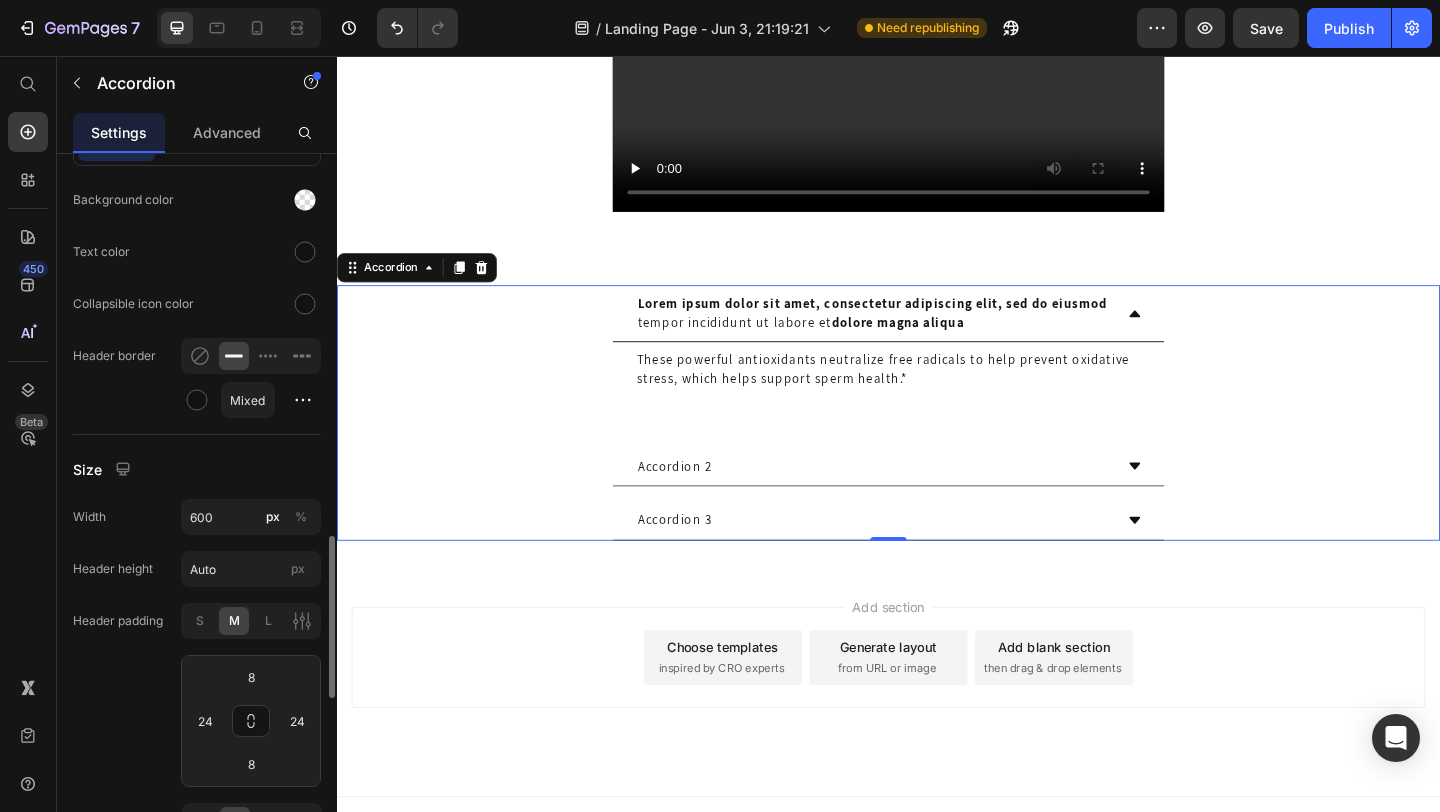 scroll, scrollTop: 1656, scrollLeft: 0, axis: vertical 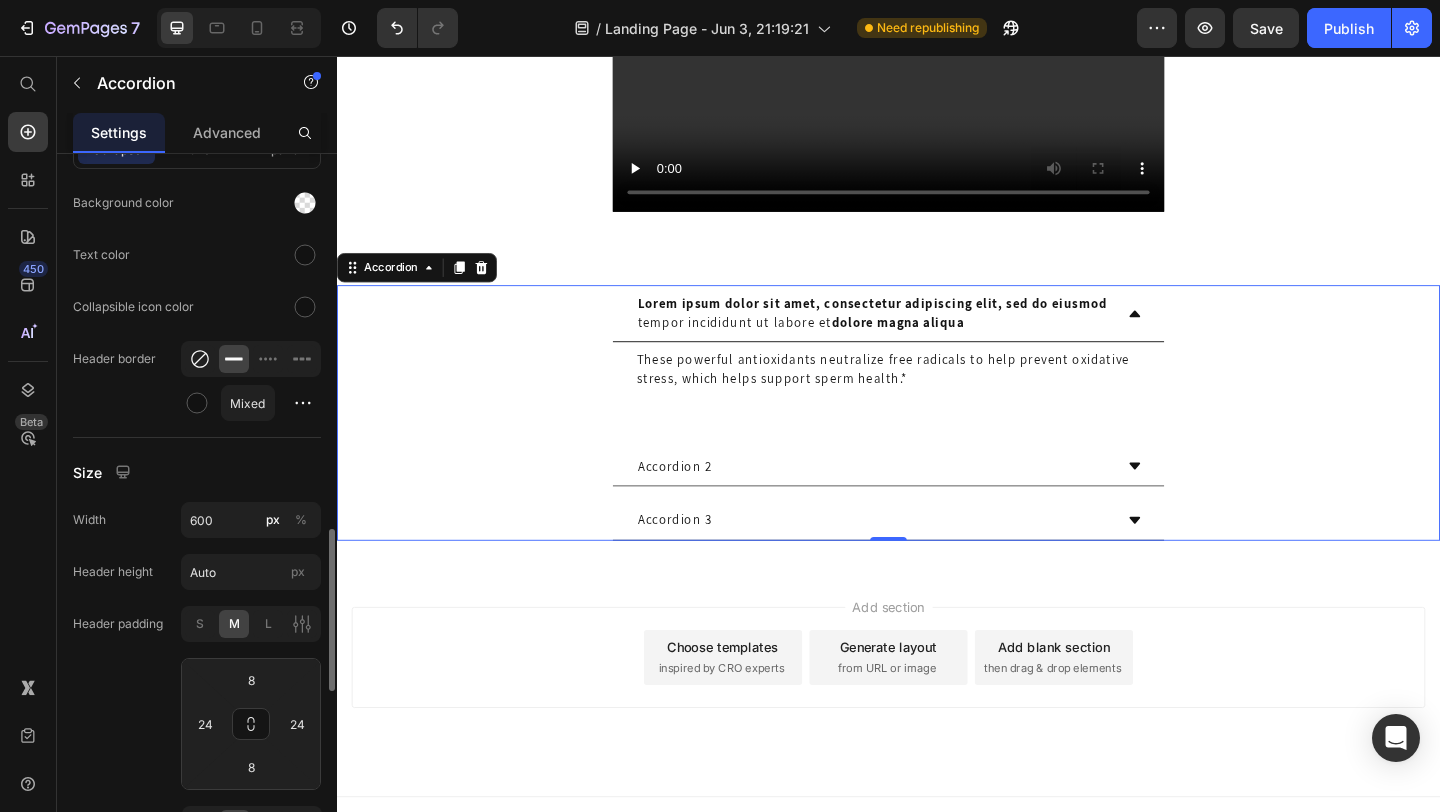click 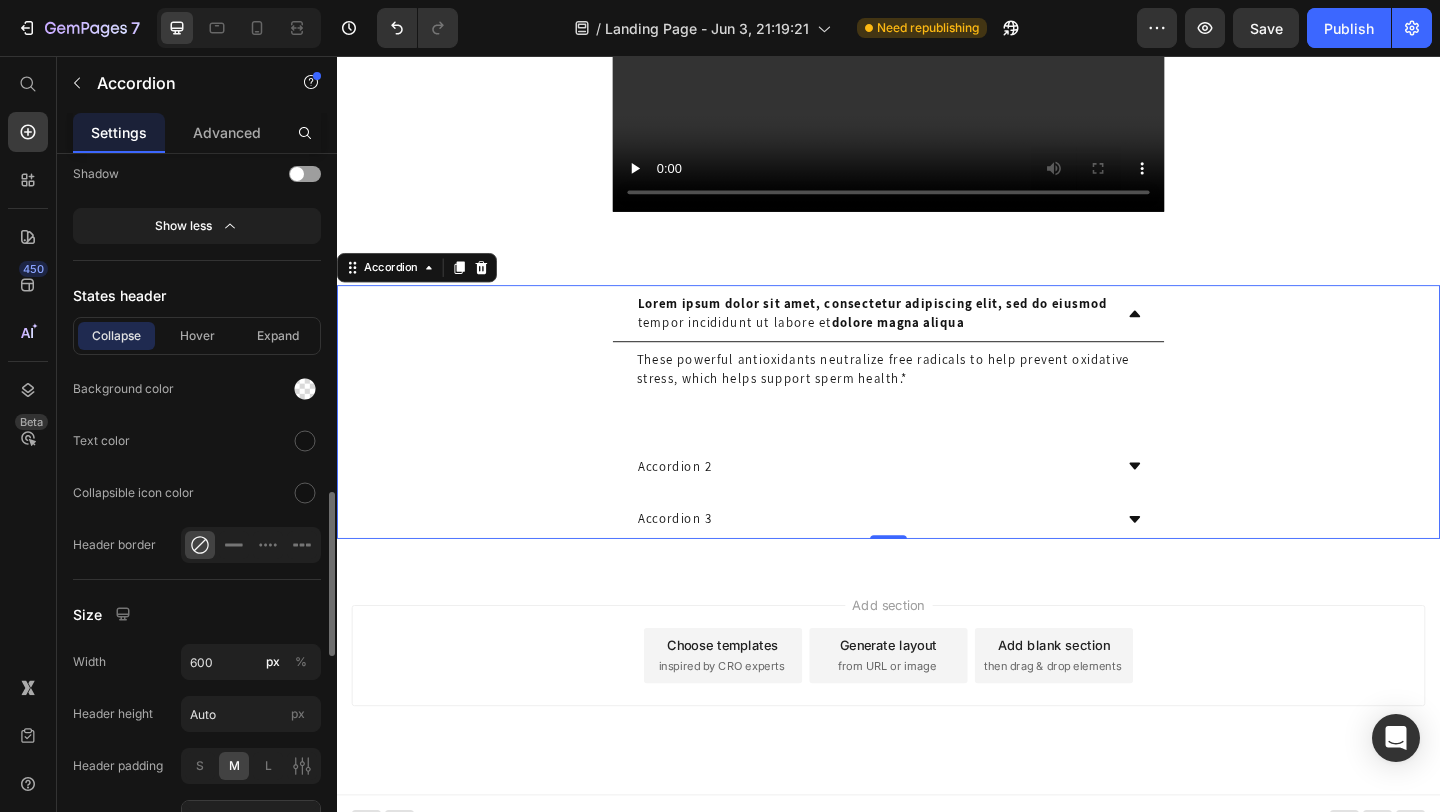scroll, scrollTop: 1464, scrollLeft: 0, axis: vertical 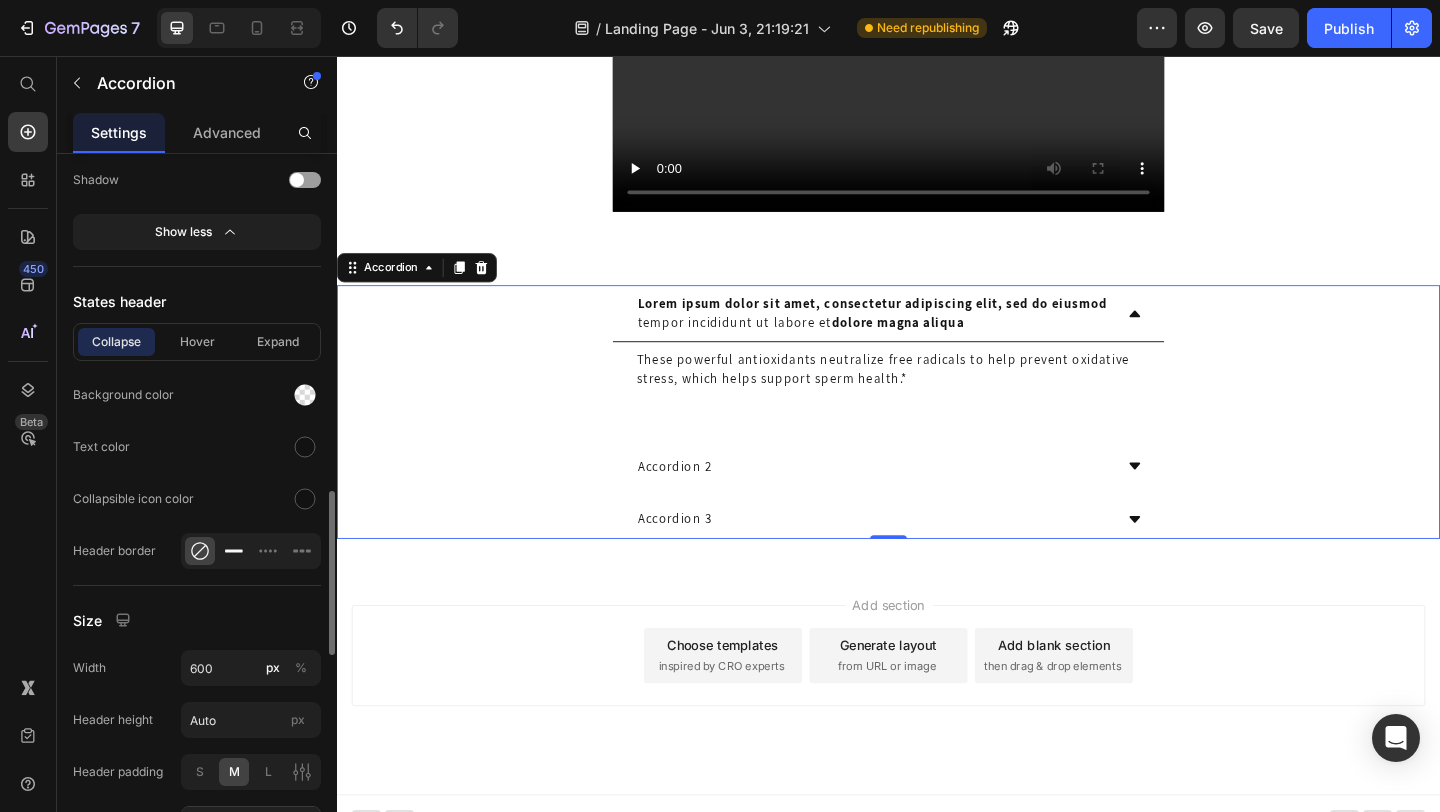 click 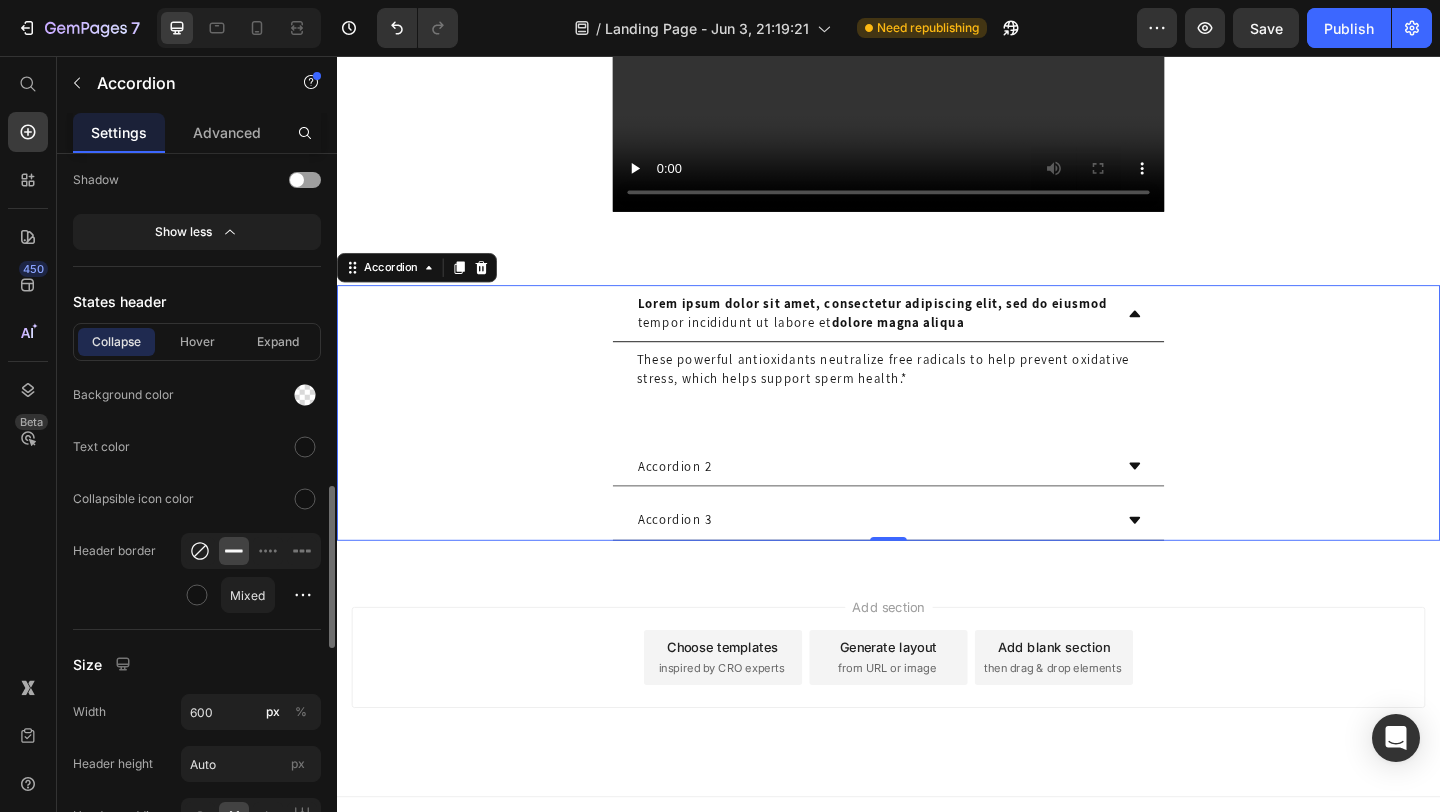 click 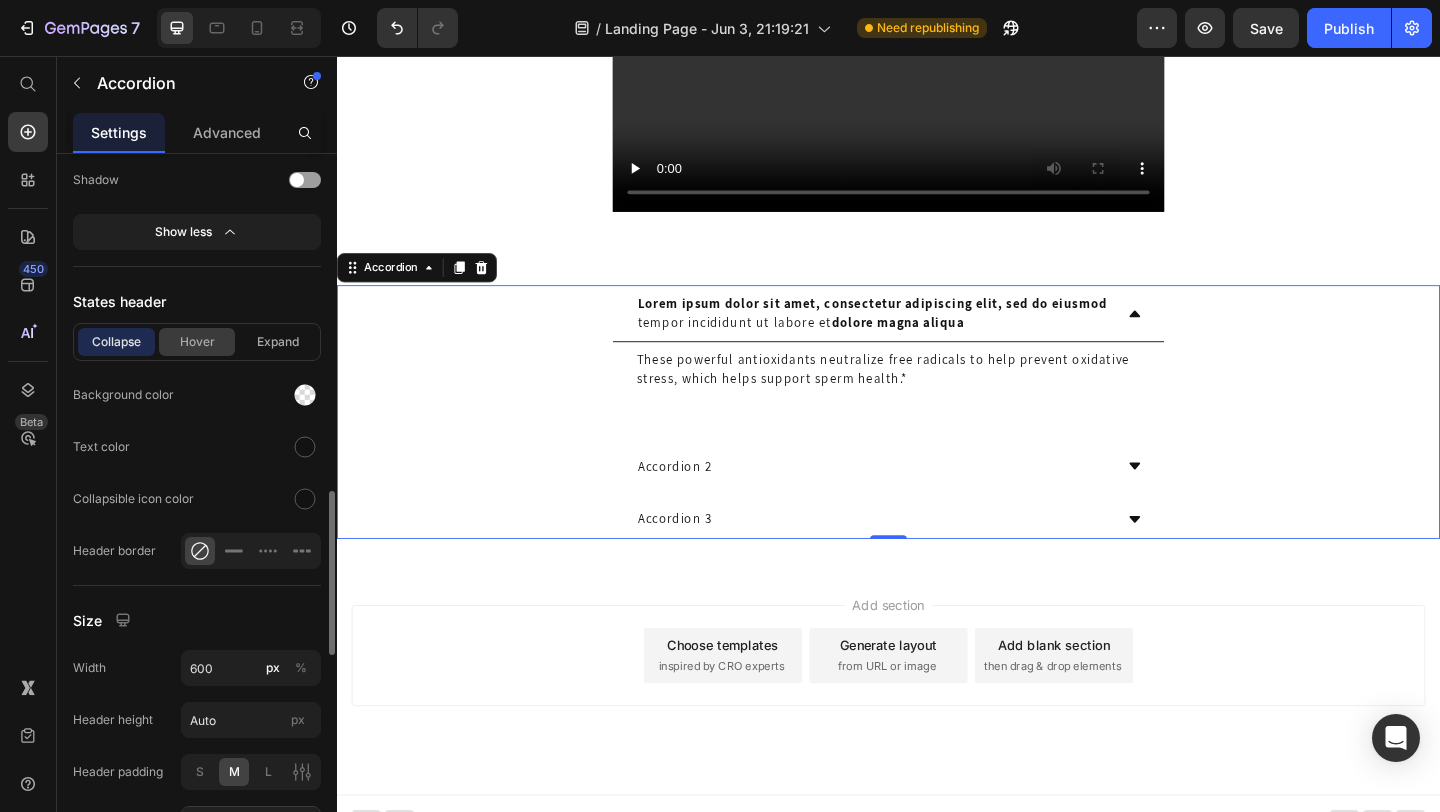 click on "Hover" at bounding box center (197, 342) 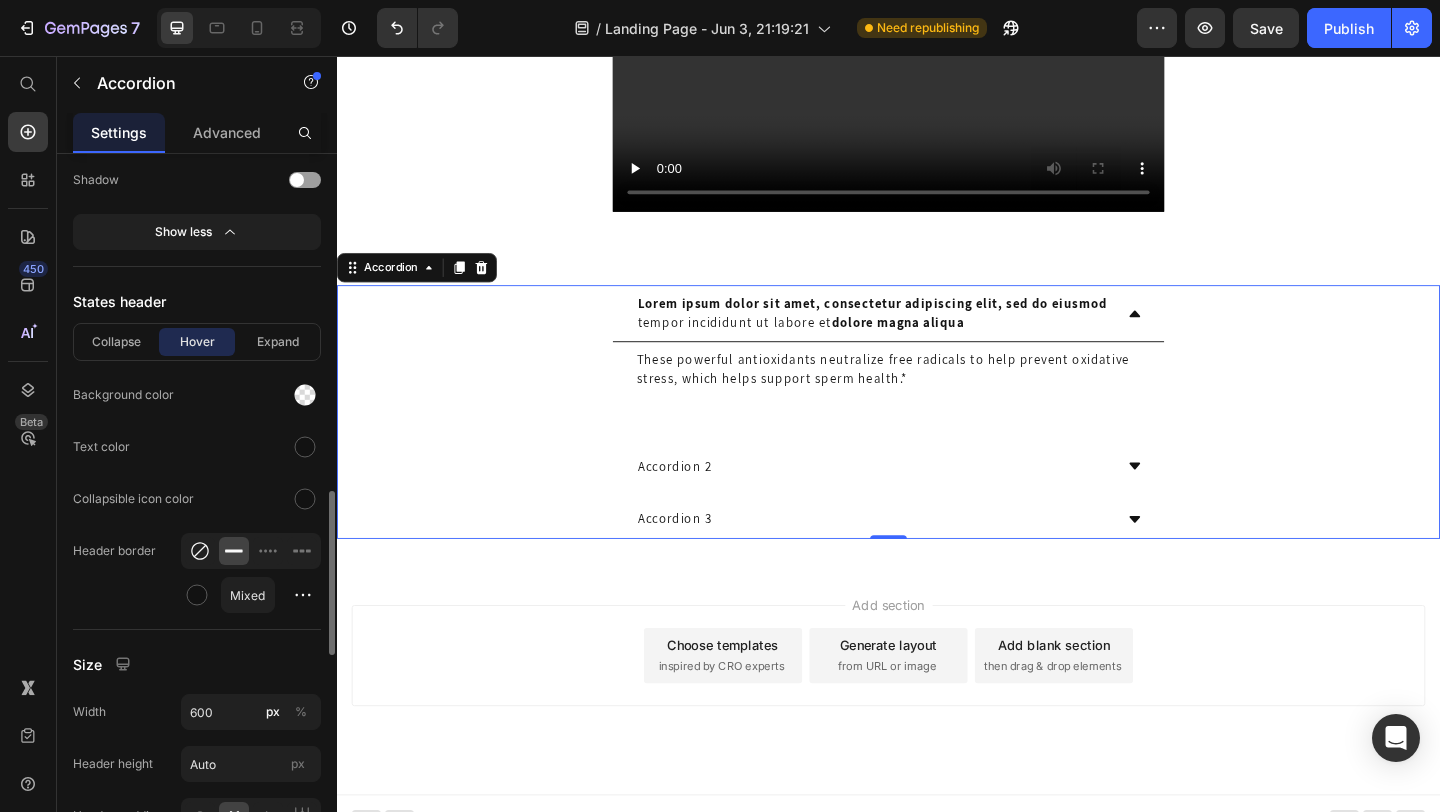 click 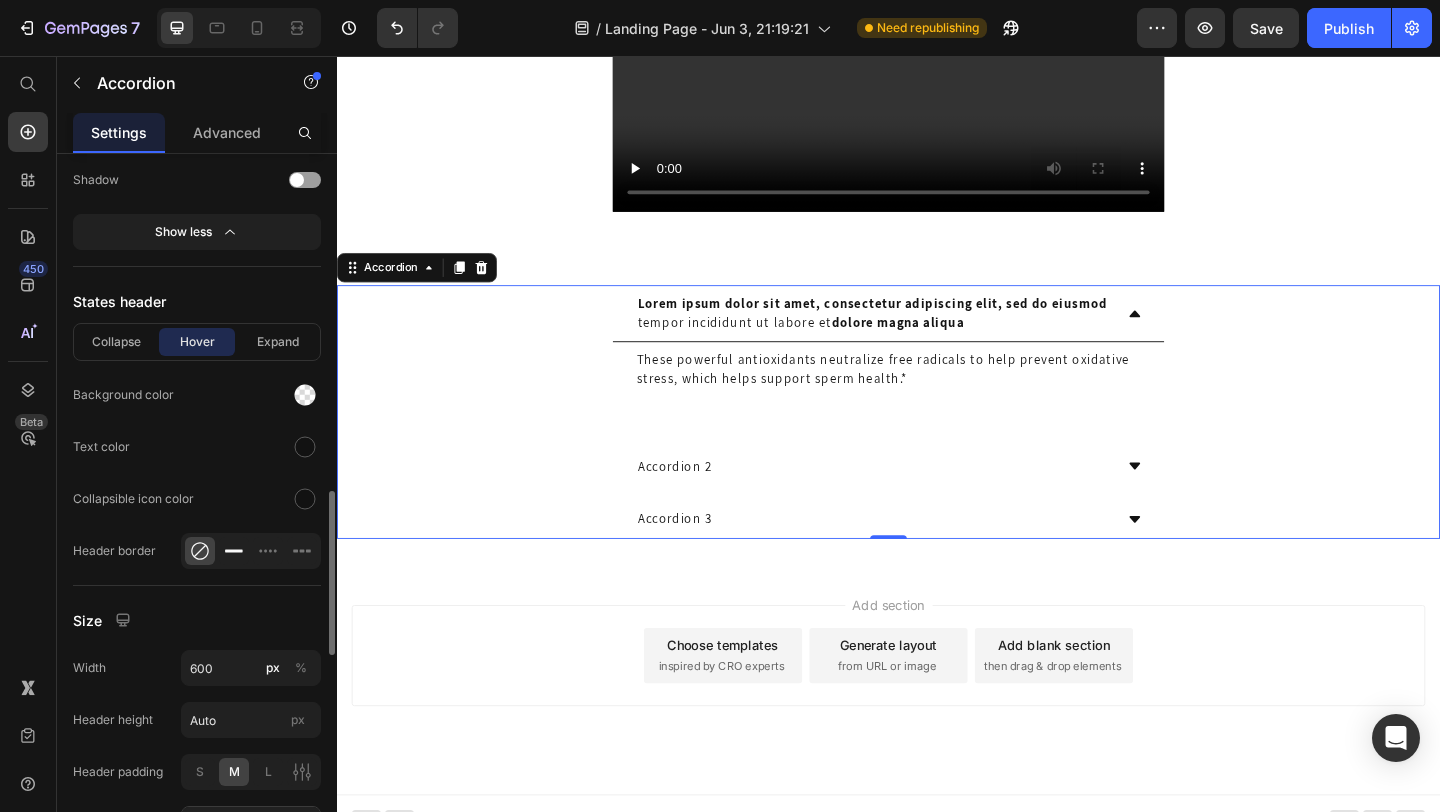 click 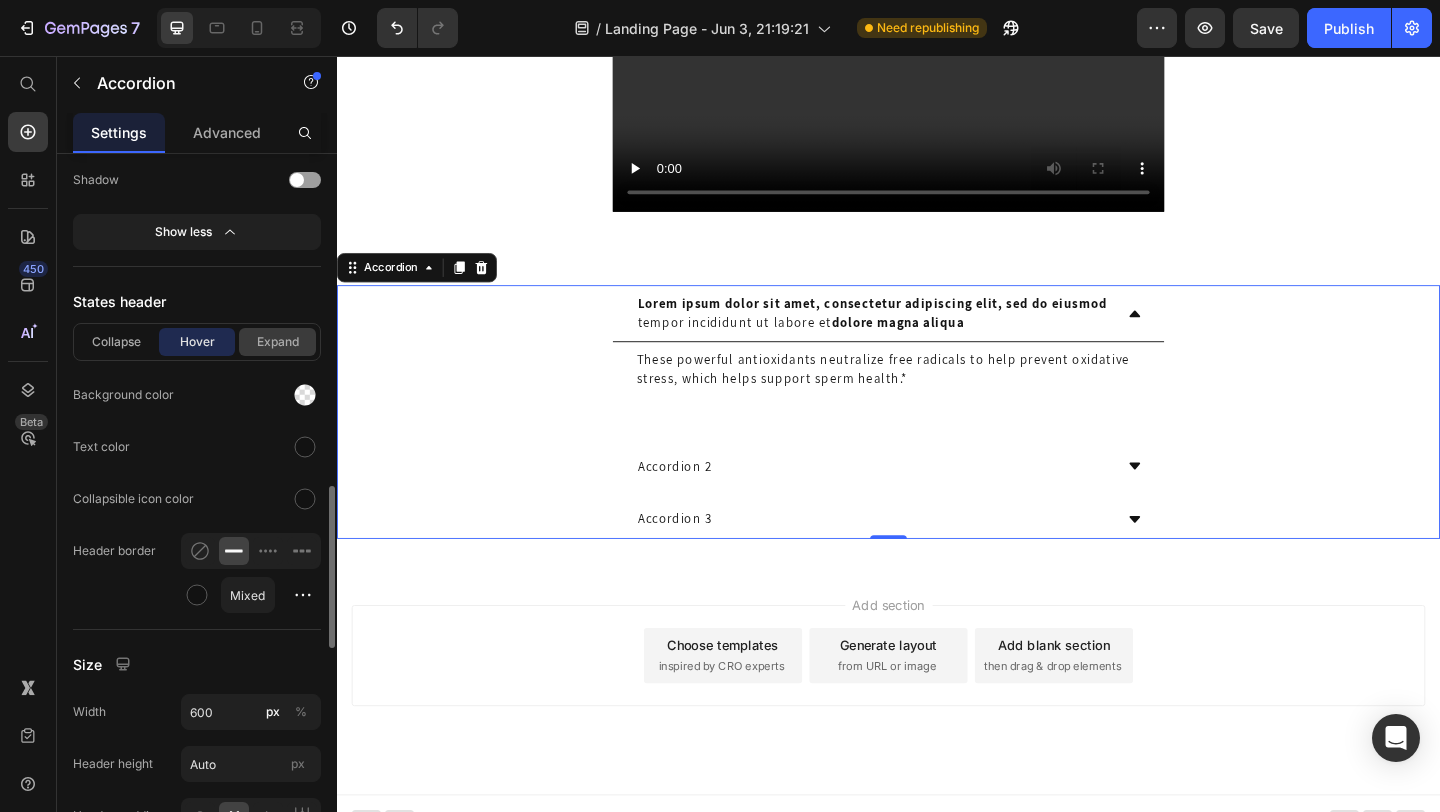 click on "Expand" at bounding box center (277, 342) 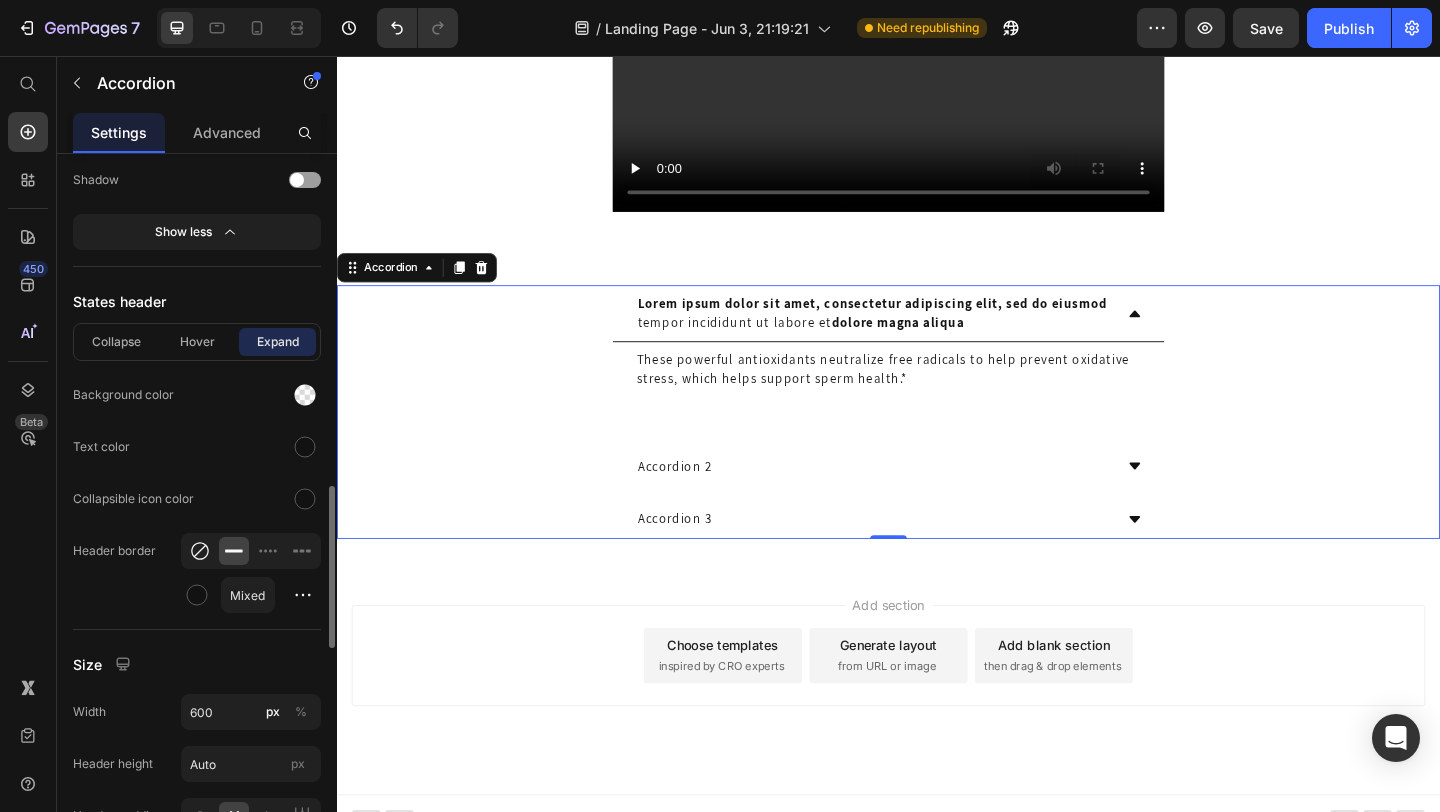 click 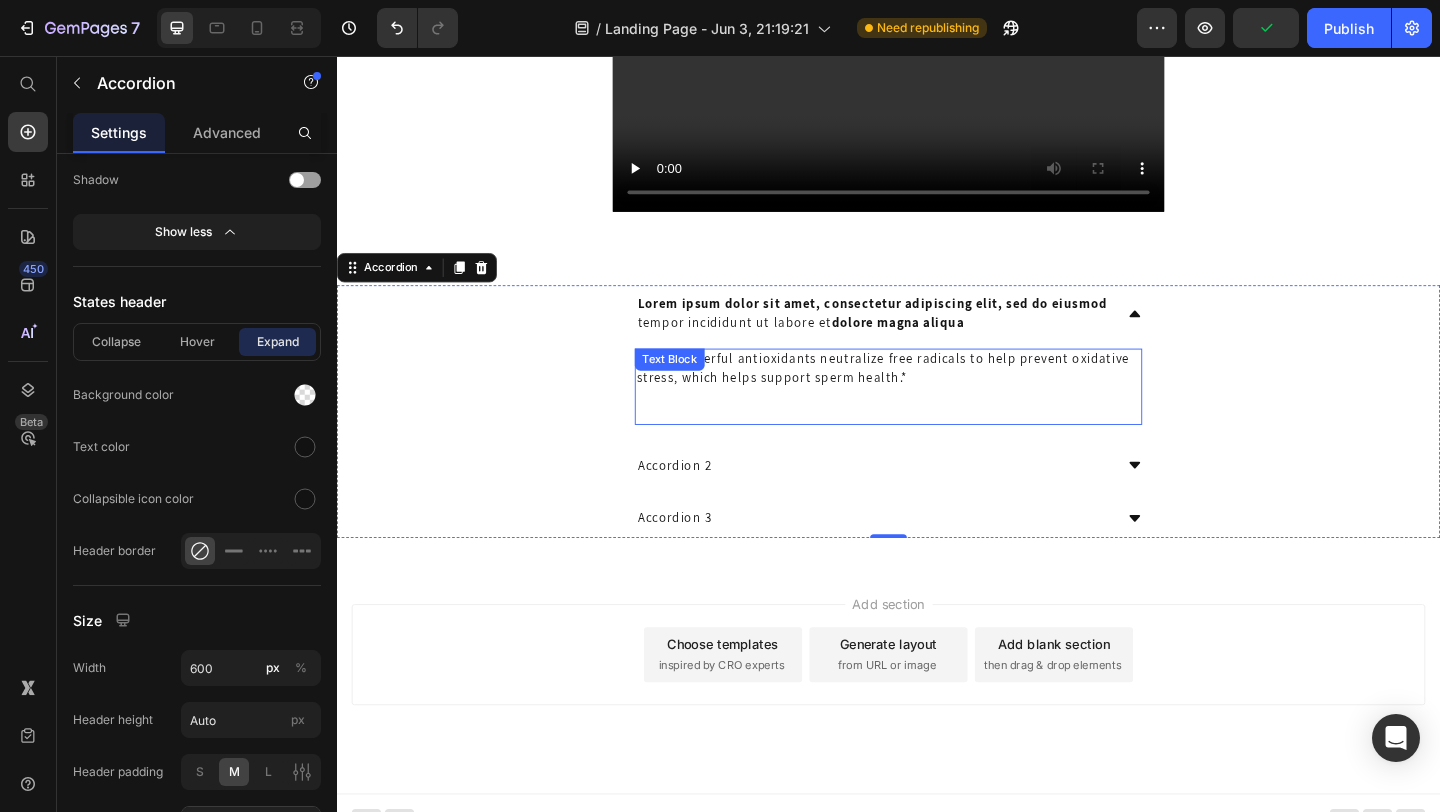 click at bounding box center (937, 434) 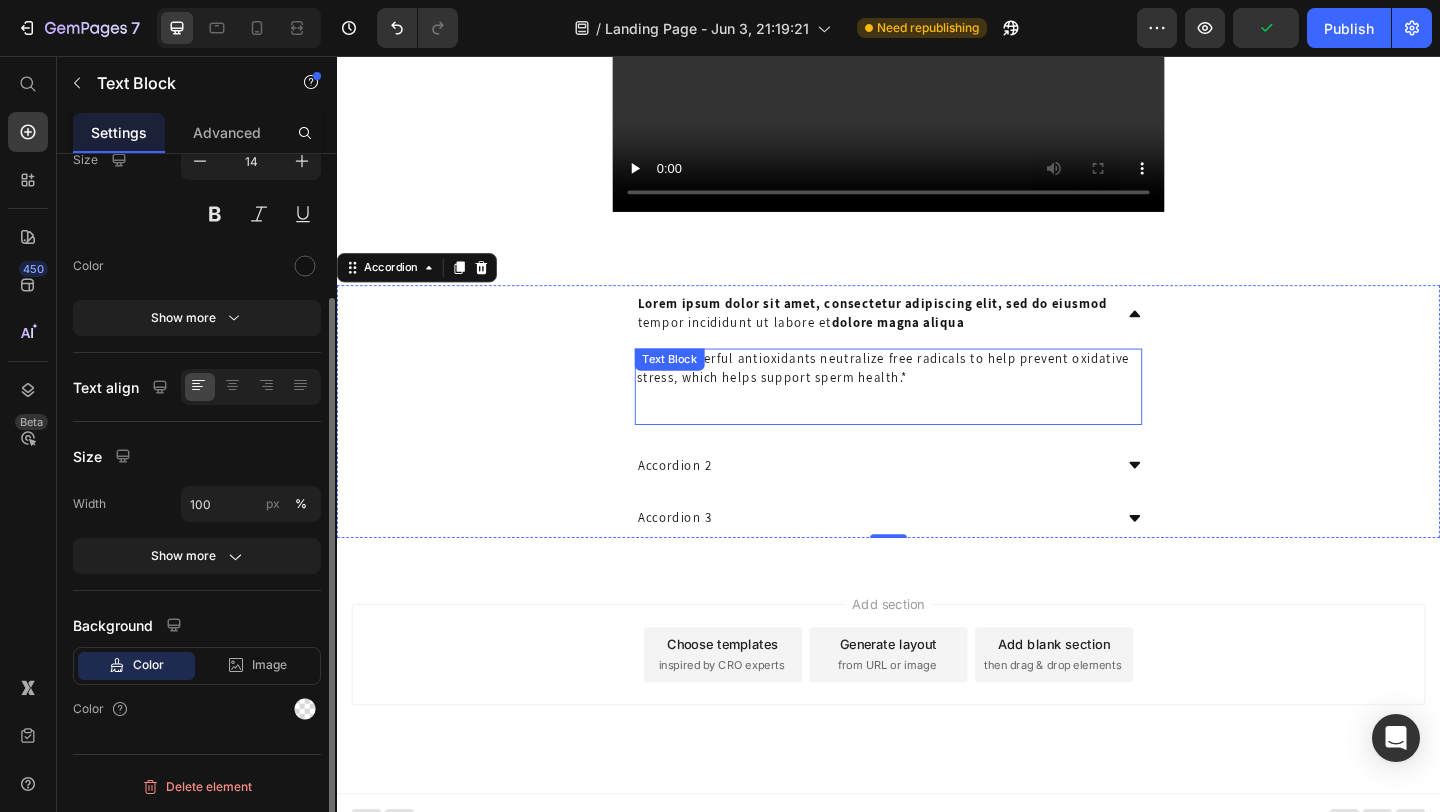 click at bounding box center (937, 434) 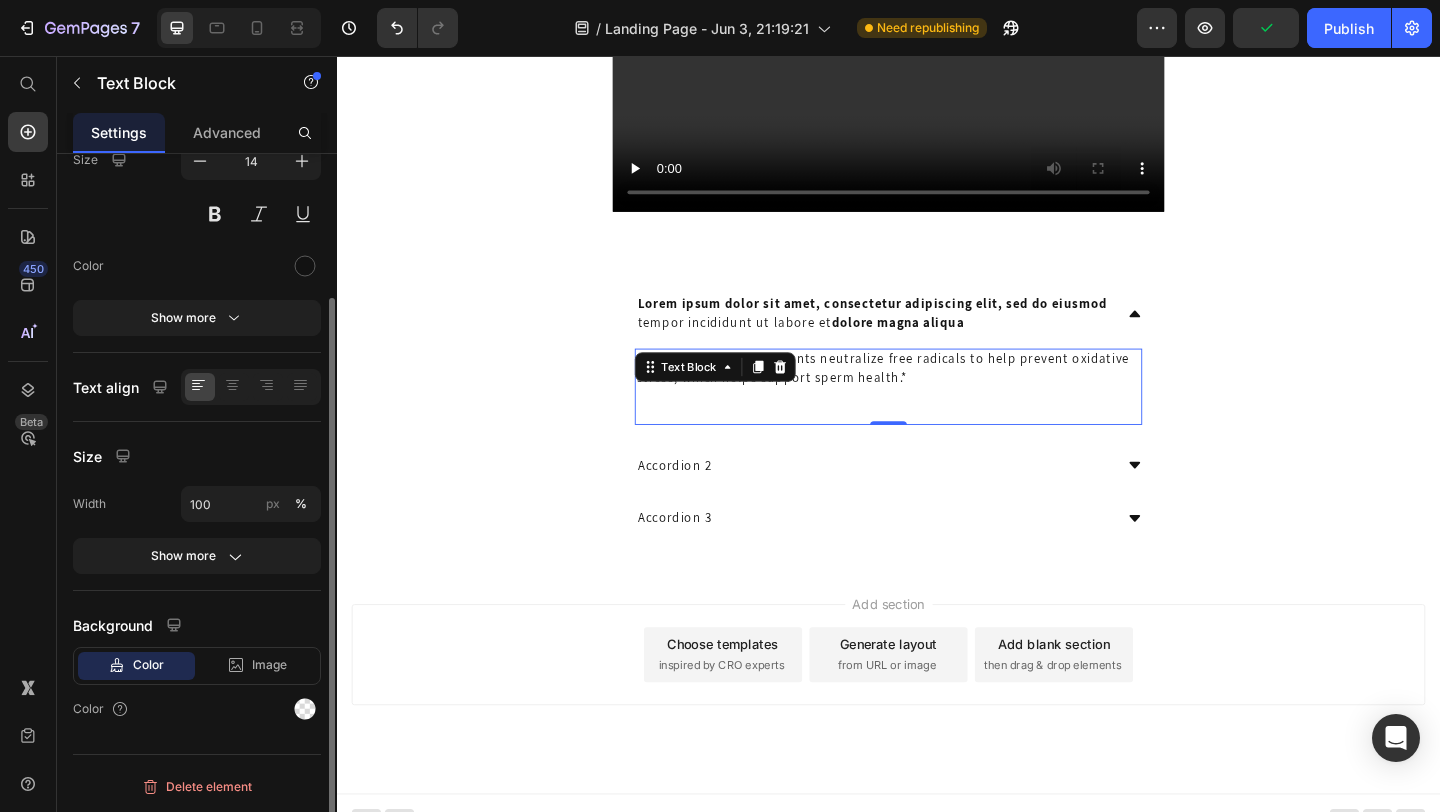 scroll, scrollTop: 0, scrollLeft: 0, axis: both 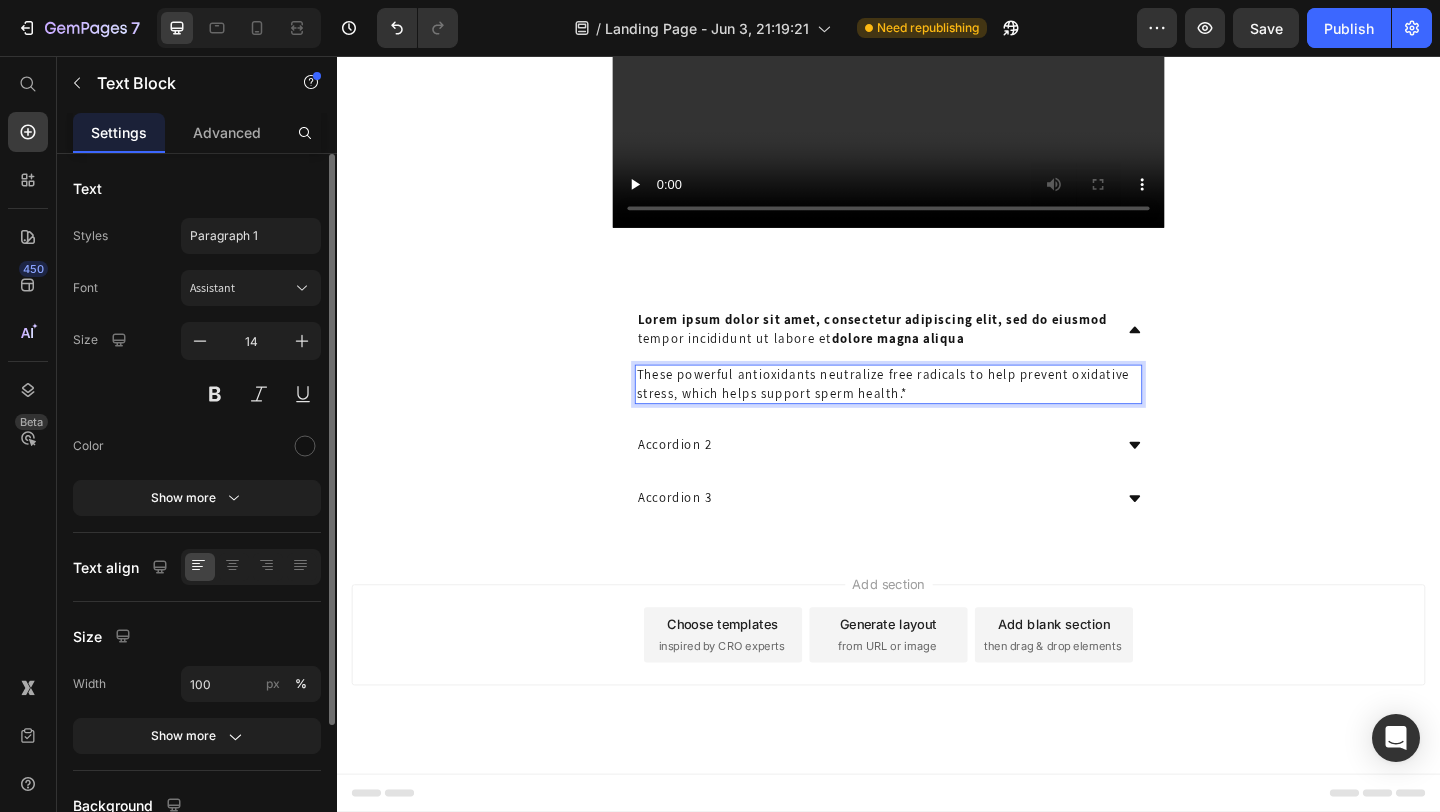 click on "Size 14" at bounding box center [197, 367] 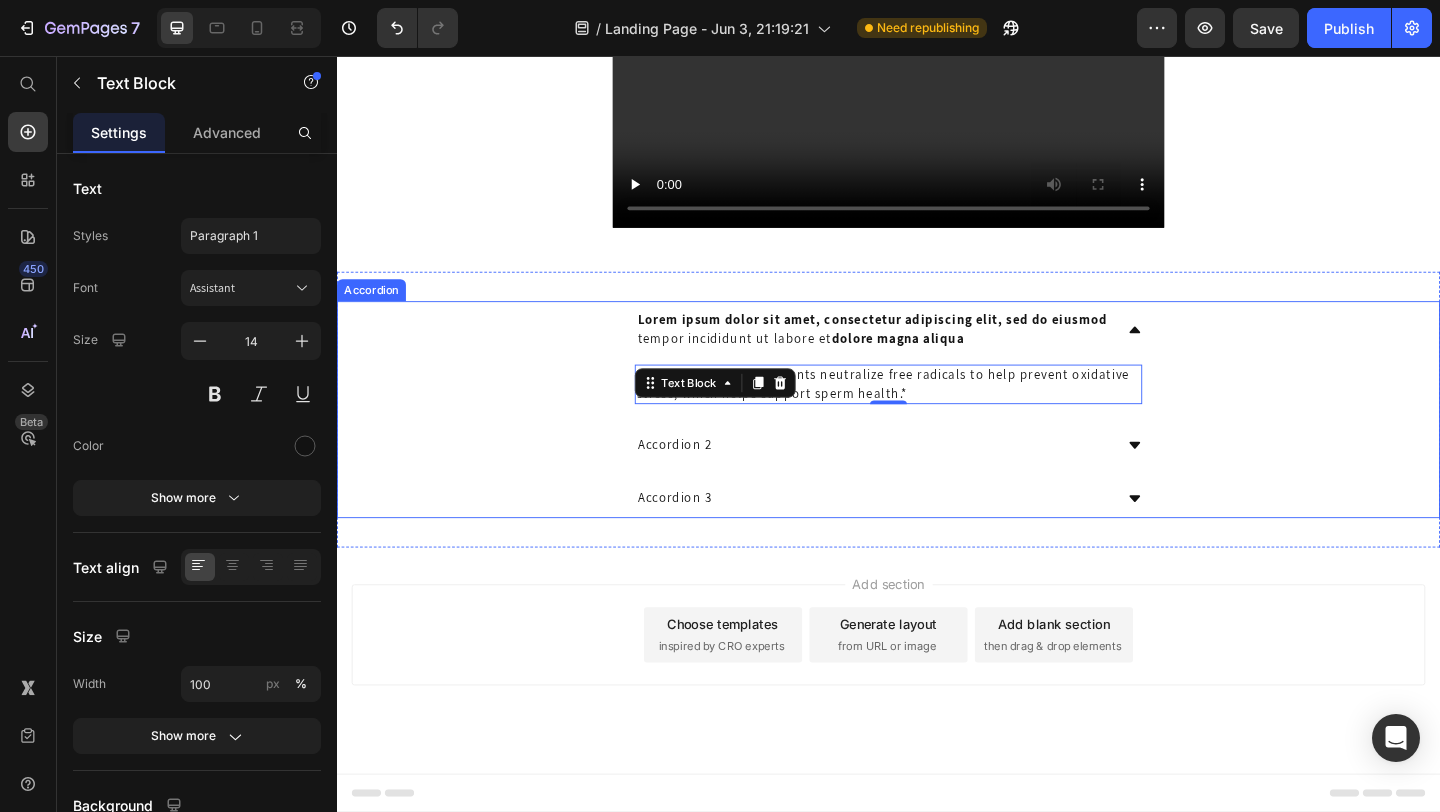click on "Lorem ipsum dolor sit amet, consectetur adipiscing elit, sed do eiusmod tempor incididunt ut labore et  dolore magna aliqua These powerful antioxidants neutralize free radicals to help prevent oxidative stress, which helps support sperm health.* Text Block   0
Accordion 2
Accordion 3" at bounding box center [937, 441] 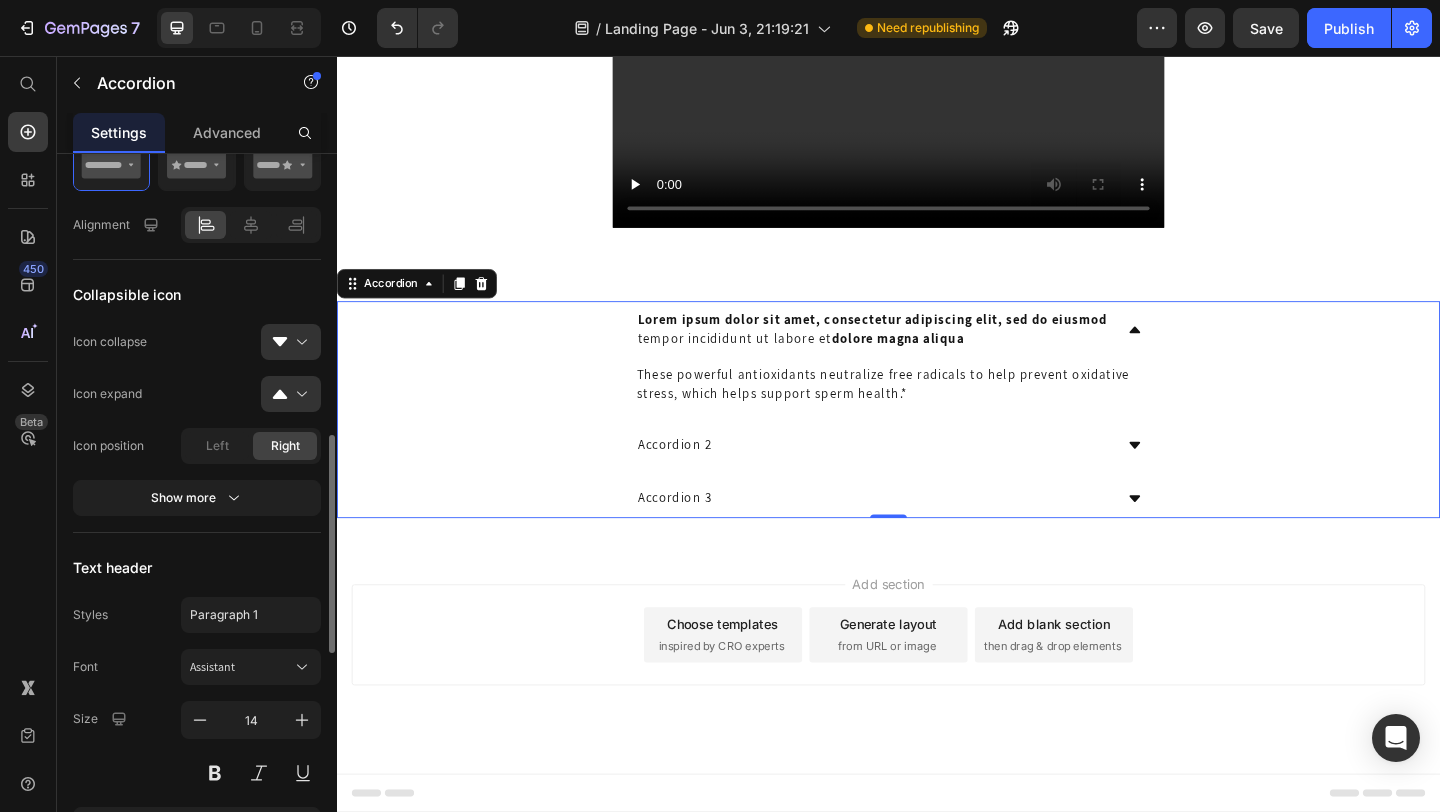 scroll, scrollTop: 657, scrollLeft: 0, axis: vertical 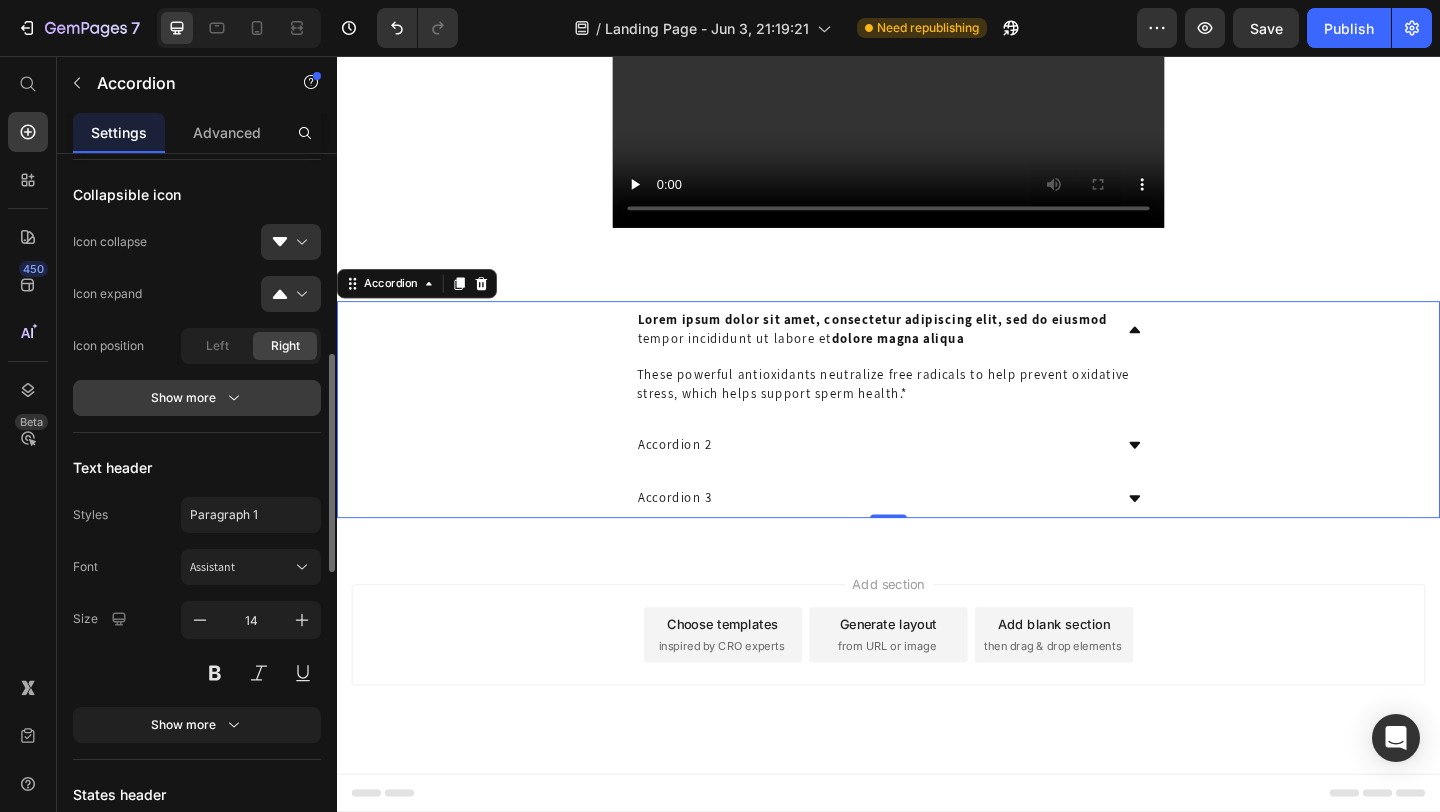 click on "Show more" at bounding box center [197, 398] 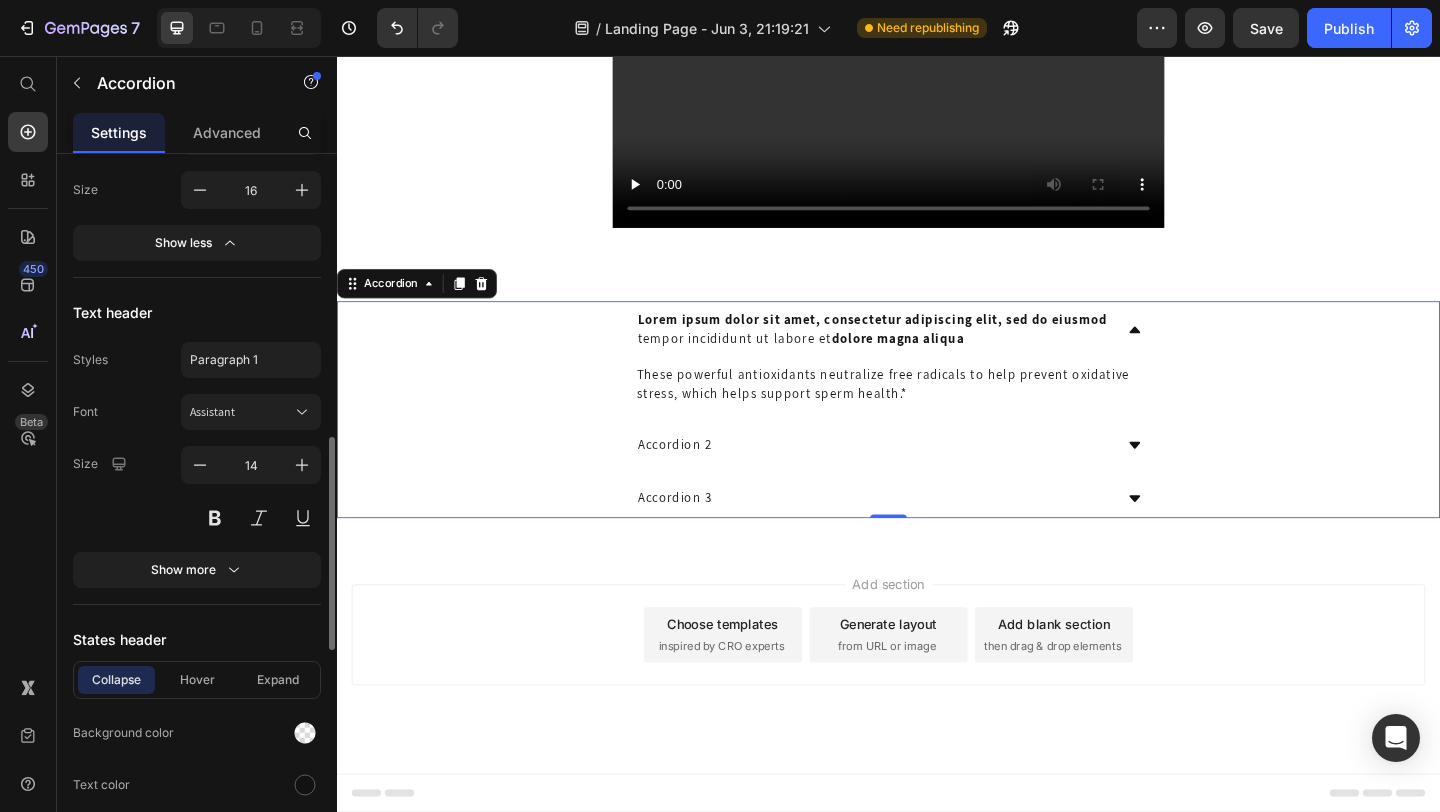 scroll, scrollTop: 889, scrollLeft: 0, axis: vertical 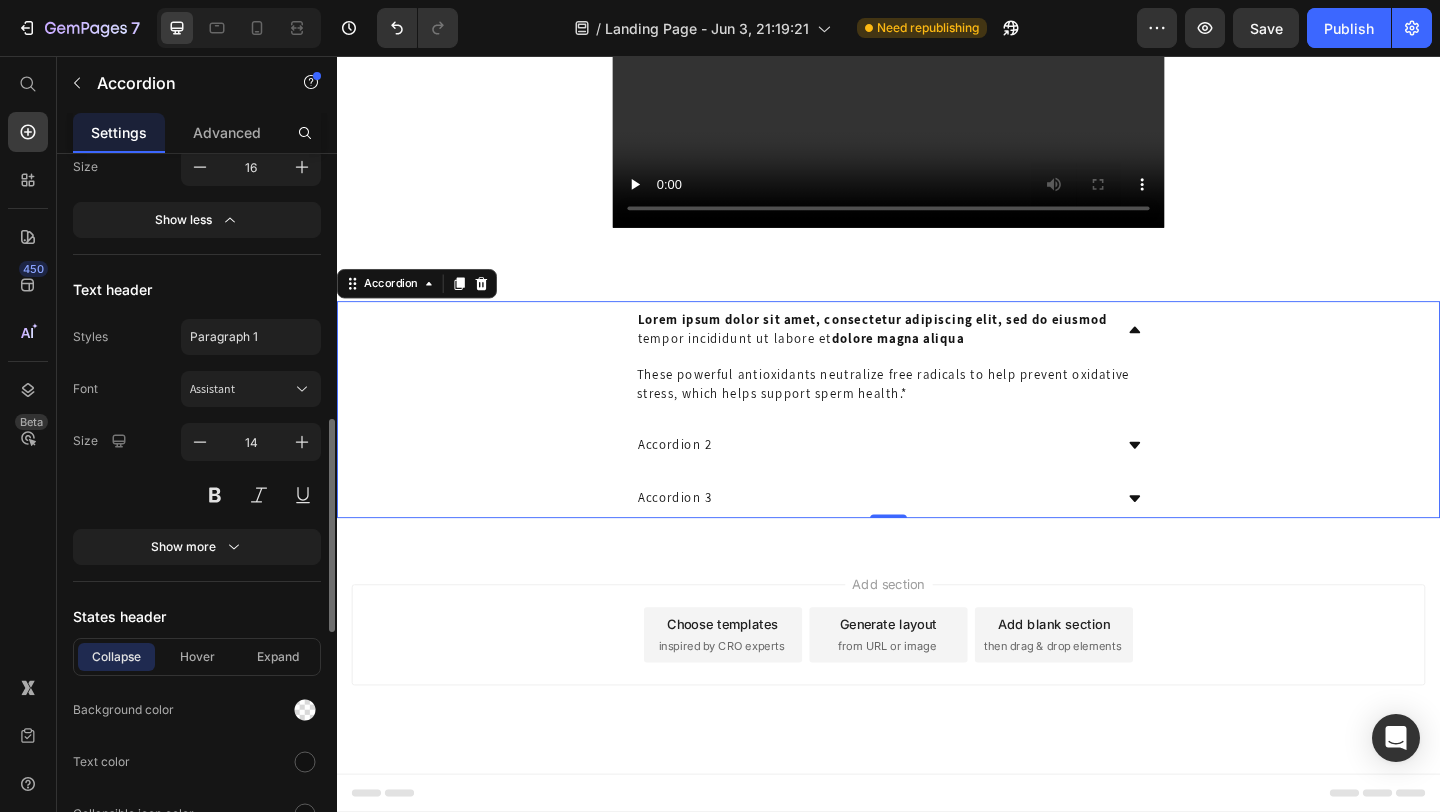 click on "Text header Styles Paragraph 1 Font Assistant Size 14 Show more" 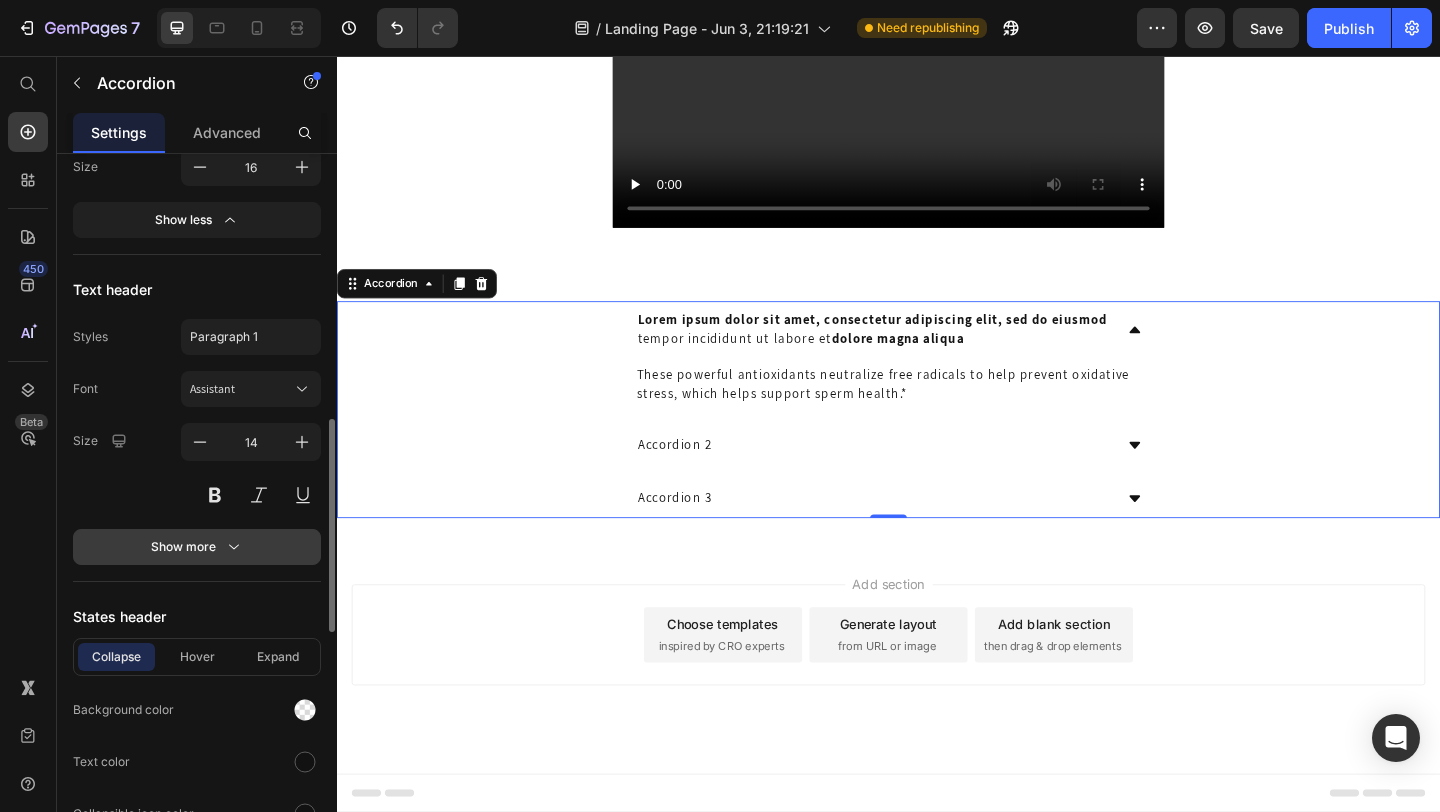 click on "Show more" at bounding box center [197, 547] 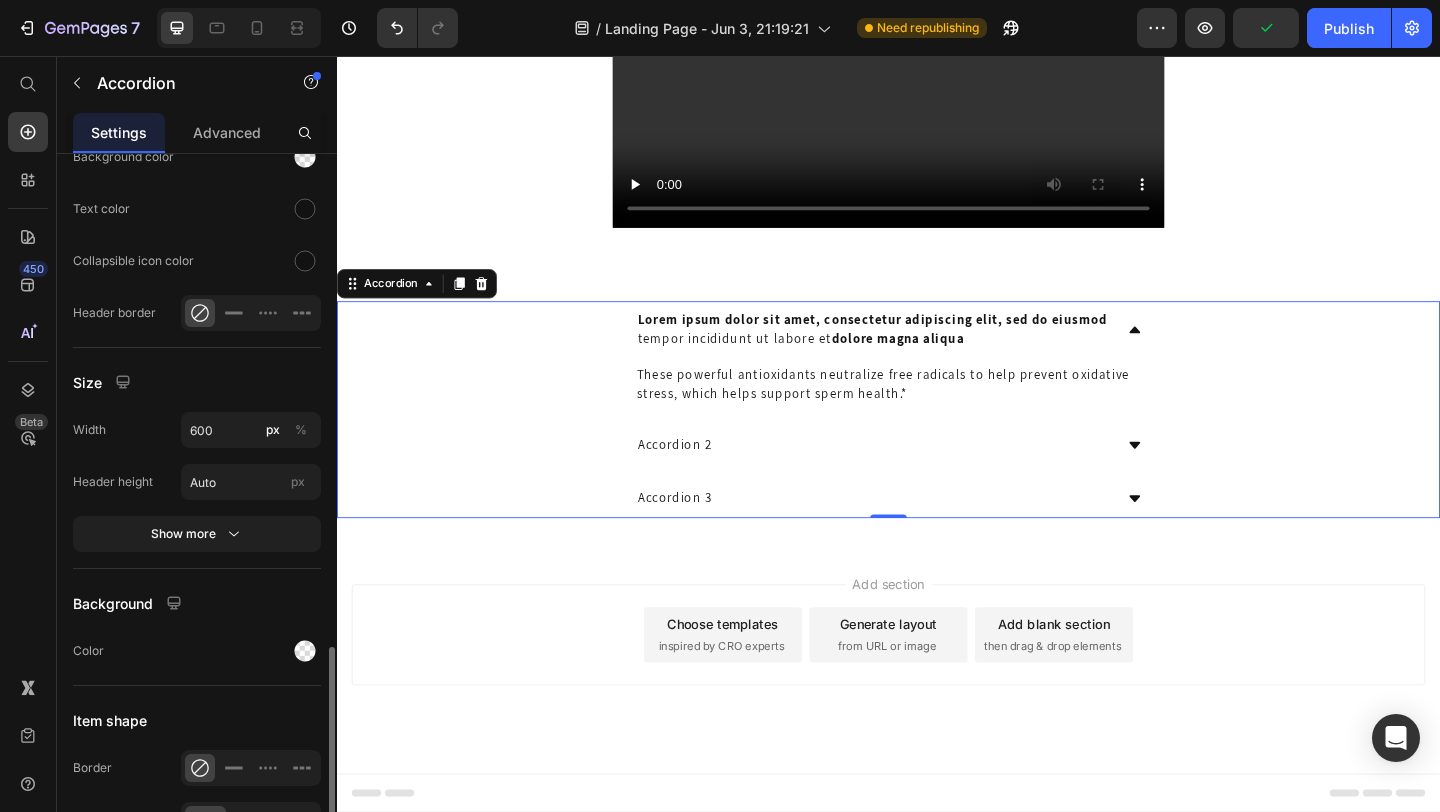 scroll, scrollTop: 1729, scrollLeft: 0, axis: vertical 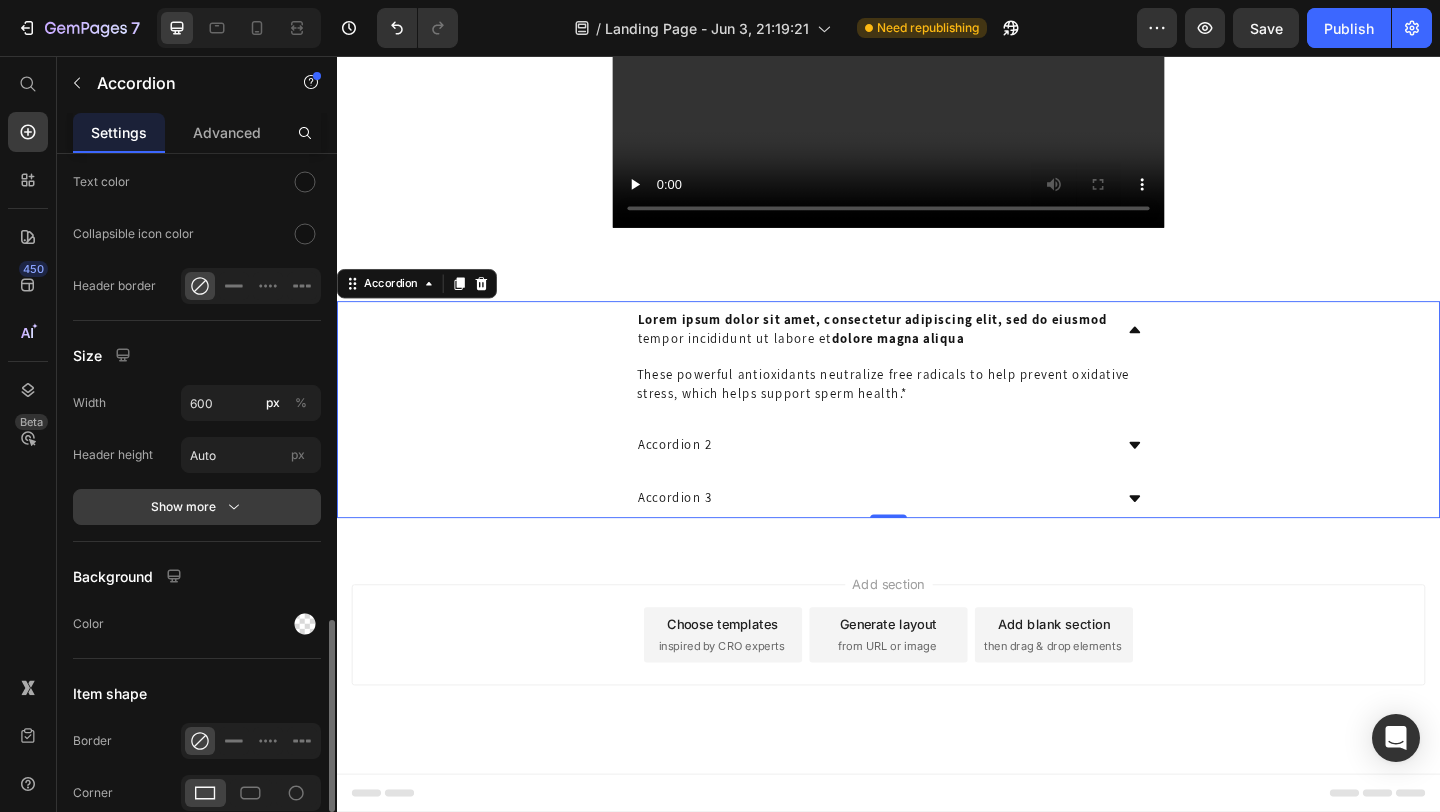 click on "Show more" at bounding box center [197, 507] 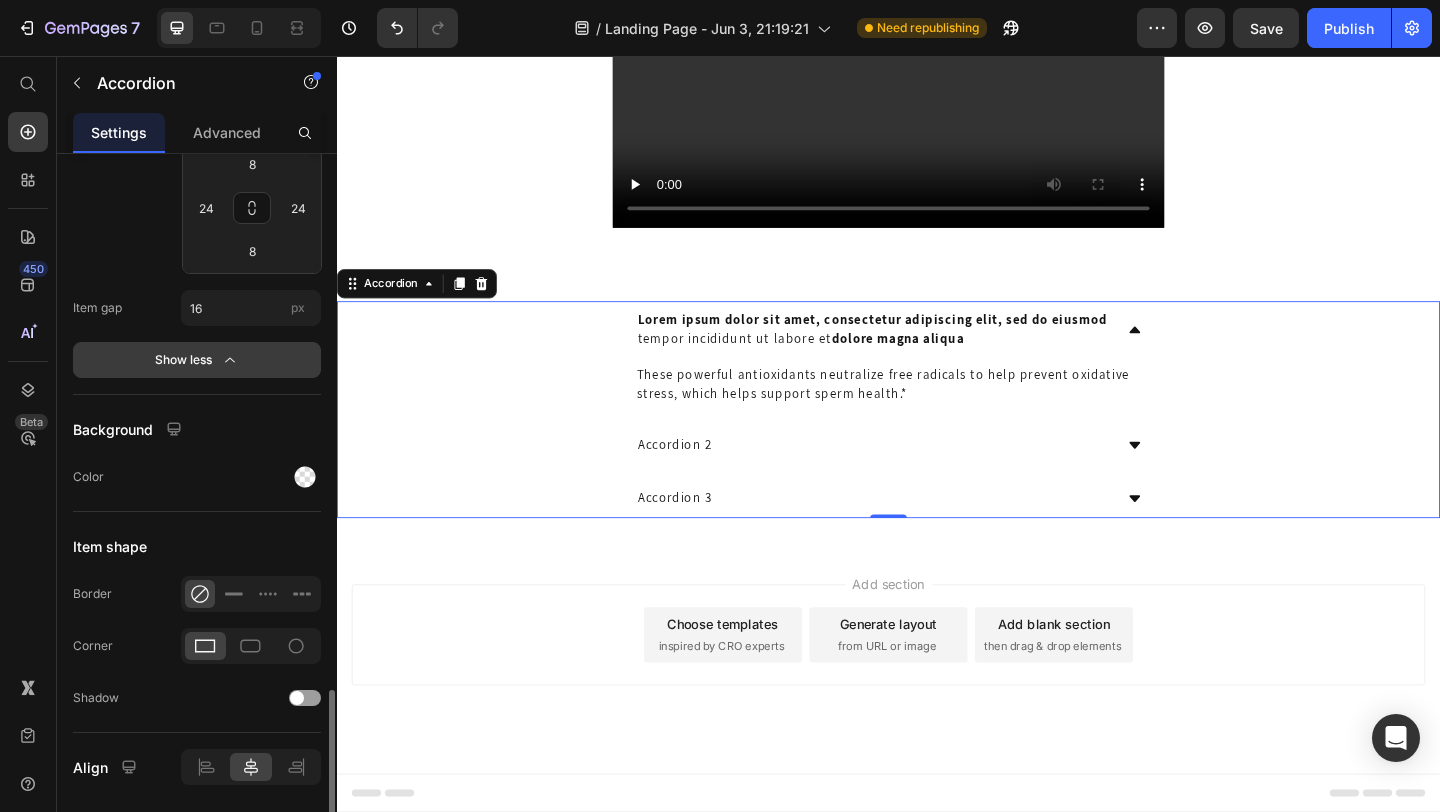 scroll, scrollTop: 2392, scrollLeft: 0, axis: vertical 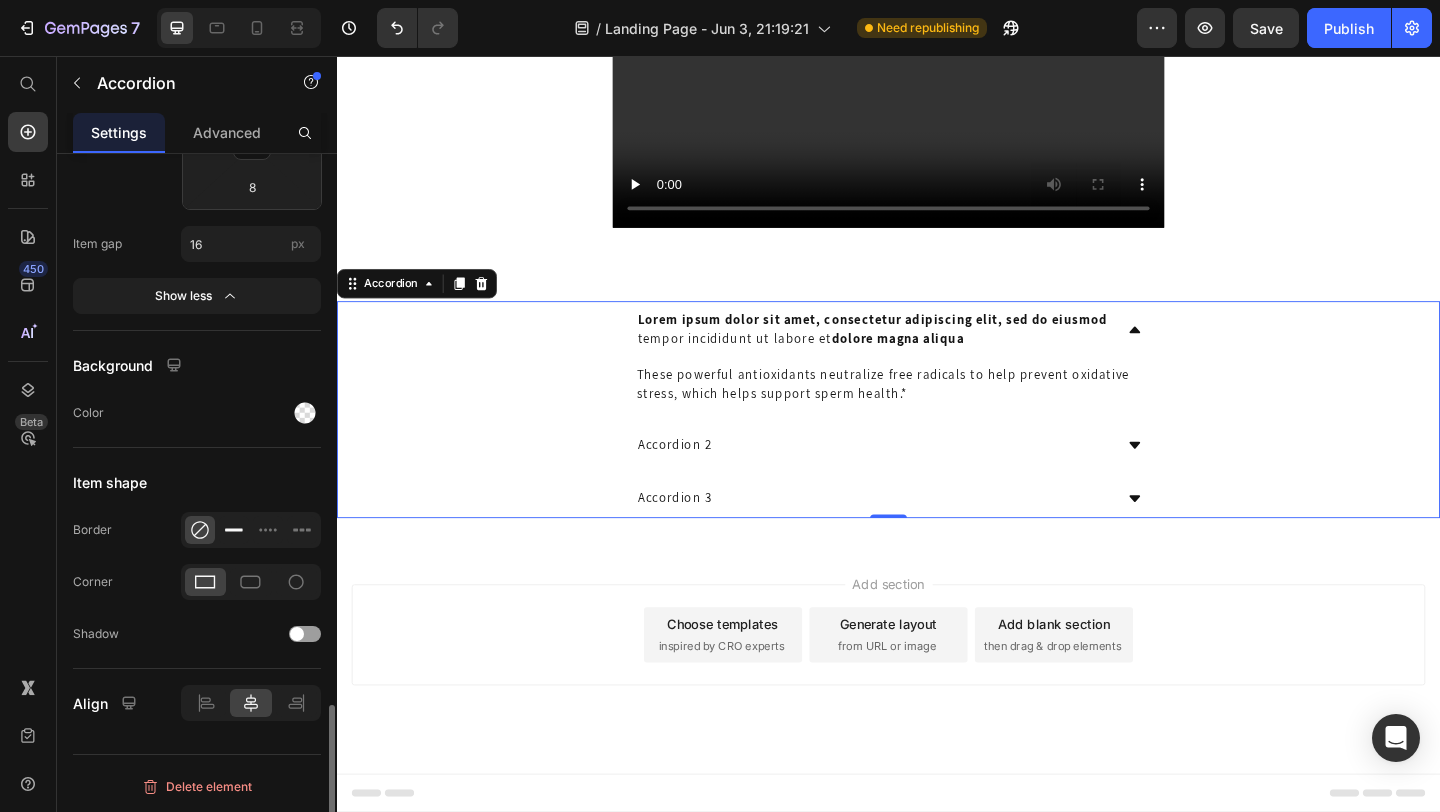 click 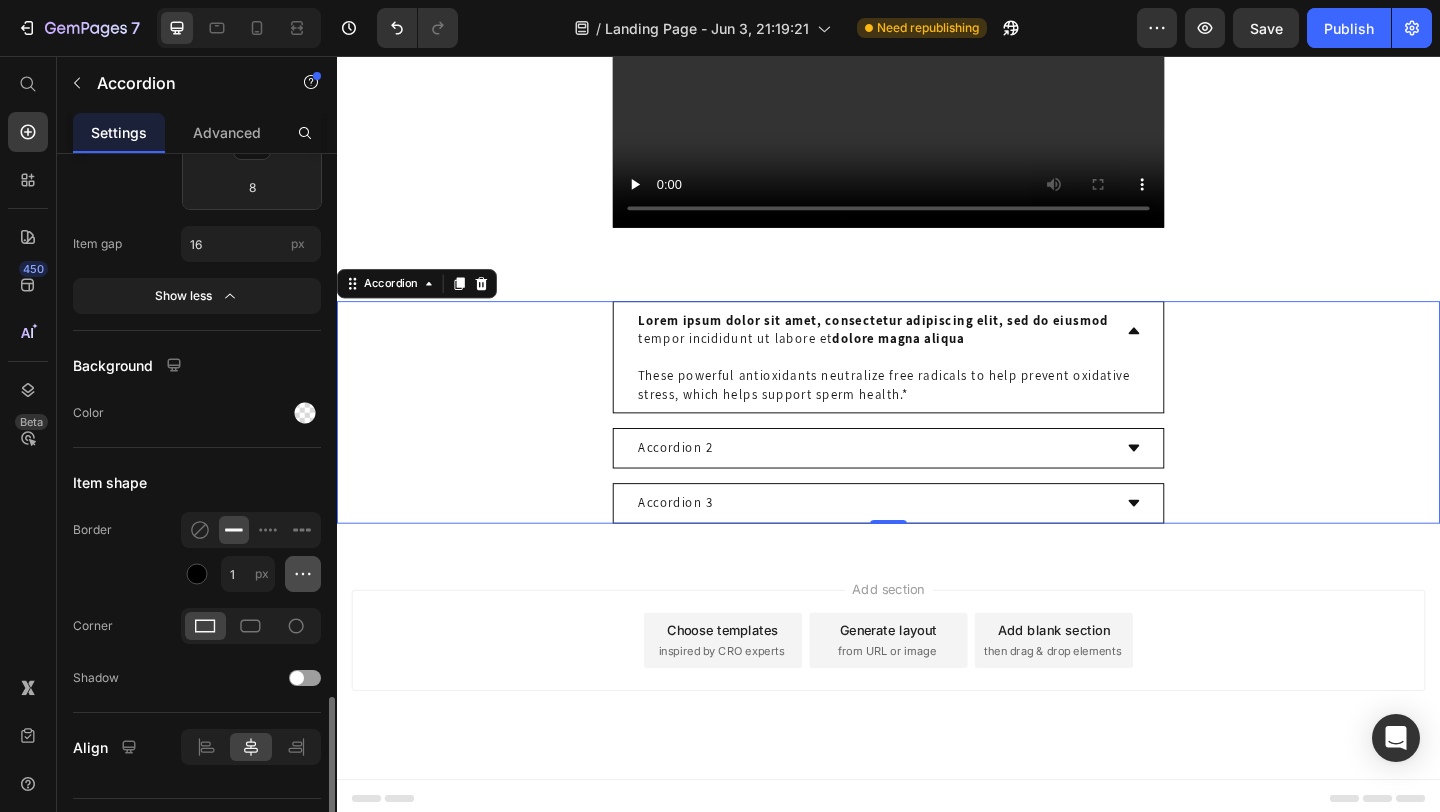 click 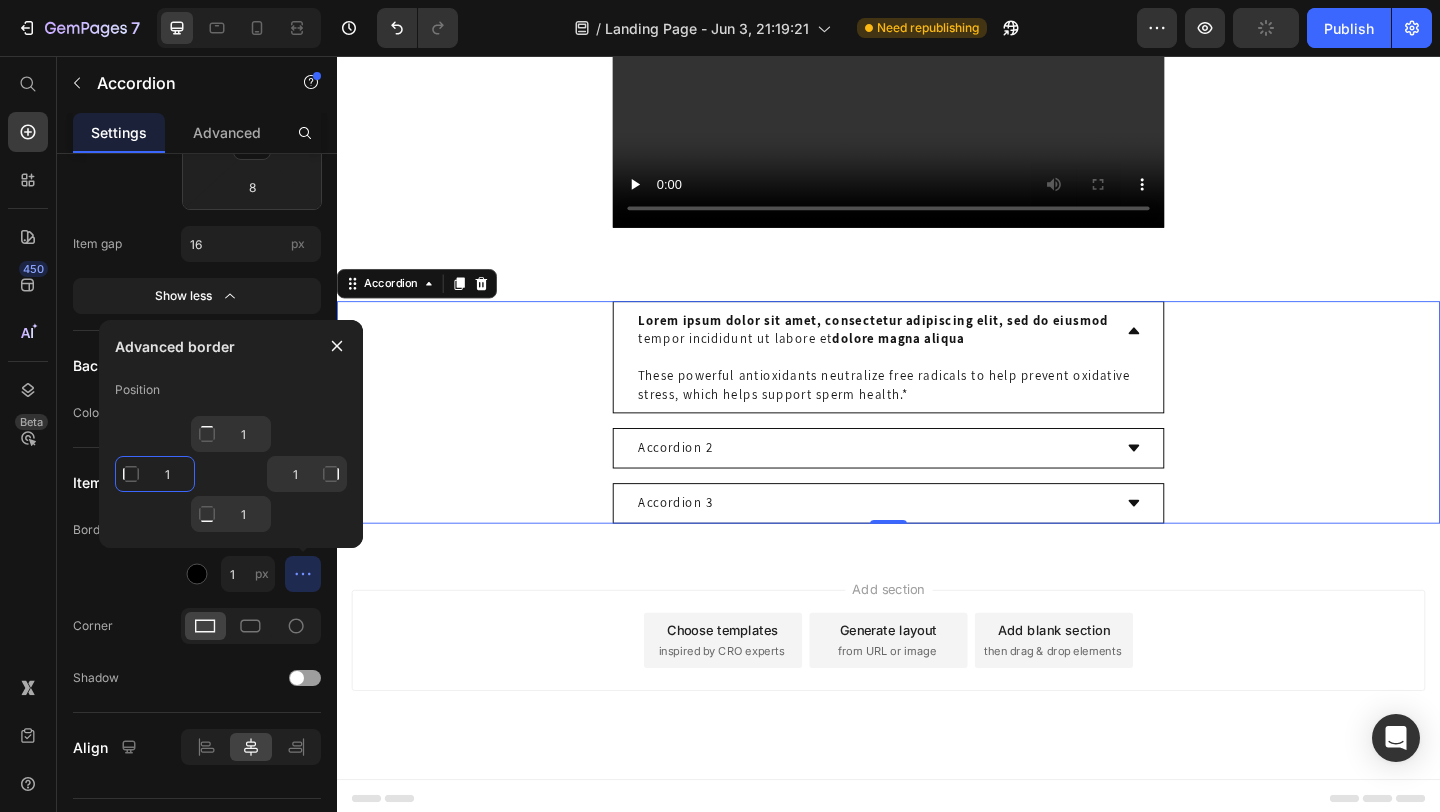 click on "1" 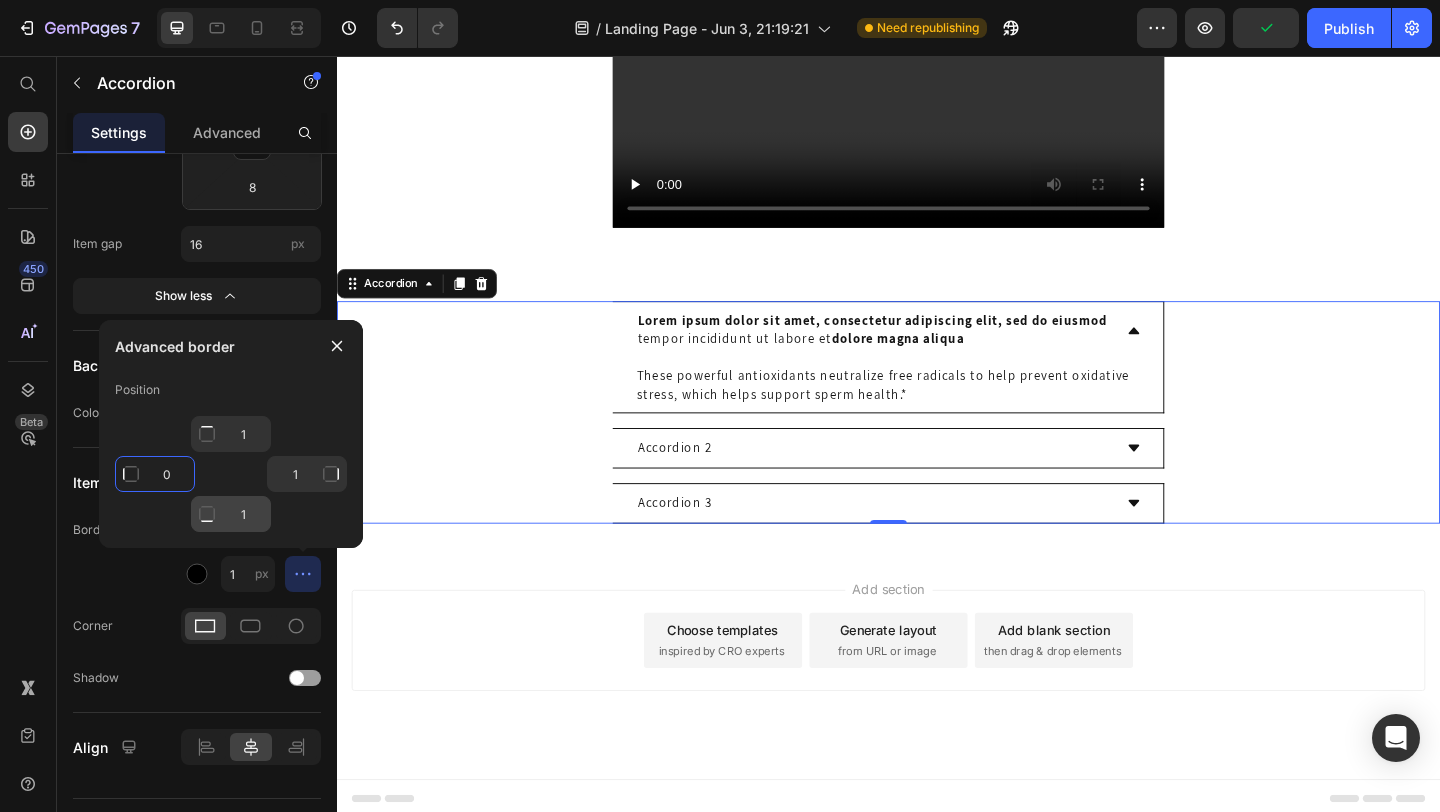 type on "0" 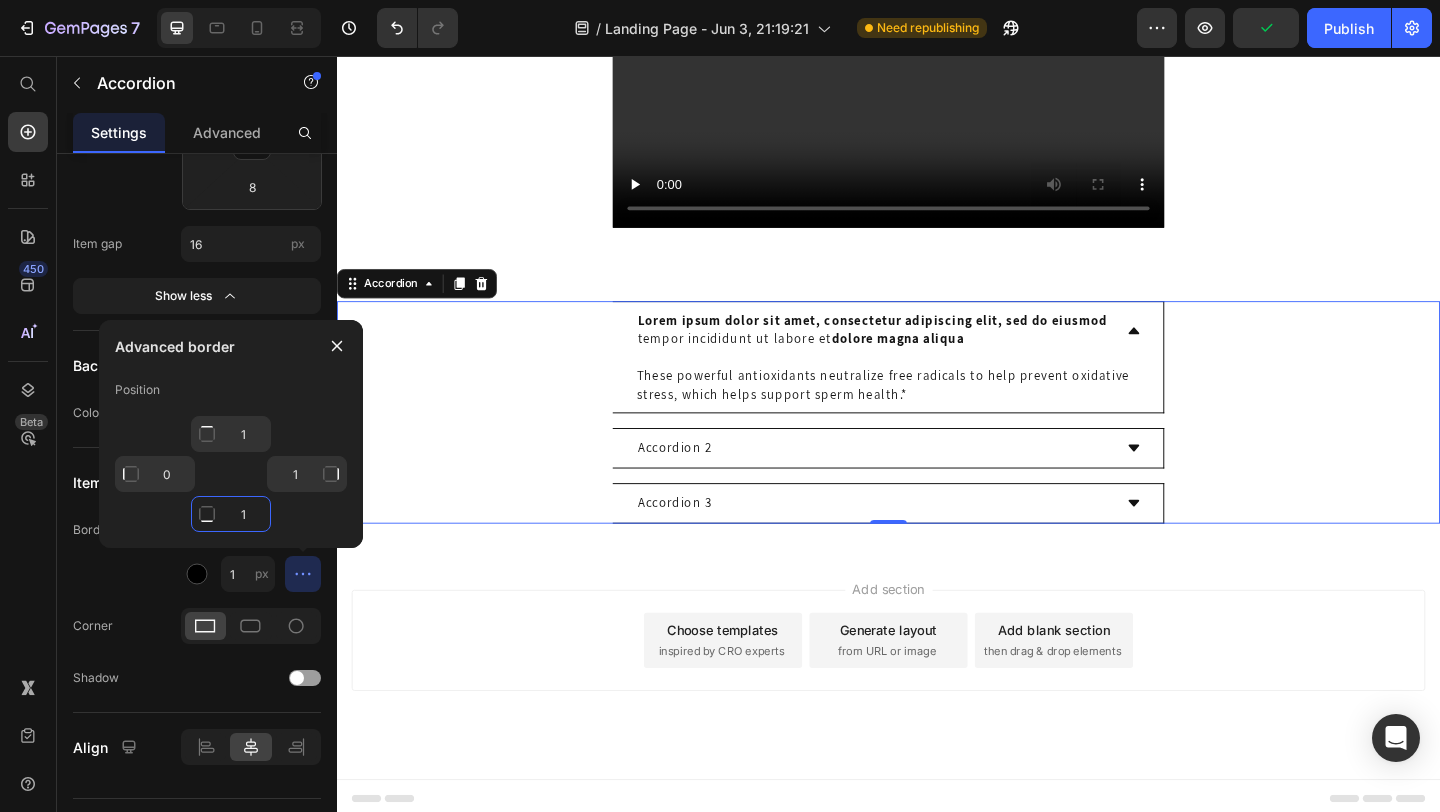 click on "1" 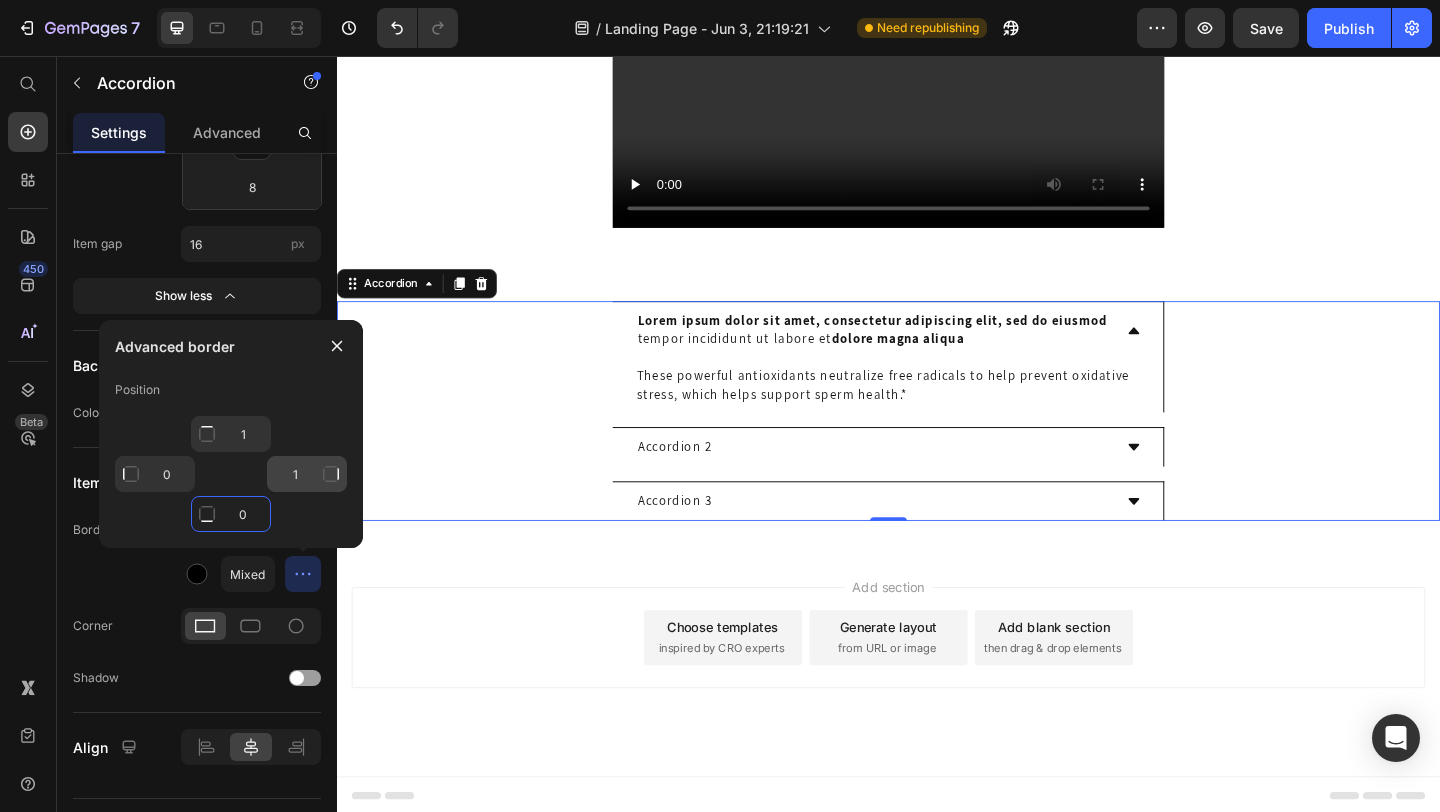 type on "0" 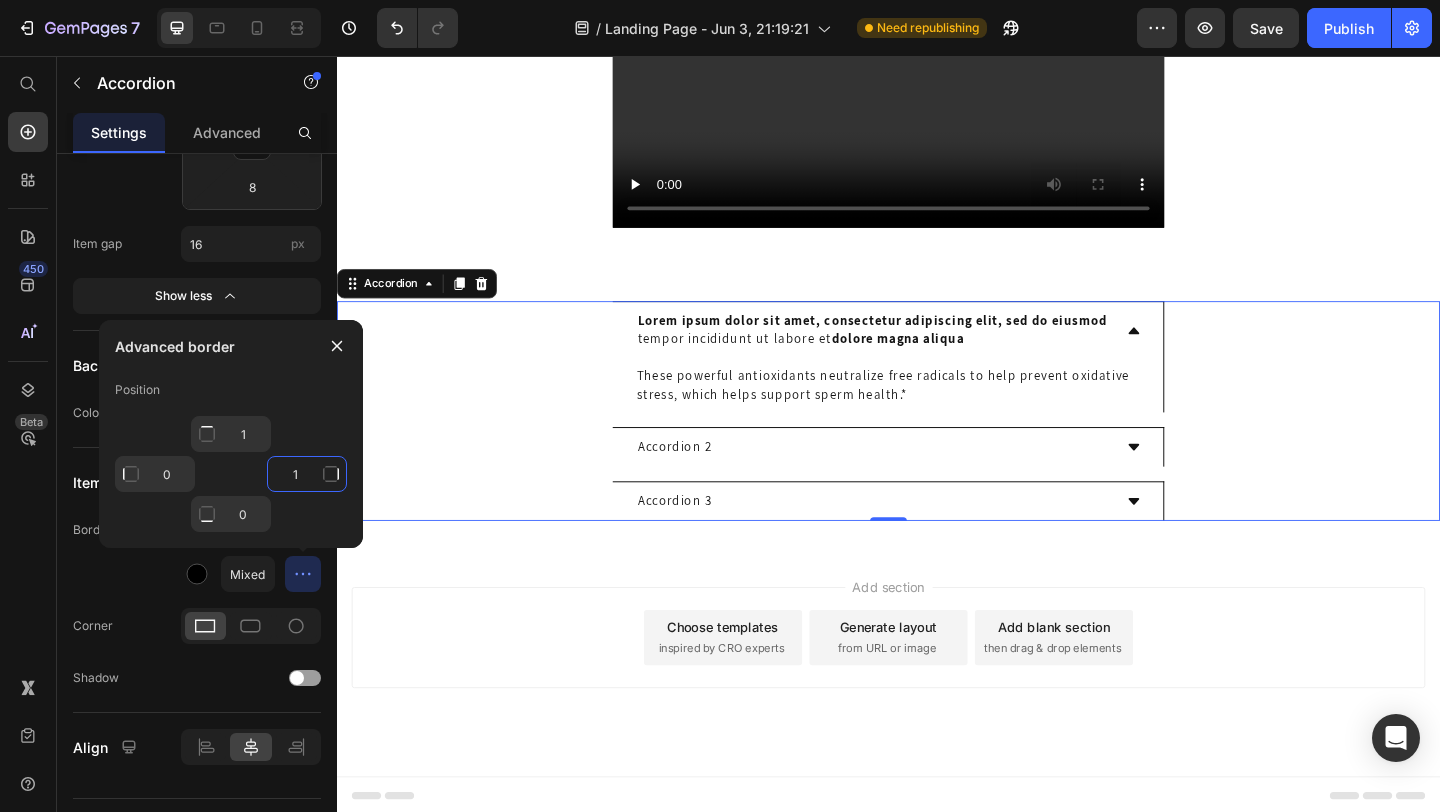 click on "1" 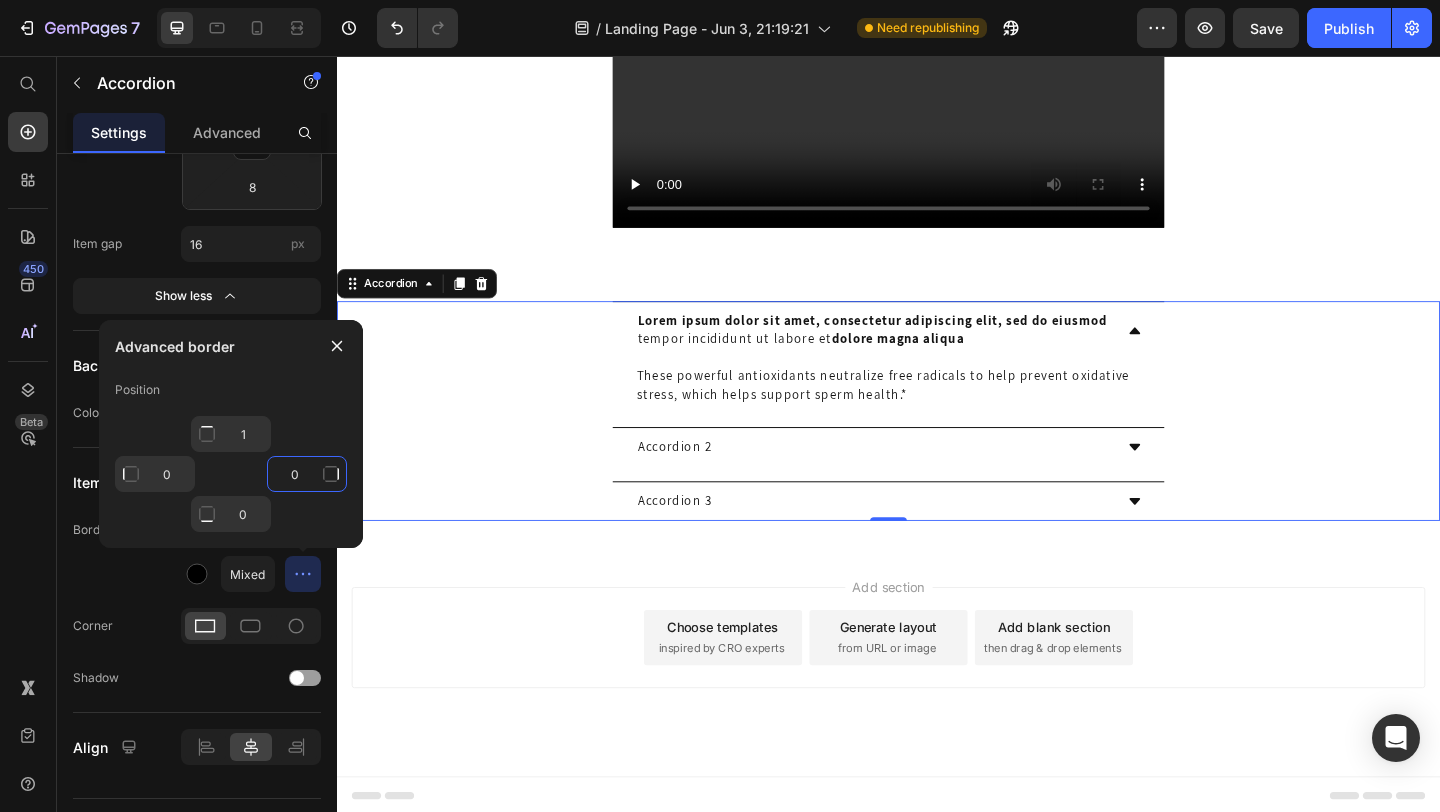 type on "0" 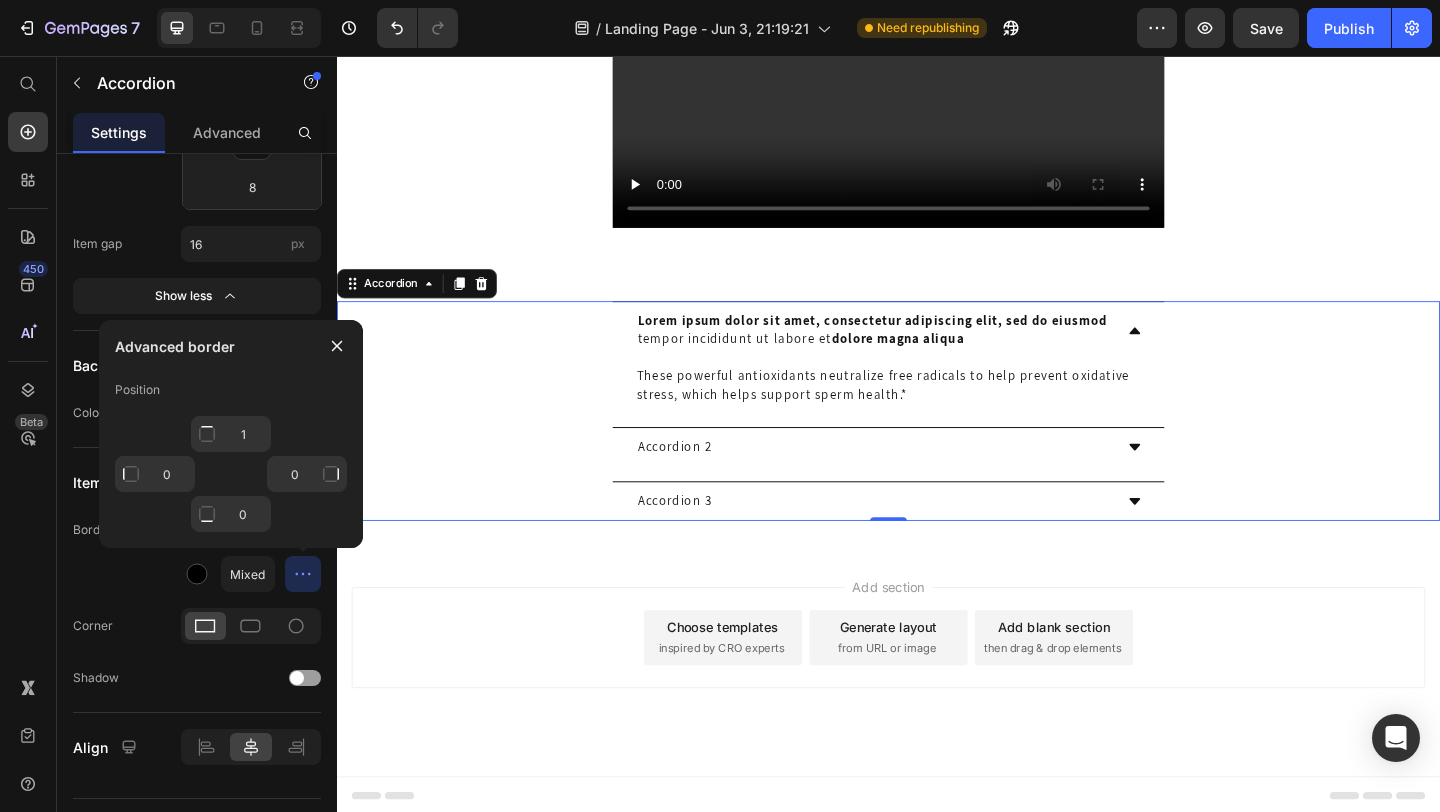 click on "Lorem ipsum dolor sit amet, consectetur adipiscing elit, sed do eiusmod tempor incididunt ut labore et  dolore magna aliqua These powerful antioxidants neutralize free radicals to help prevent oxidative stress, which helps support sperm health.* Text Block" at bounding box center [937, 383] 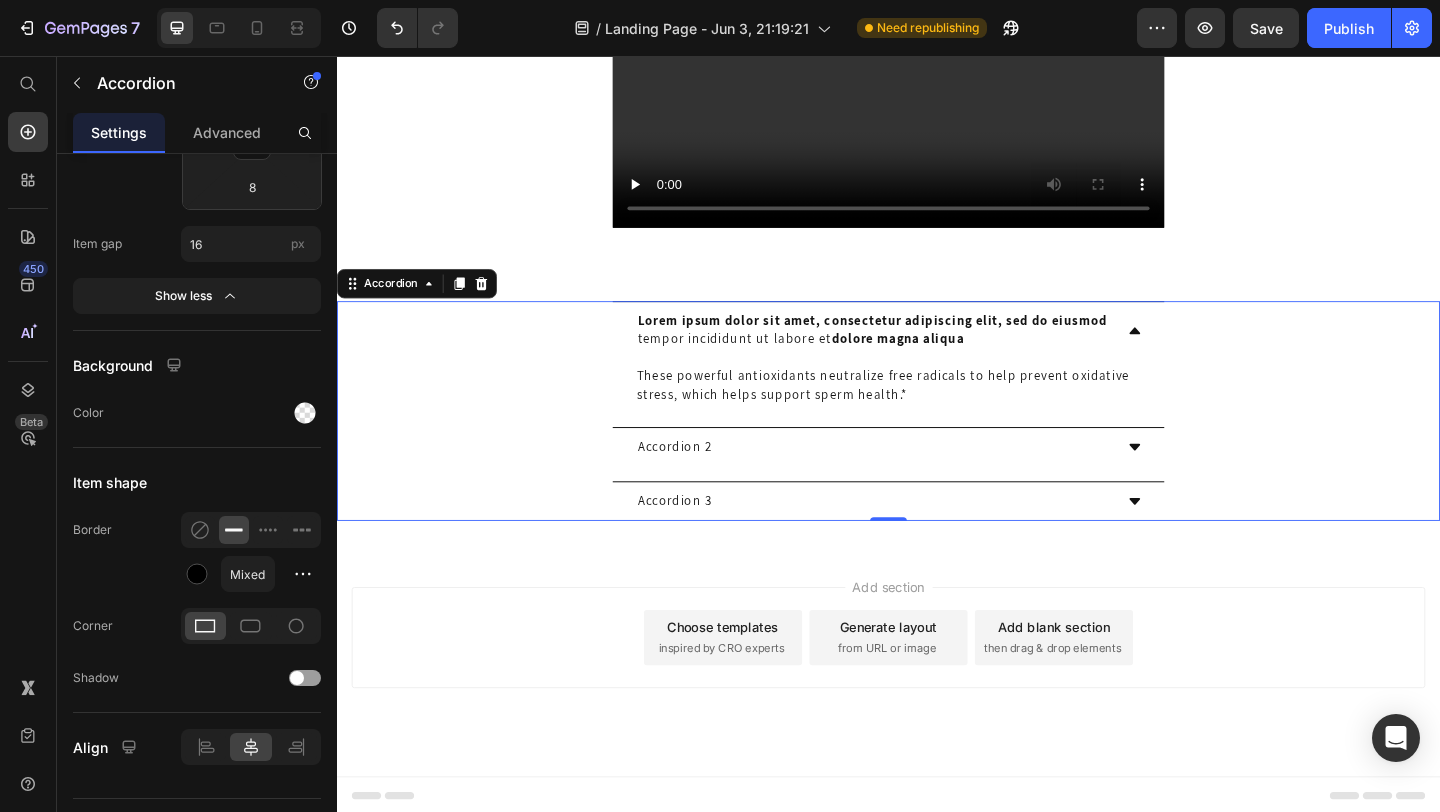 click on "Lorem ipsum dolor sit amet, consectetur adipiscing elit, sed do eiusmod tempor incididunt ut labore et  dolore magna aliqua" at bounding box center (937, 354) 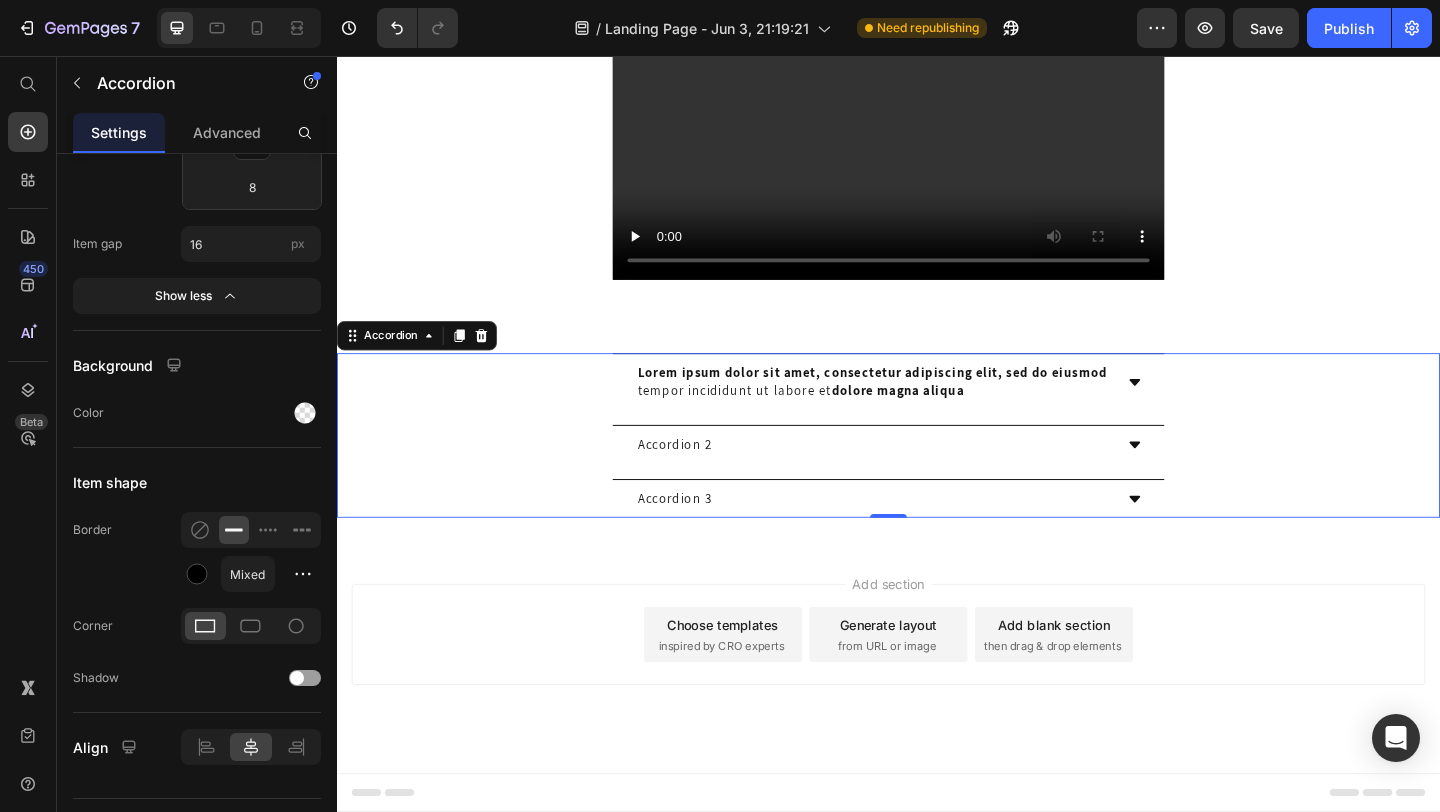 click 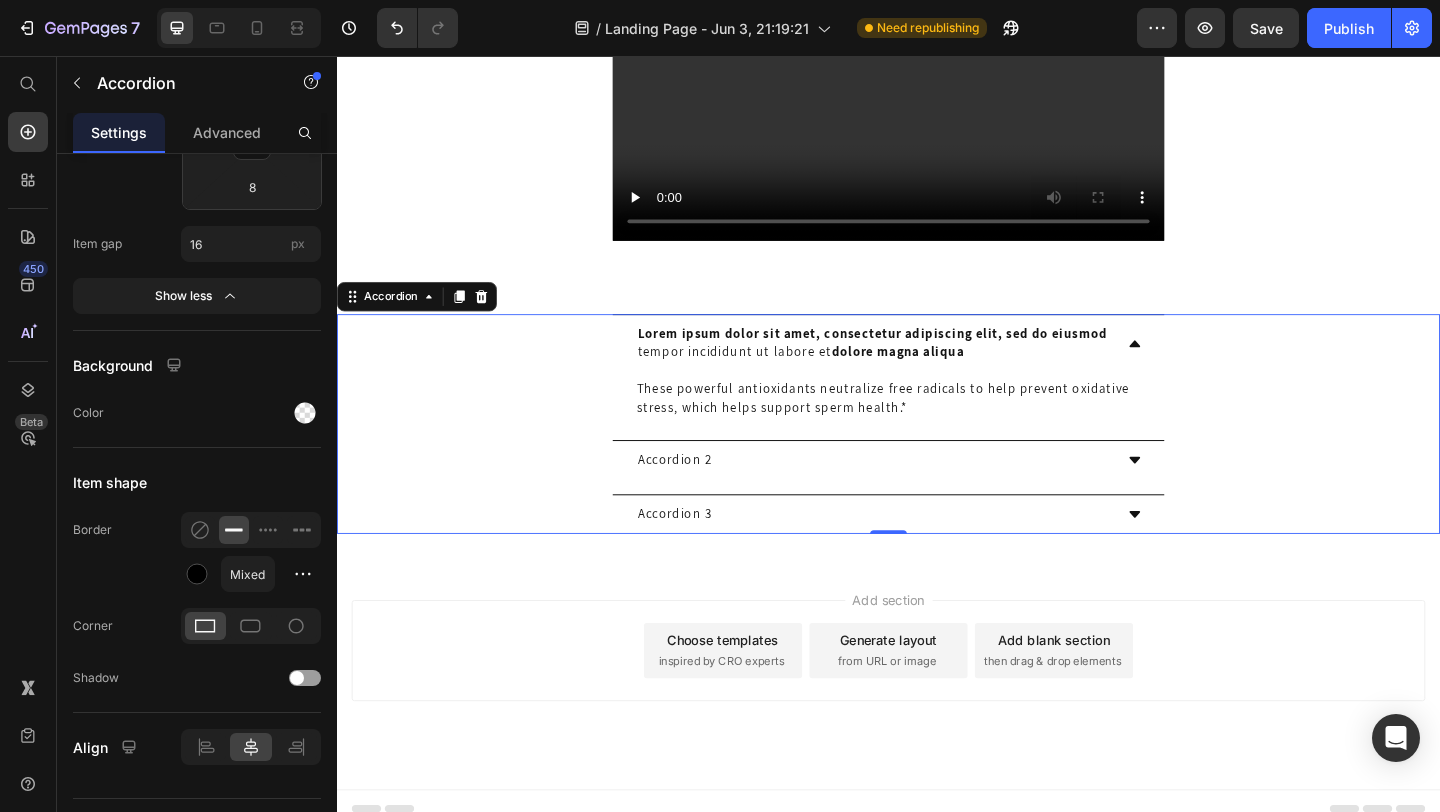 scroll, scrollTop: 2811, scrollLeft: 0, axis: vertical 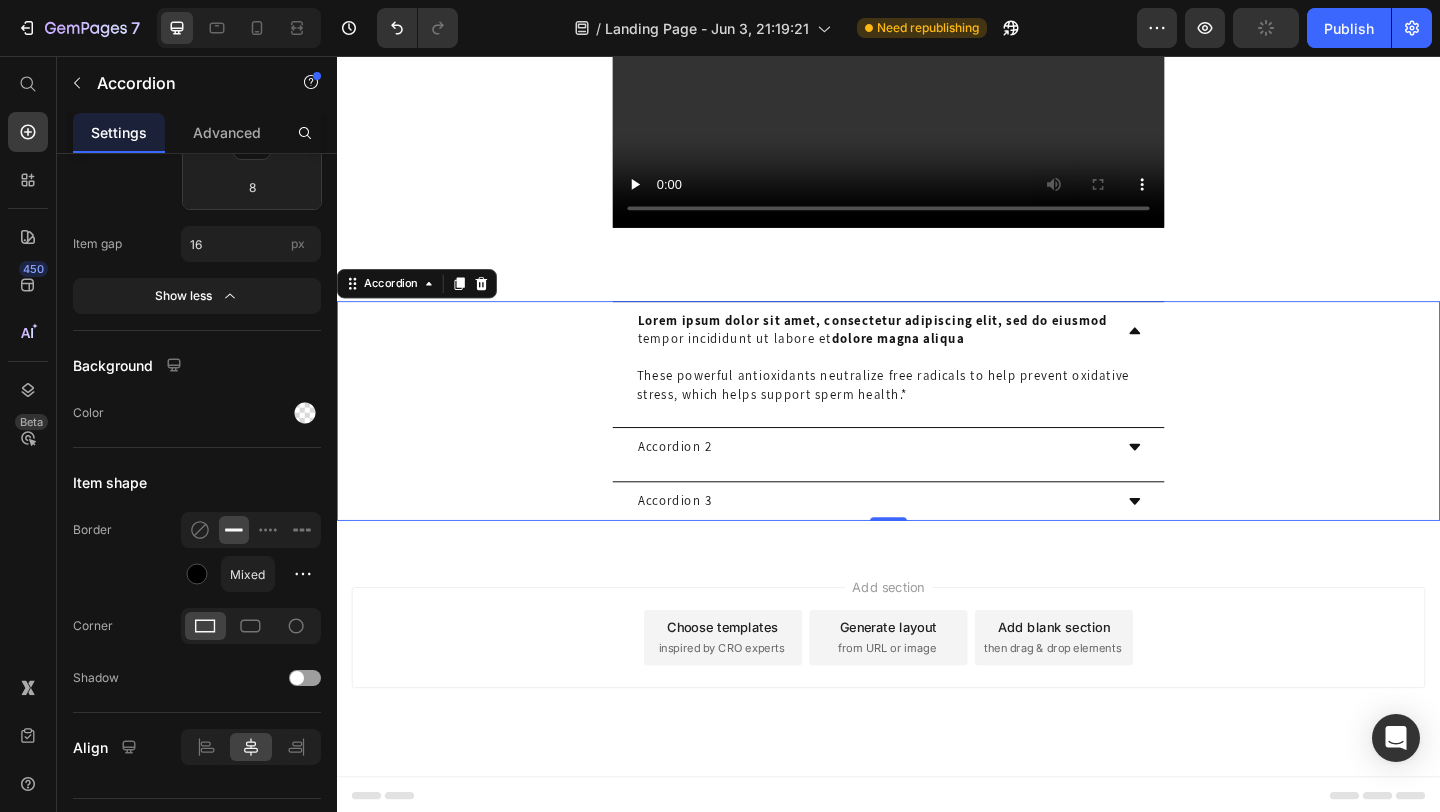 click 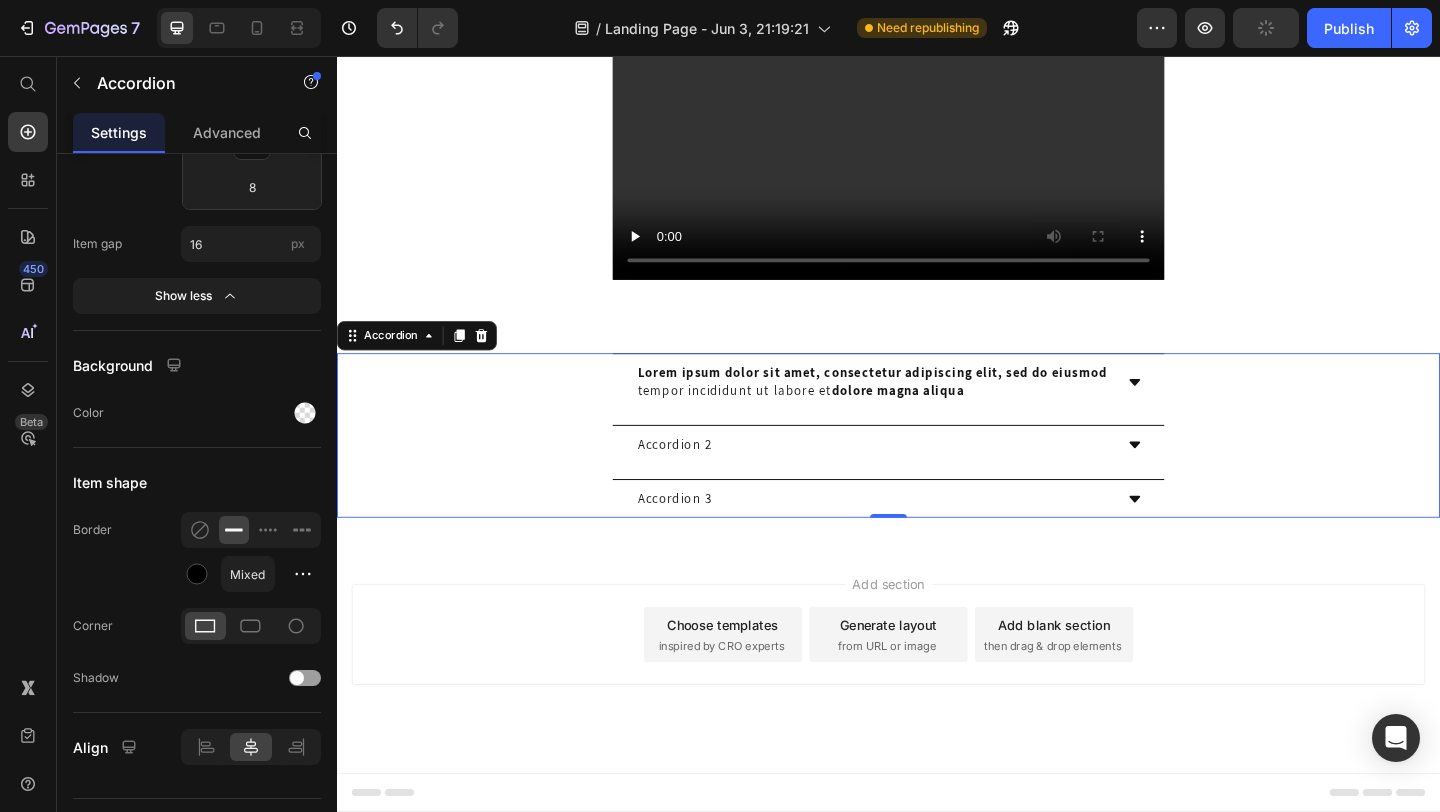 click 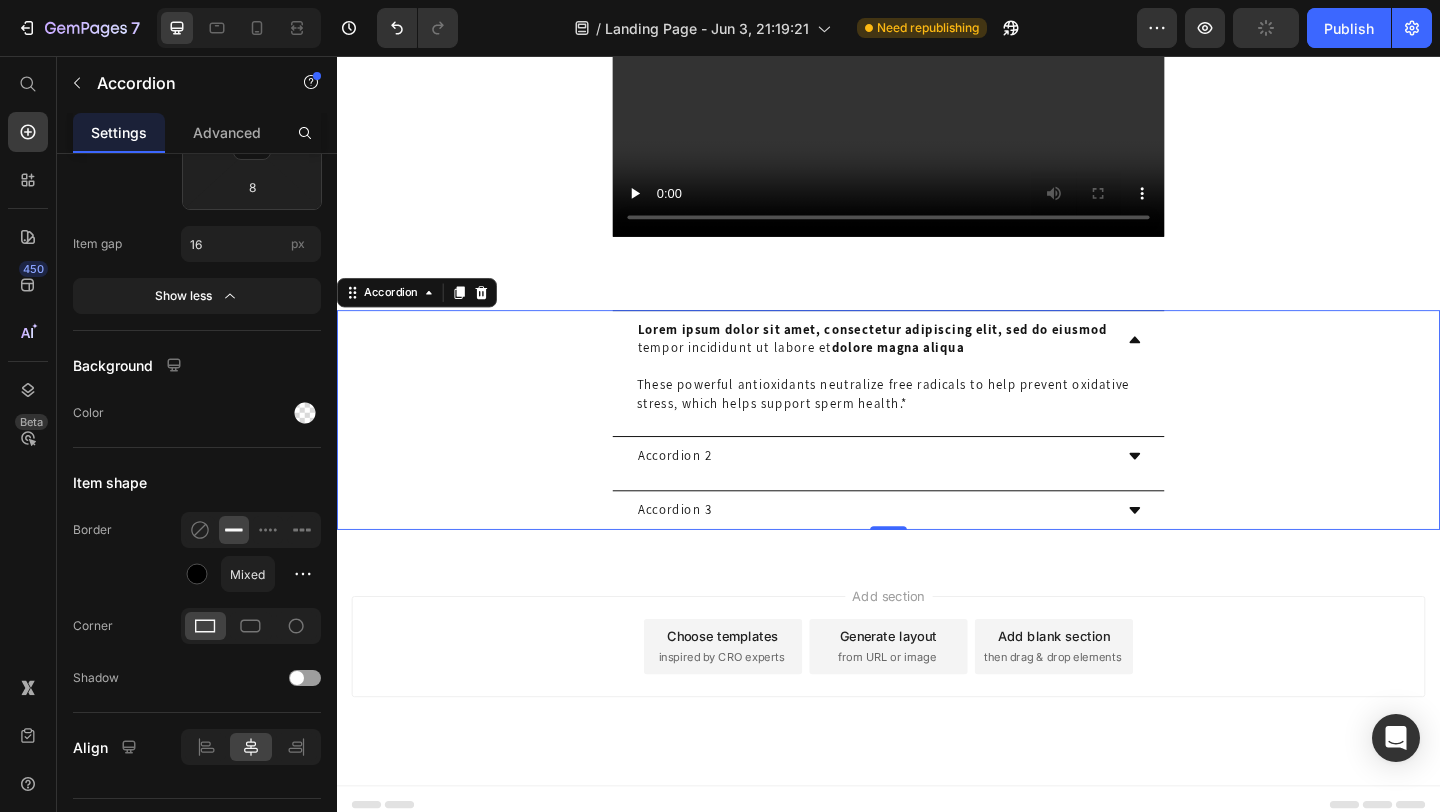 scroll, scrollTop: 2811, scrollLeft: 0, axis: vertical 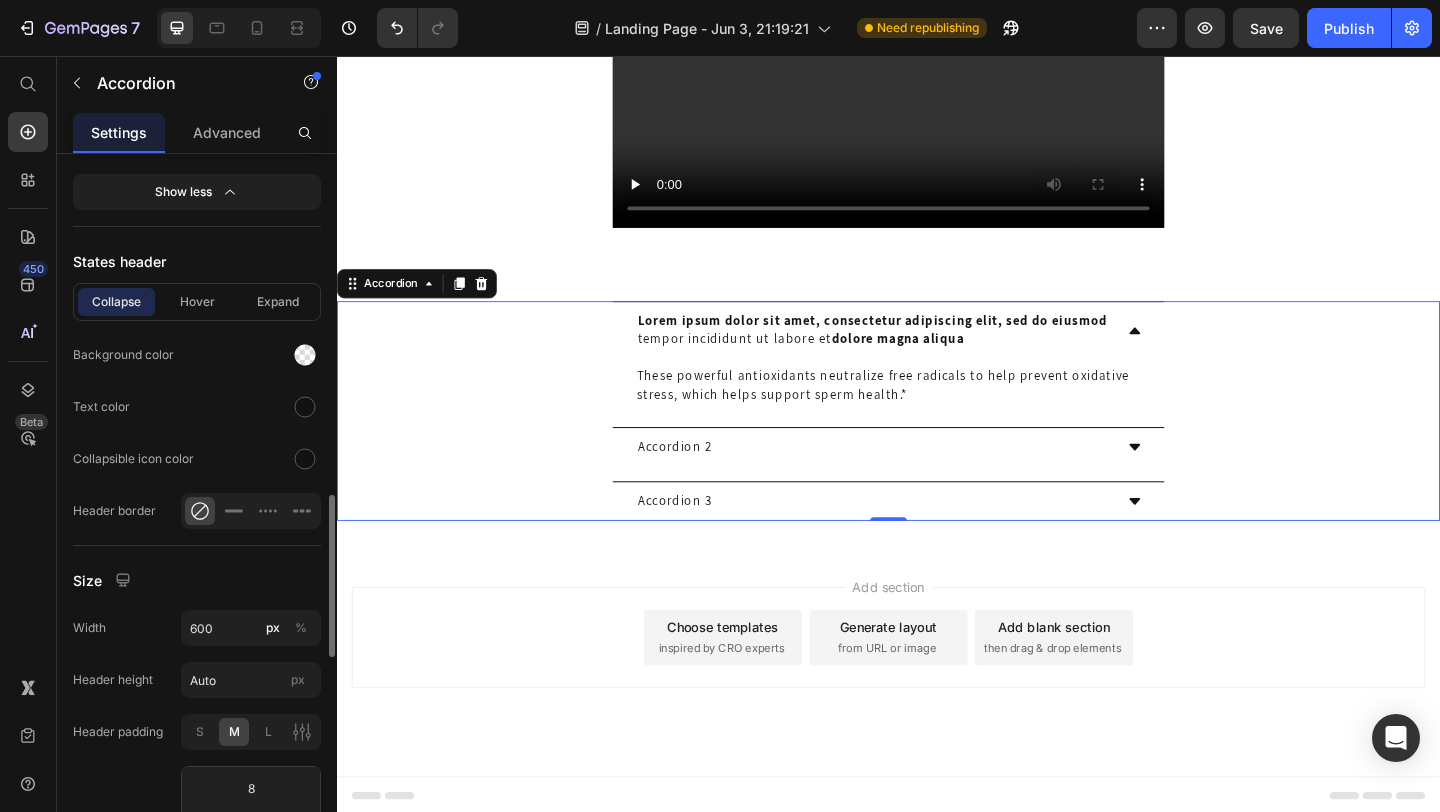 click on "Collapse Hover Expand" at bounding box center (197, 302) 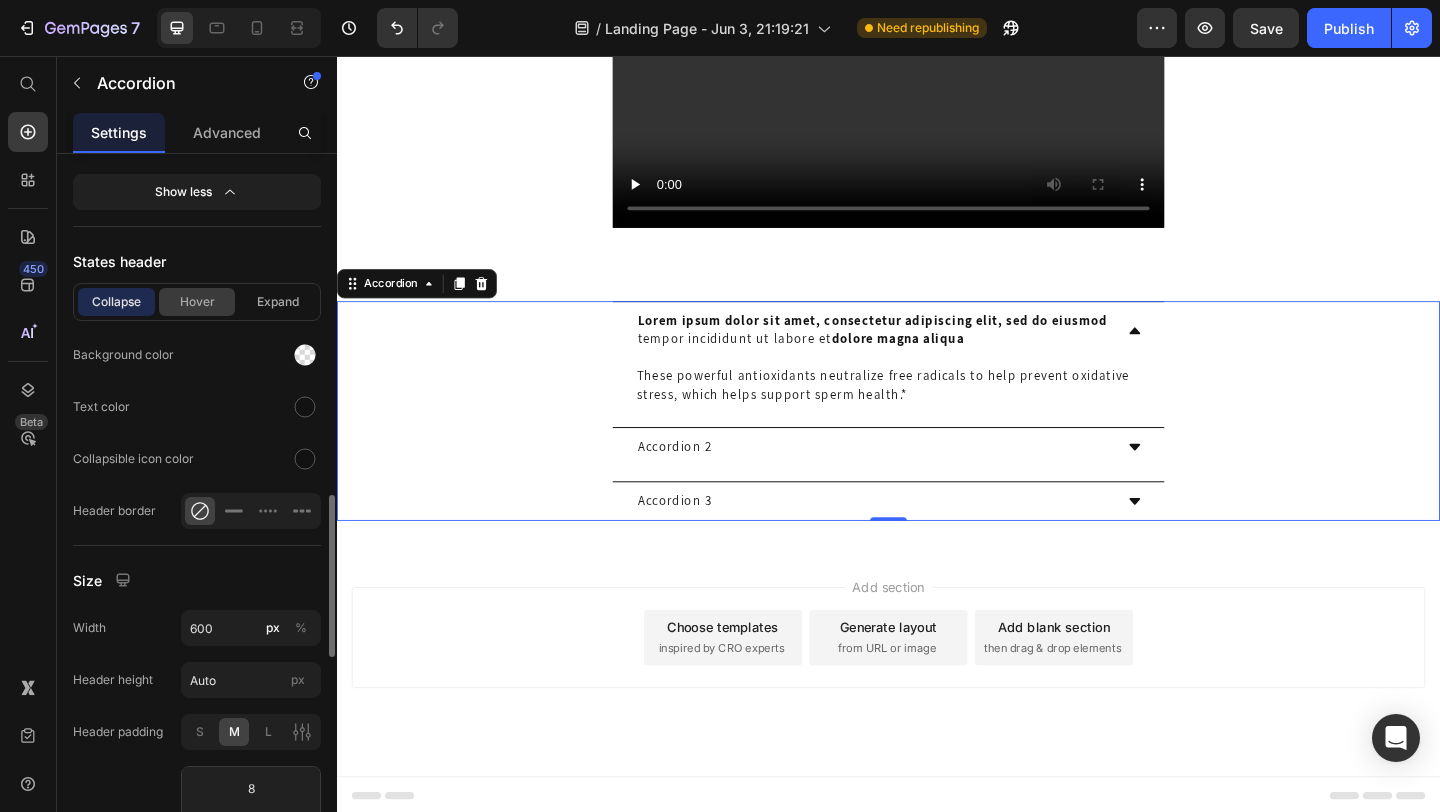 click on "Hover" at bounding box center (197, 302) 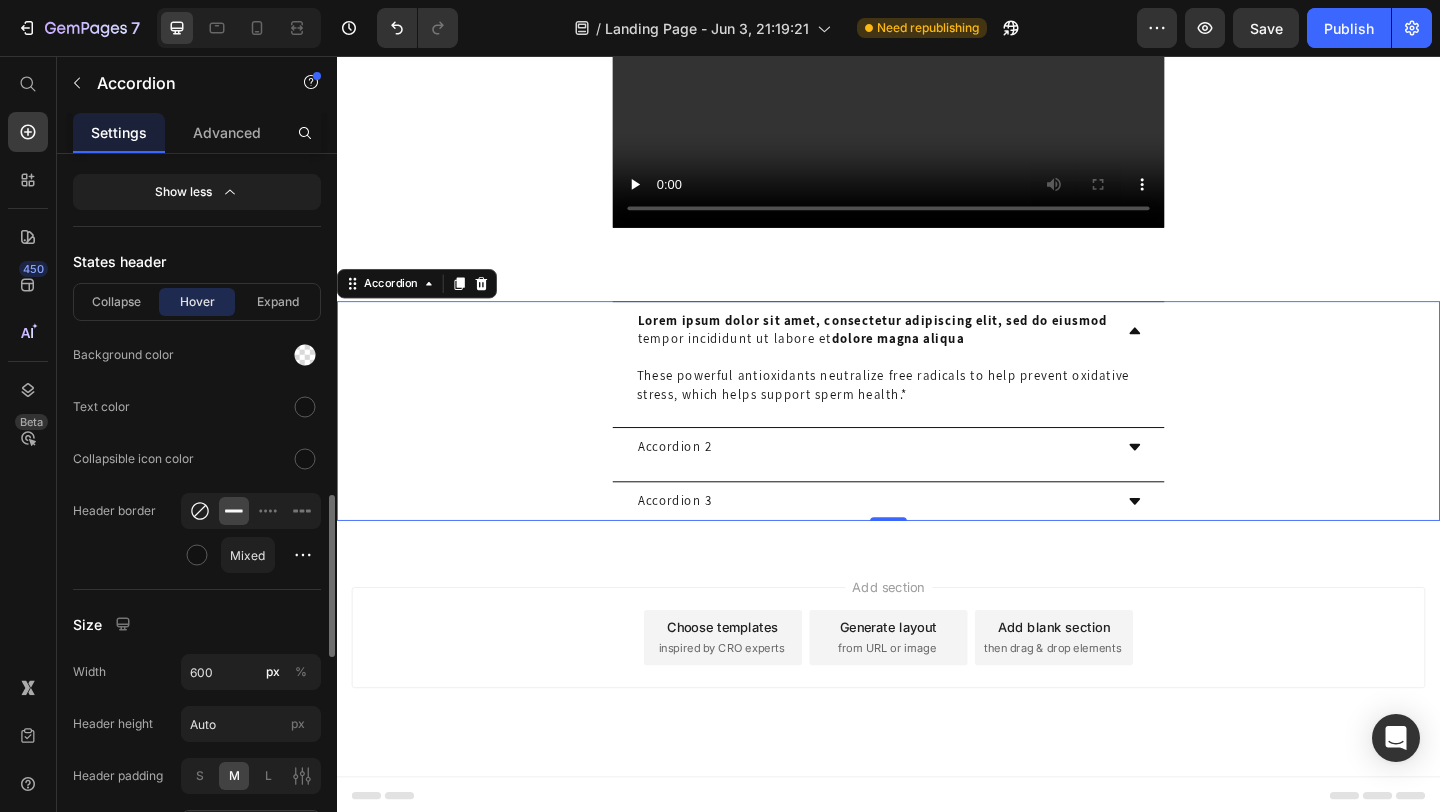 click 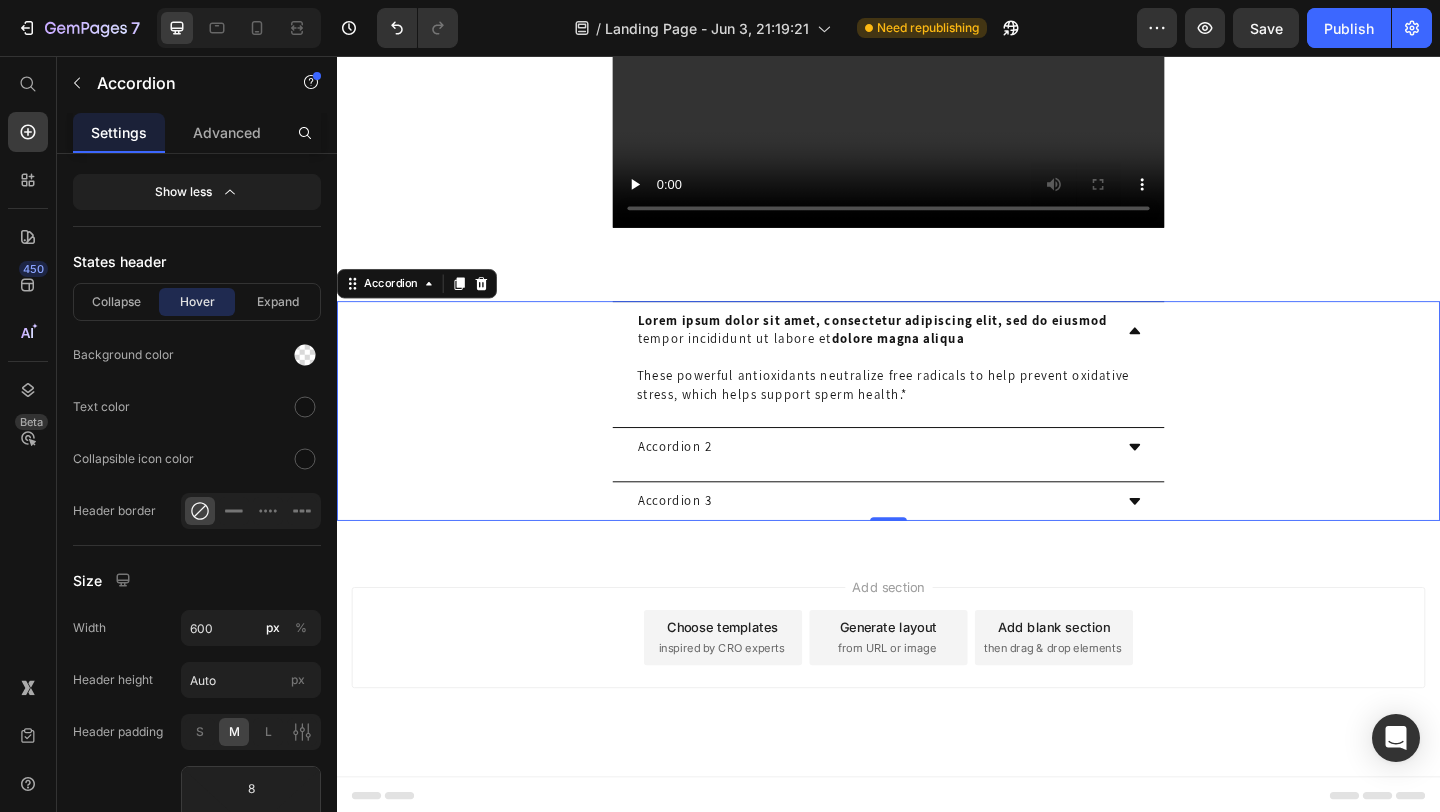 click 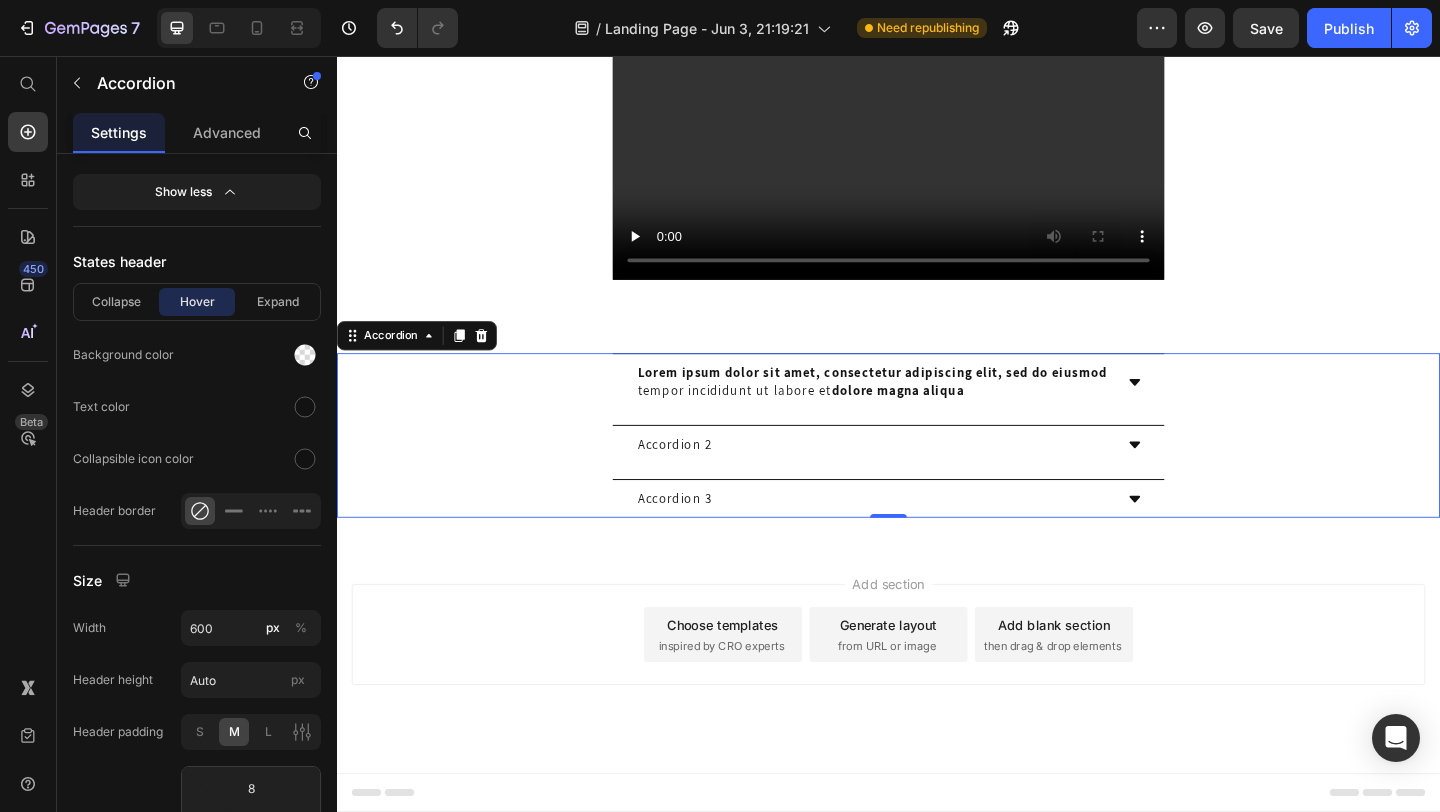 scroll, scrollTop: 2755, scrollLeft: 0, axis: vertical 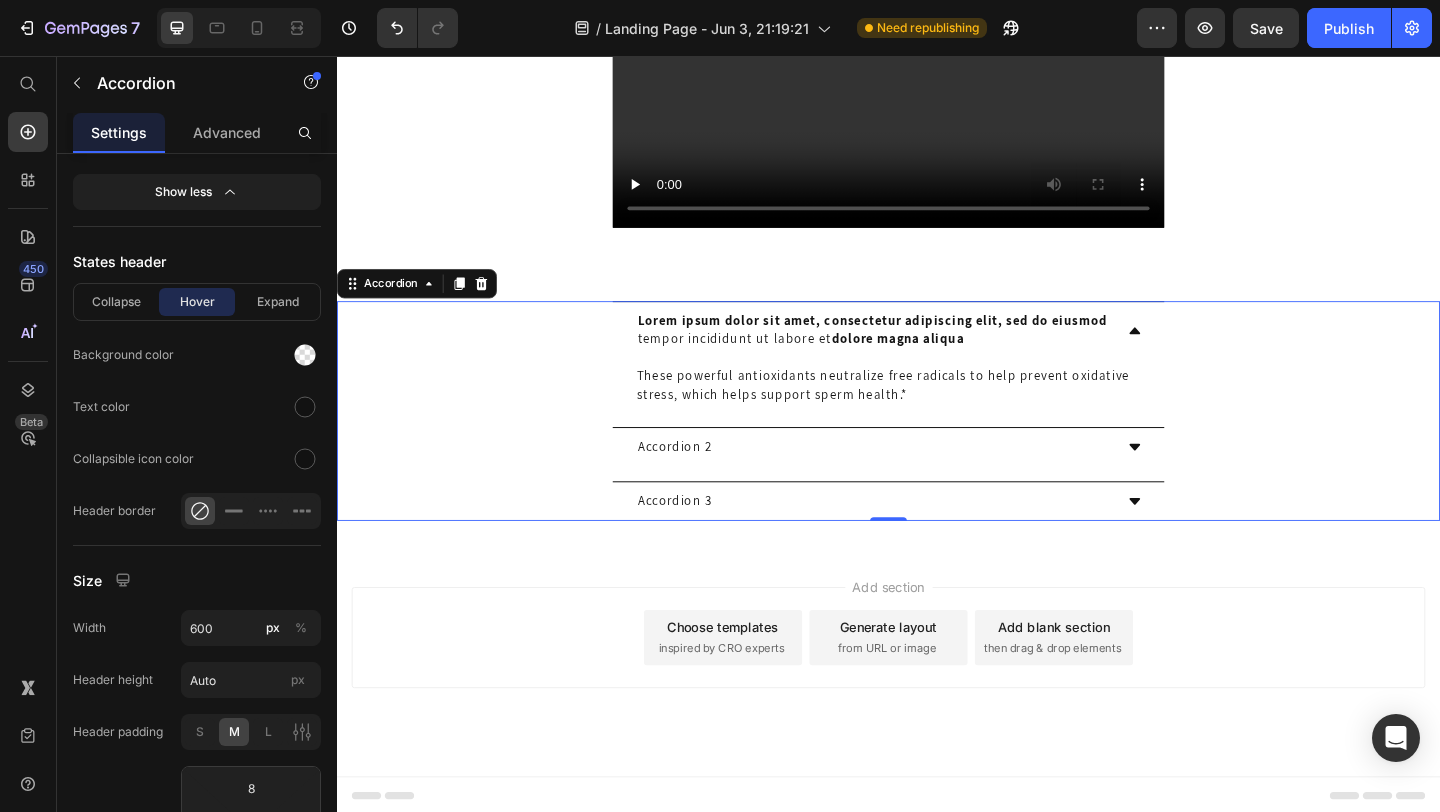 click 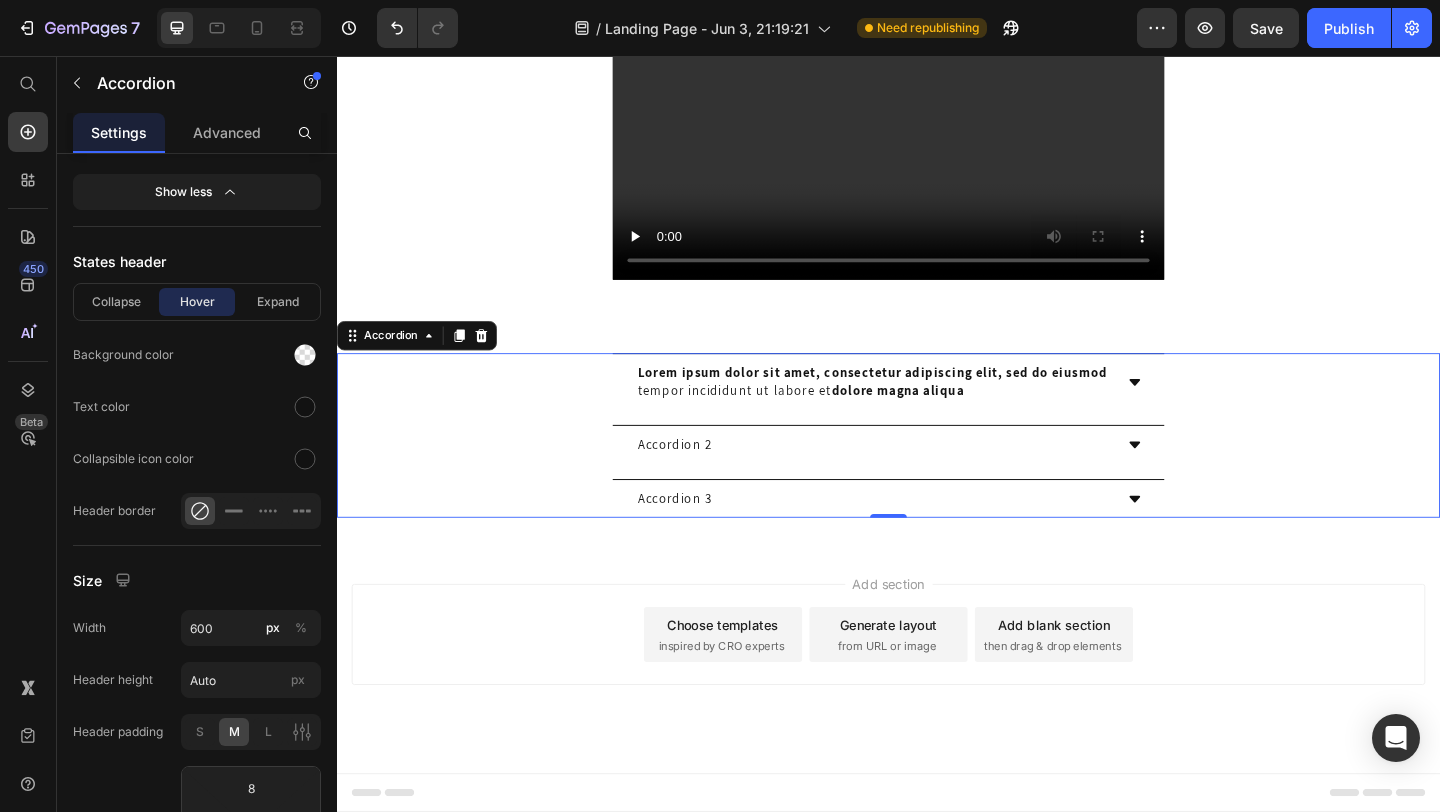 scroll, scrollTop: 2755, scrollLeft: 0, axis: vertical 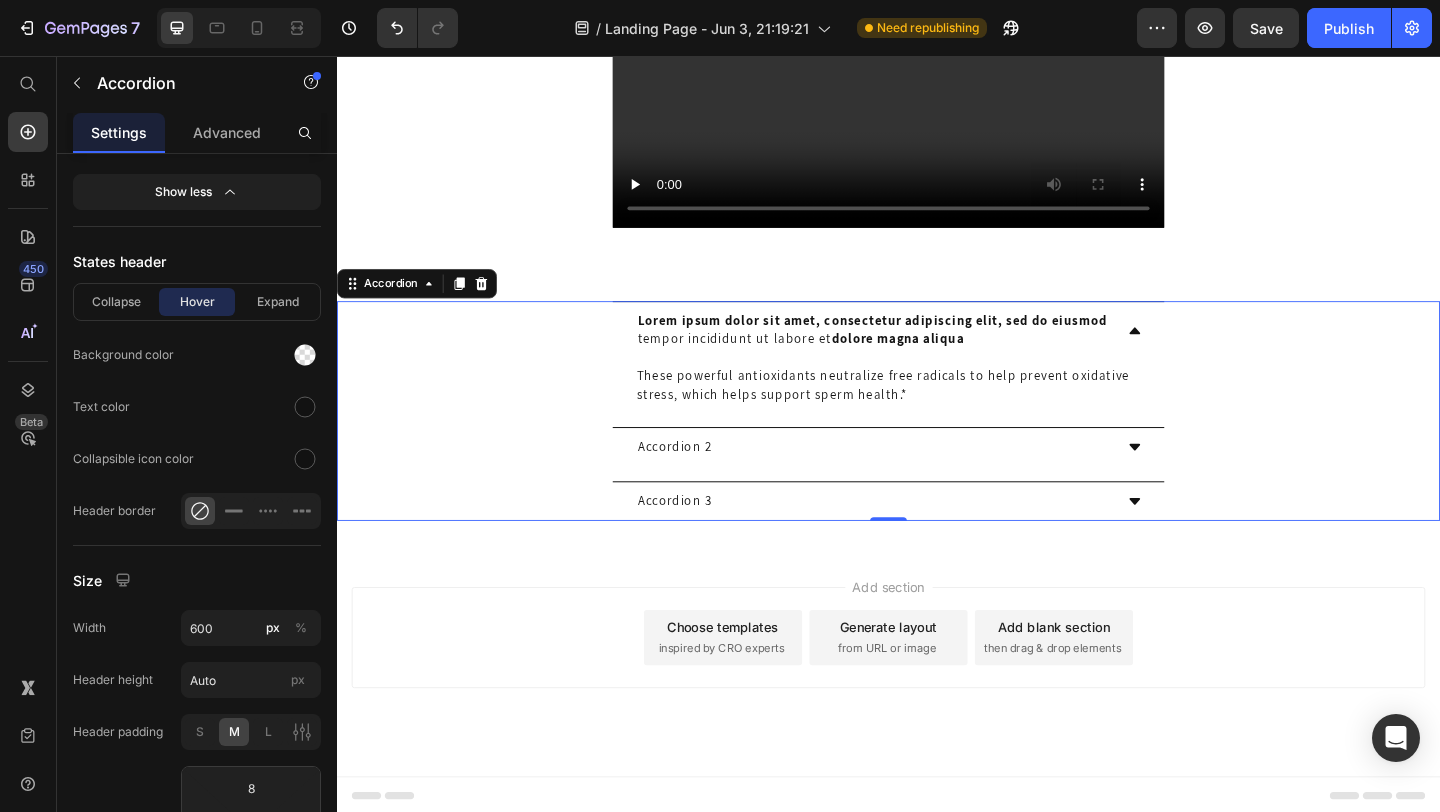 click 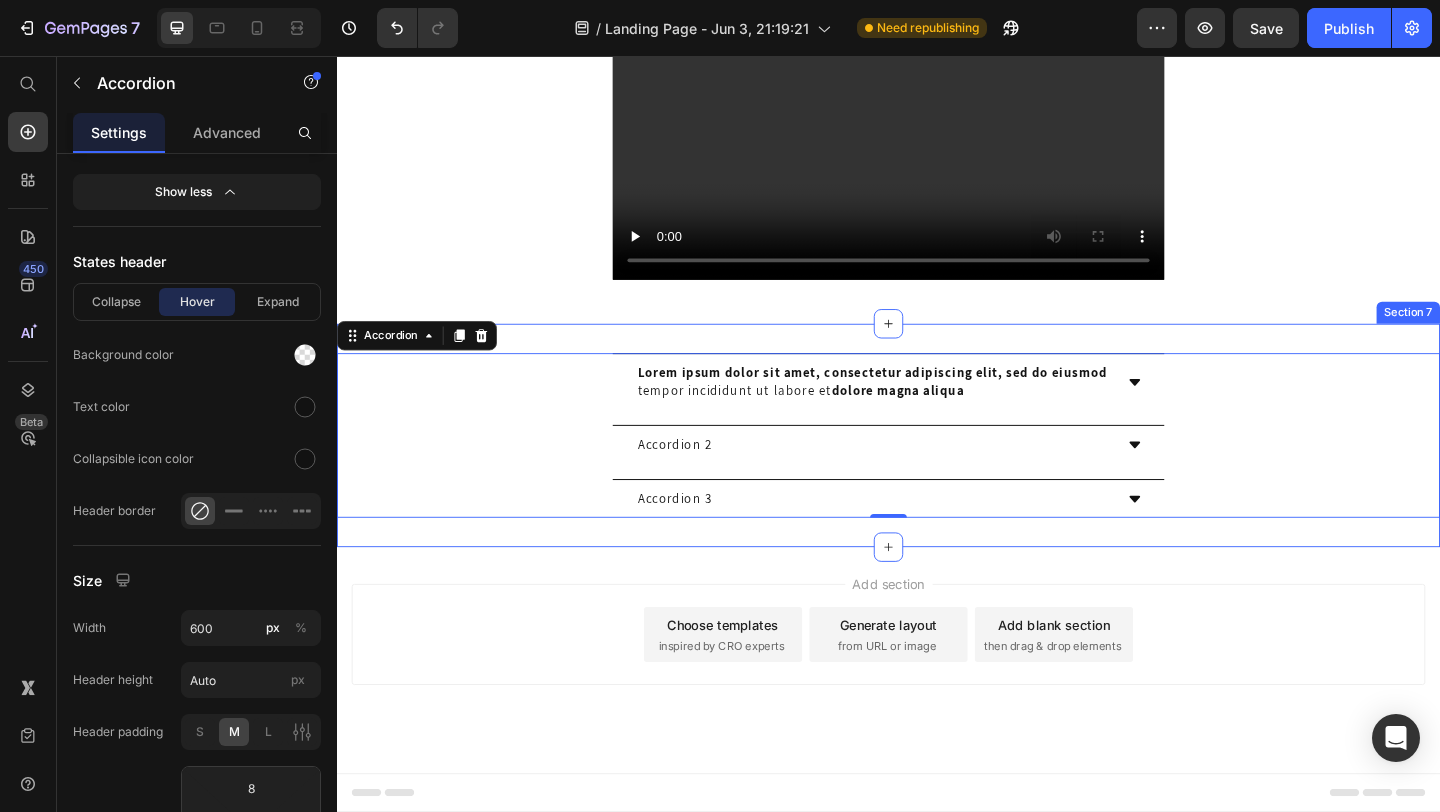 scroll, scrollTop: 2755, scrollLeft: 0, axis: vertical 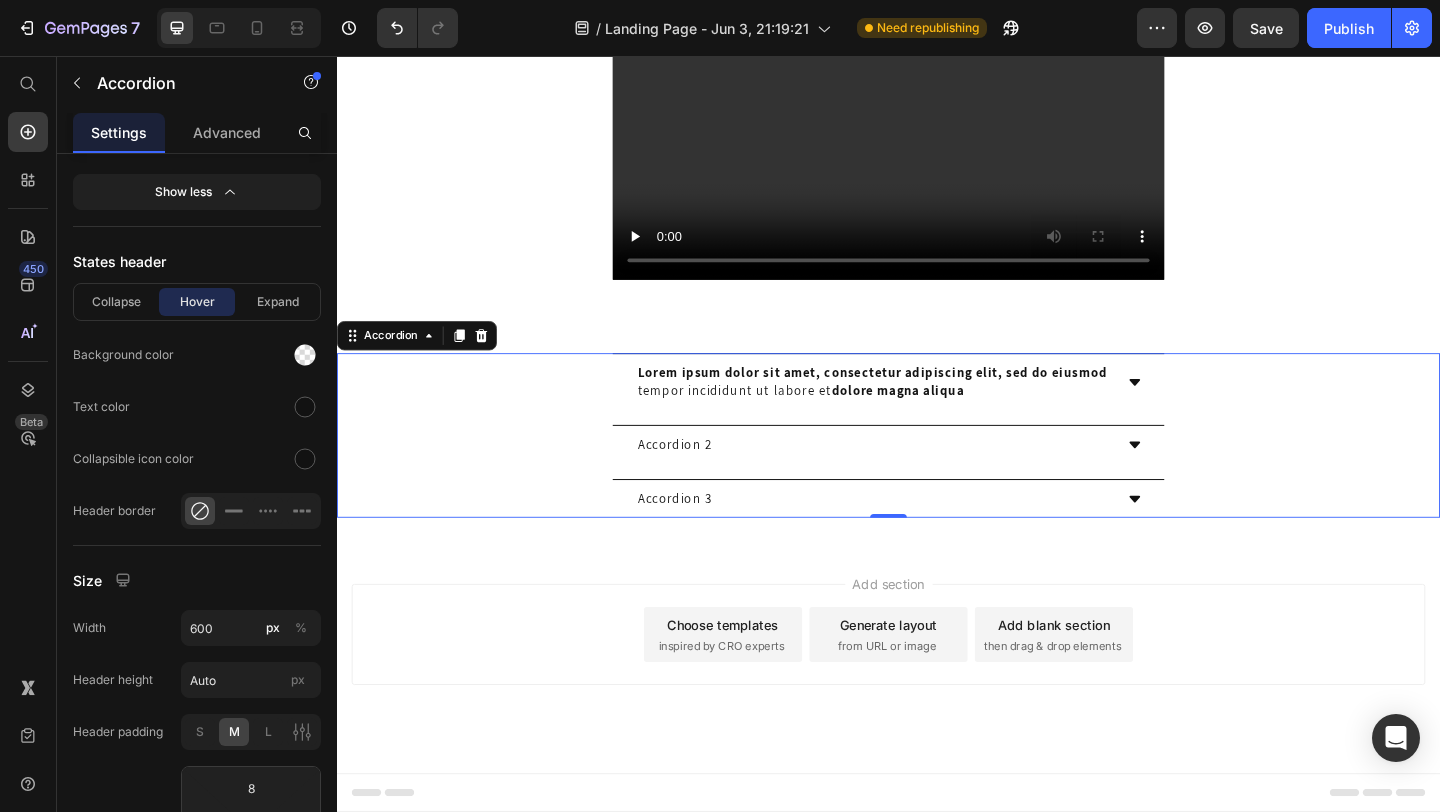 click on "Accordion 2" at bounding box center [921, 479] 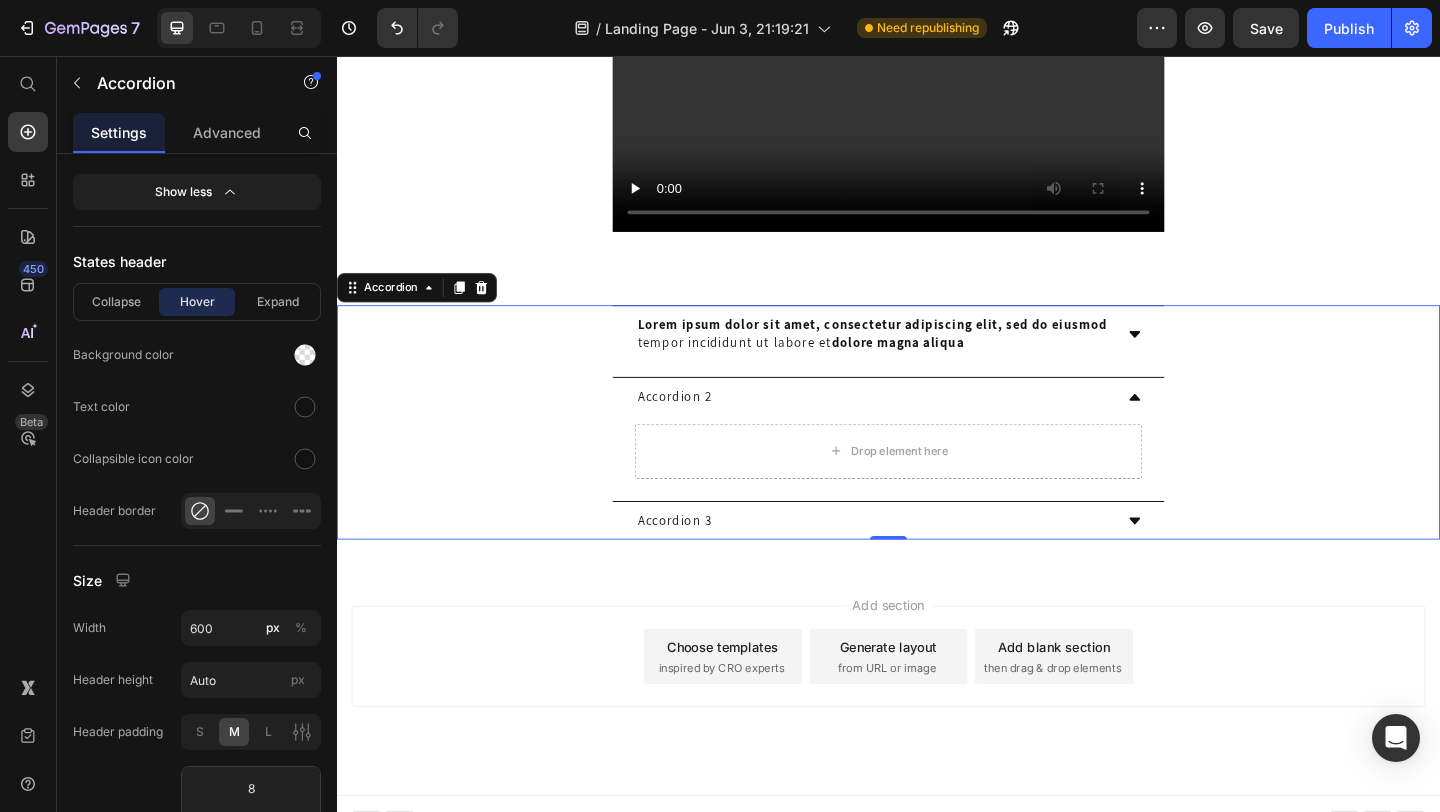scroll, scrollTop: 2811, scrollLeft: 0, axis: vertical 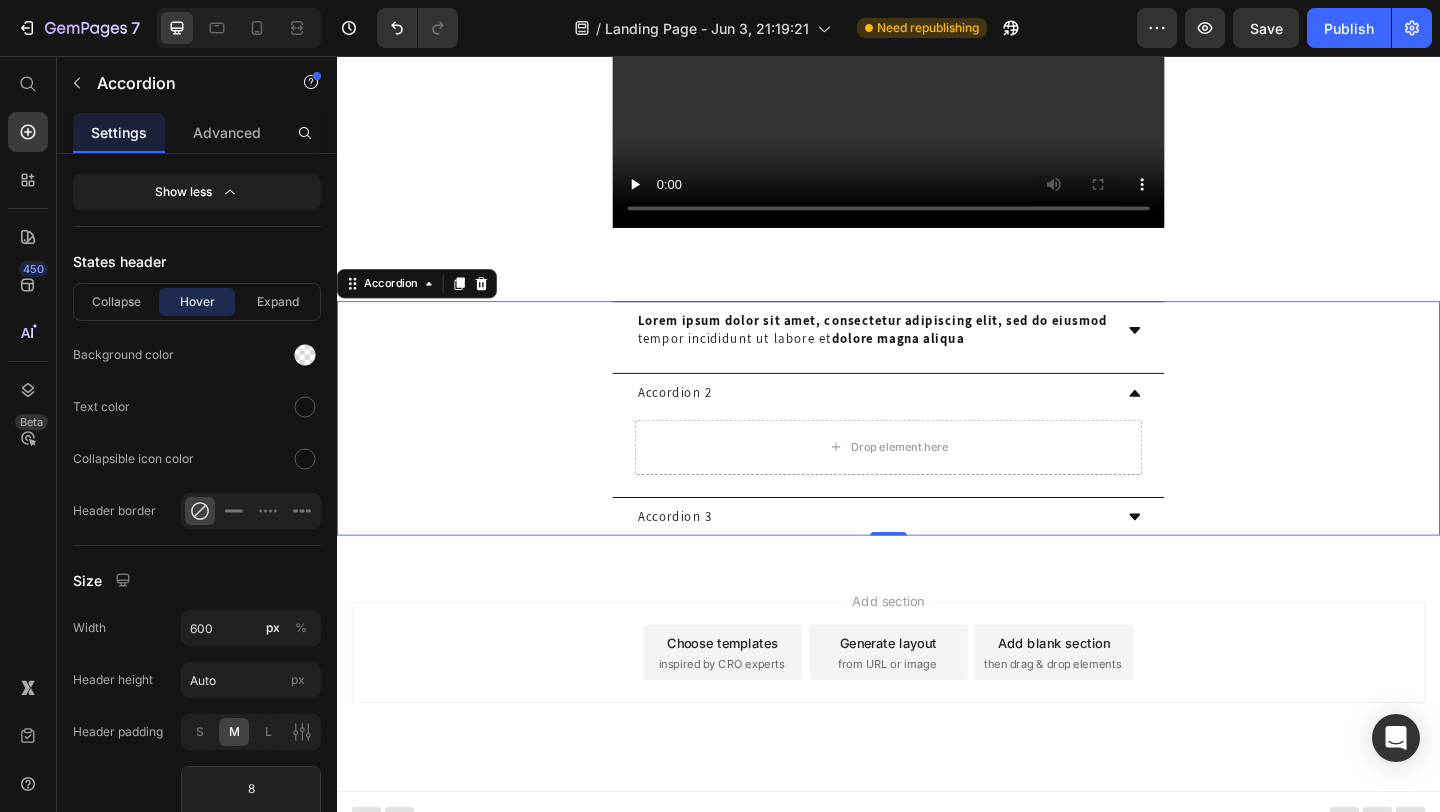 click 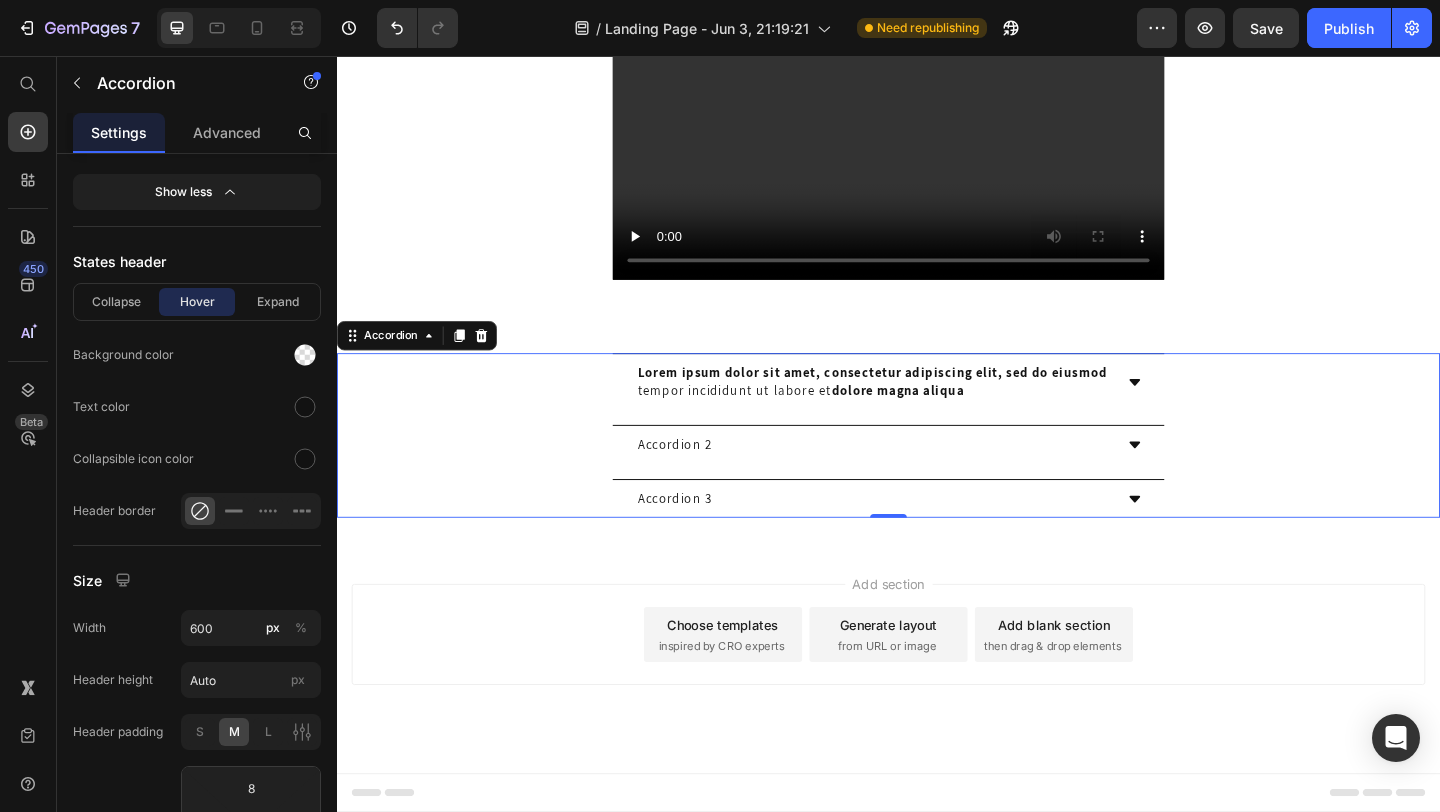scroll, scrollTop: 2755, scrollLeft: 0, axis: vertical 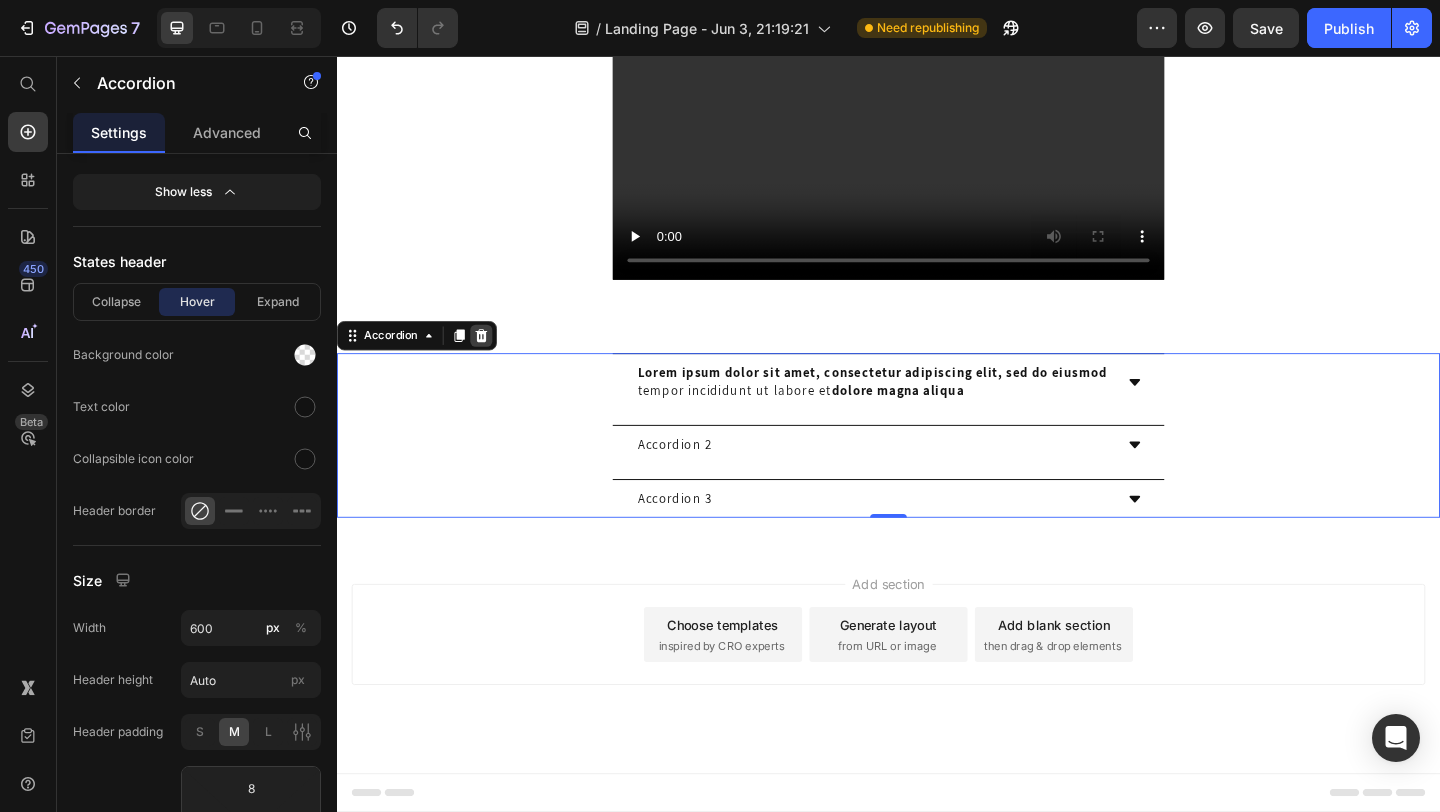 click at bounding box center [494, 360] 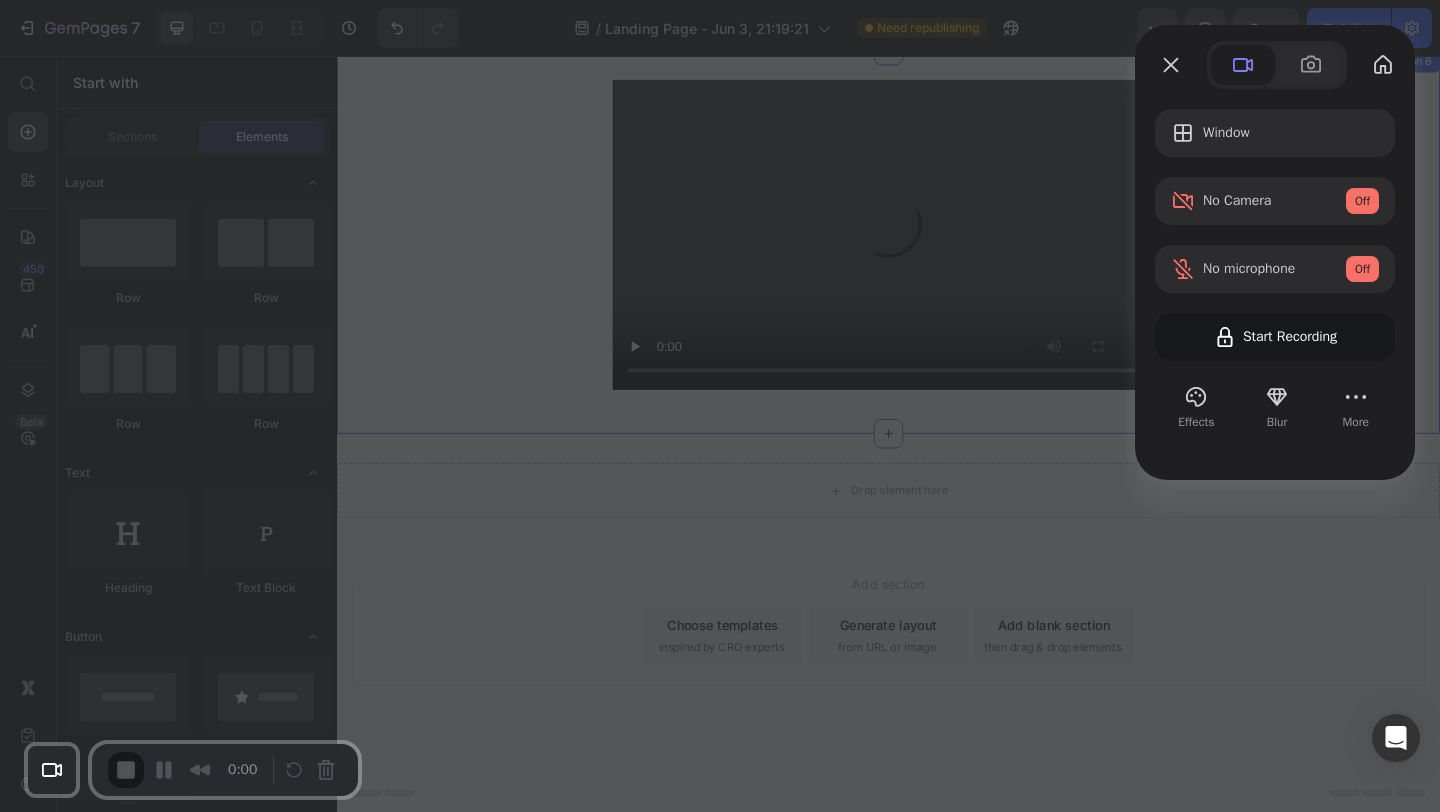 scroll, scrollTop: 2627, scrollLeft: 0, axis: vertical 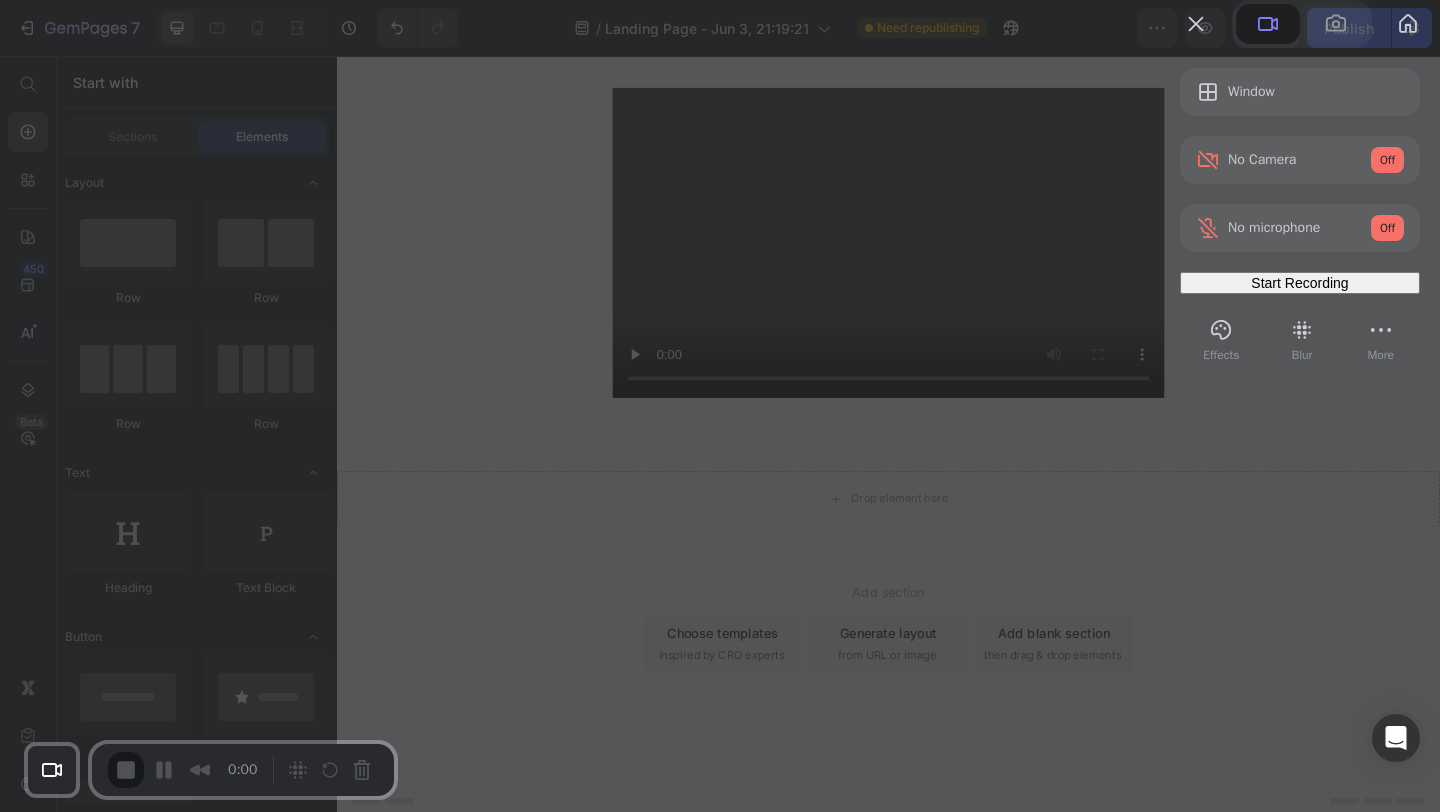 click on "Start Recording" at bounding box center [1299, 283] 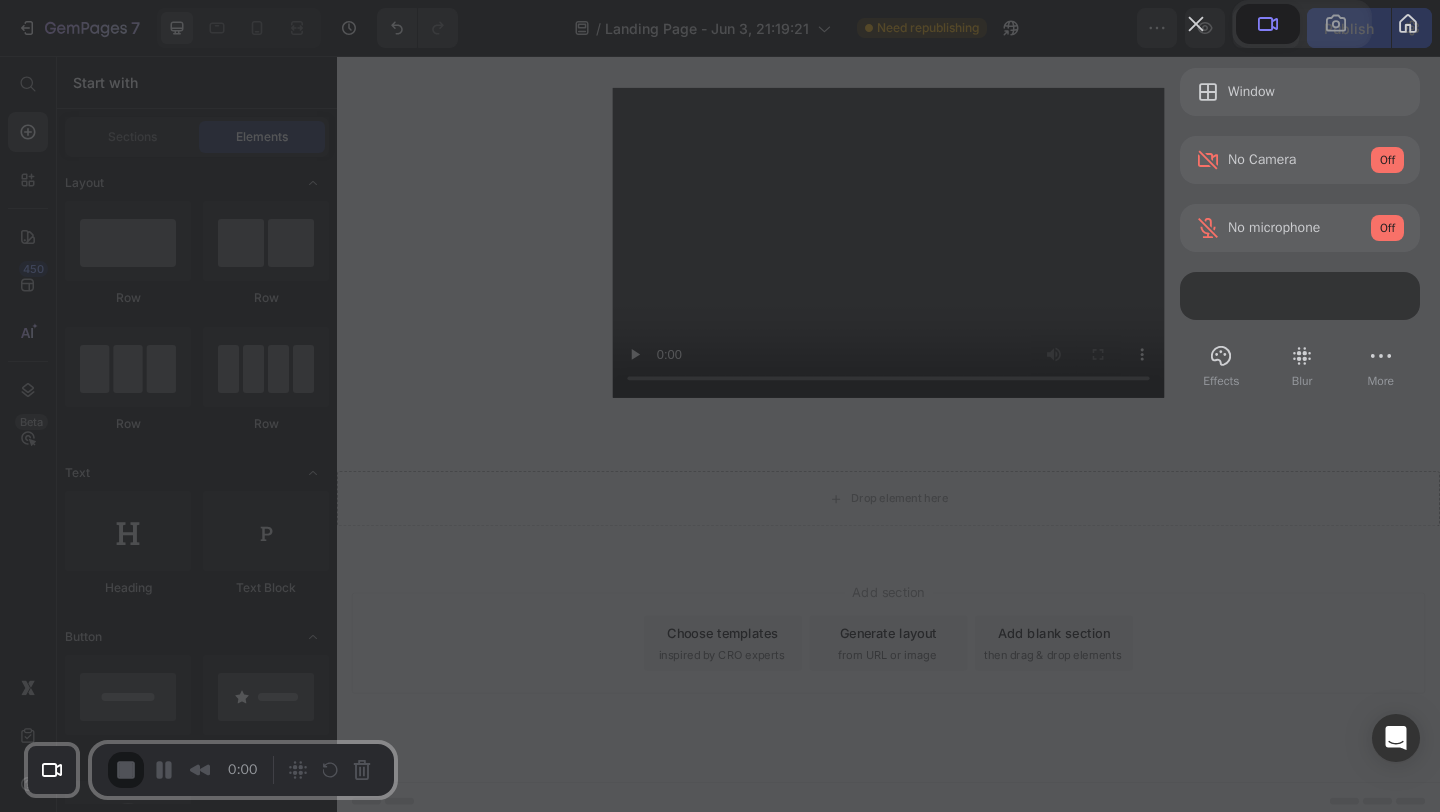 click on "Yes, proceed" at bounding box center [387, 1814] 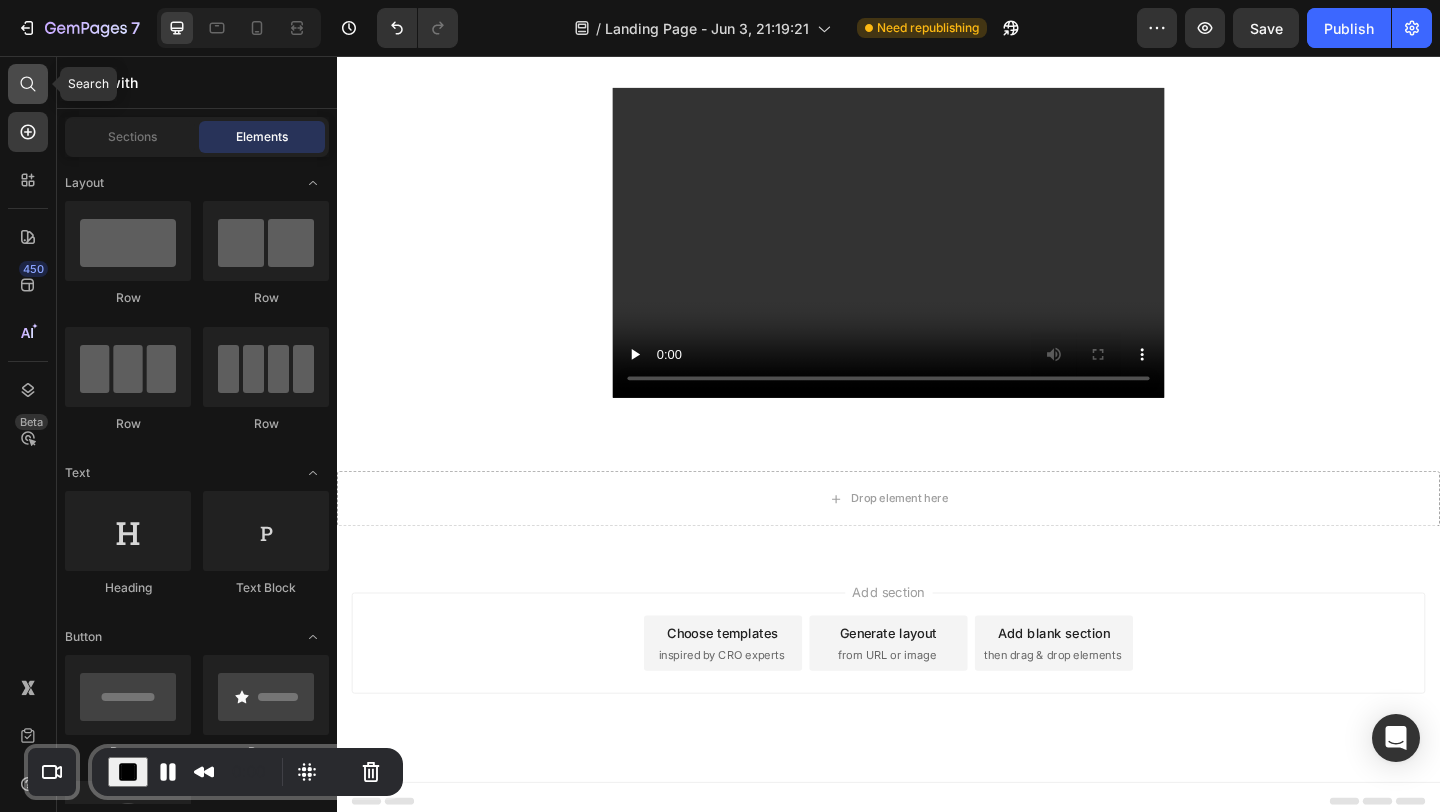 click 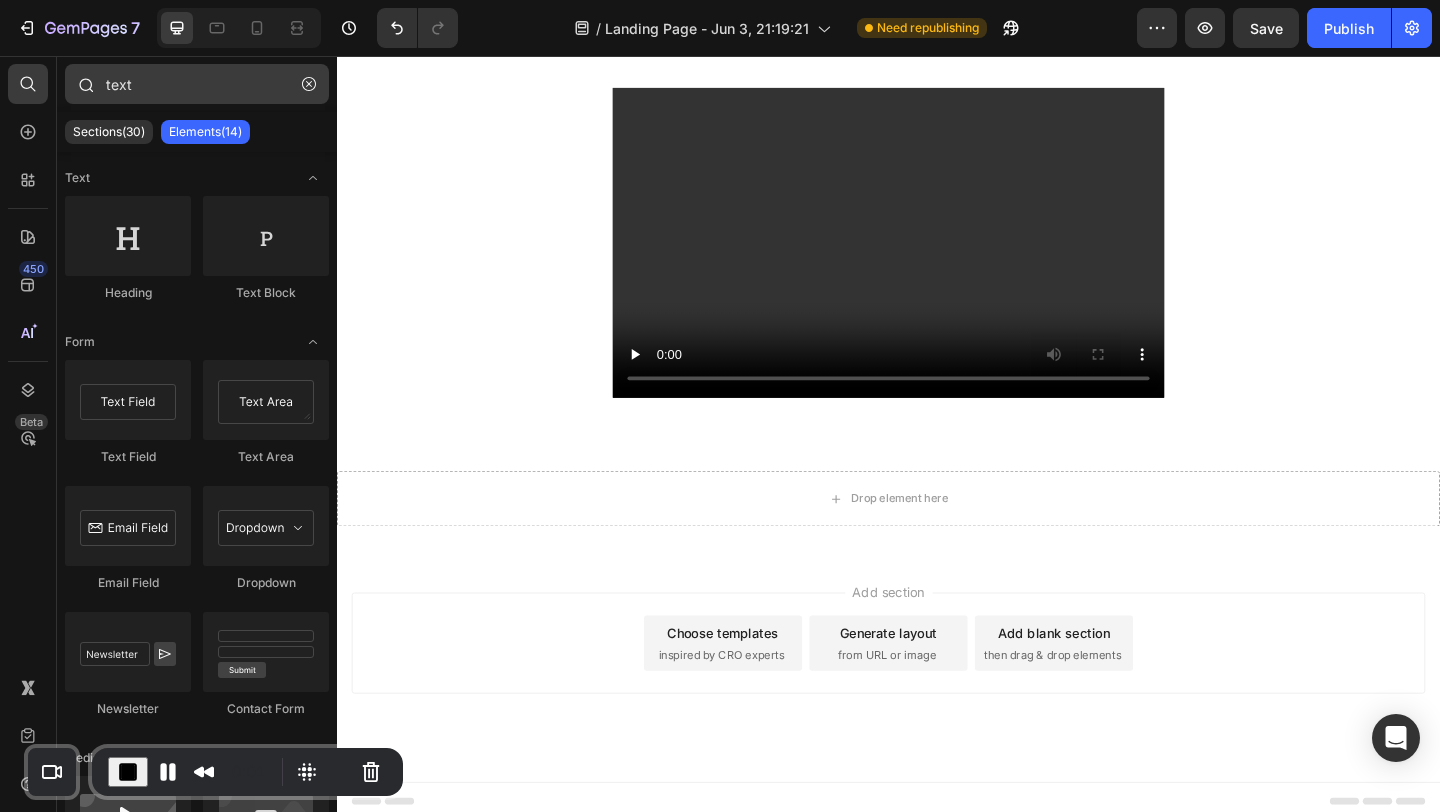 click on "text" at bounding box center (197, 84) 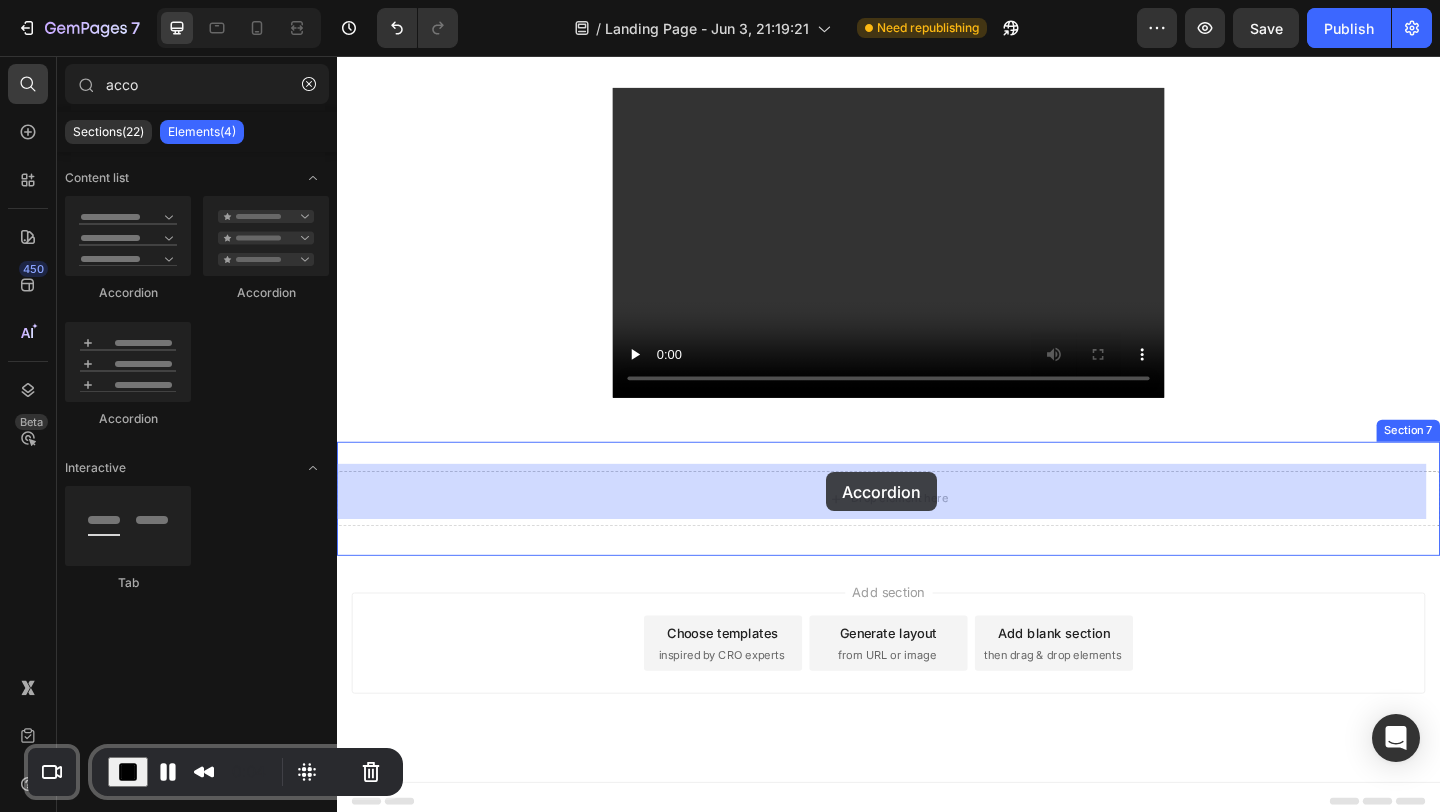 drag, startPoint x: 453, startPoint y: 282, endPoint x: 869, endPoint y: 509, distance: 473.904 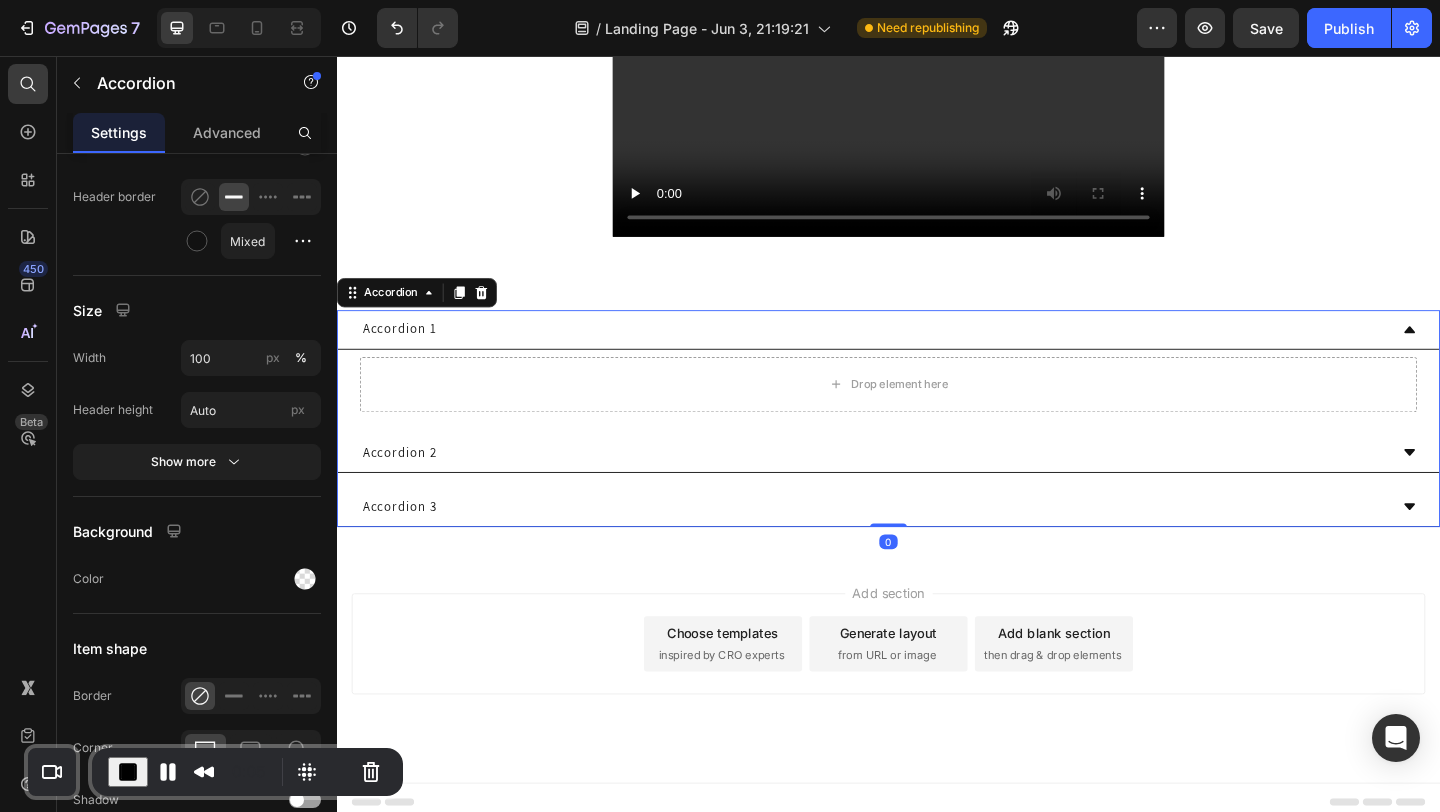 scroll, scrollTop: 2803, scrollLeft: 0, axis: vertical 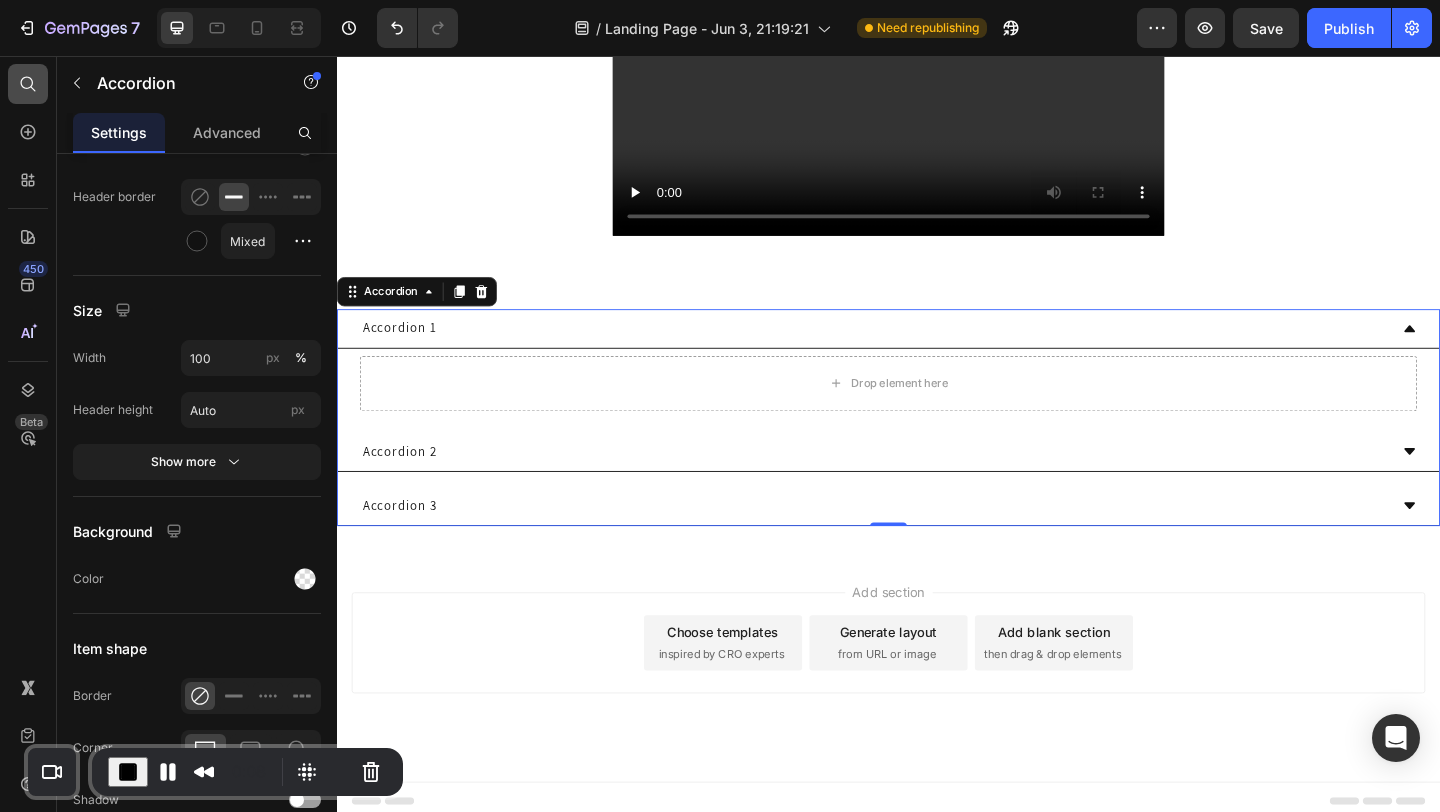 click 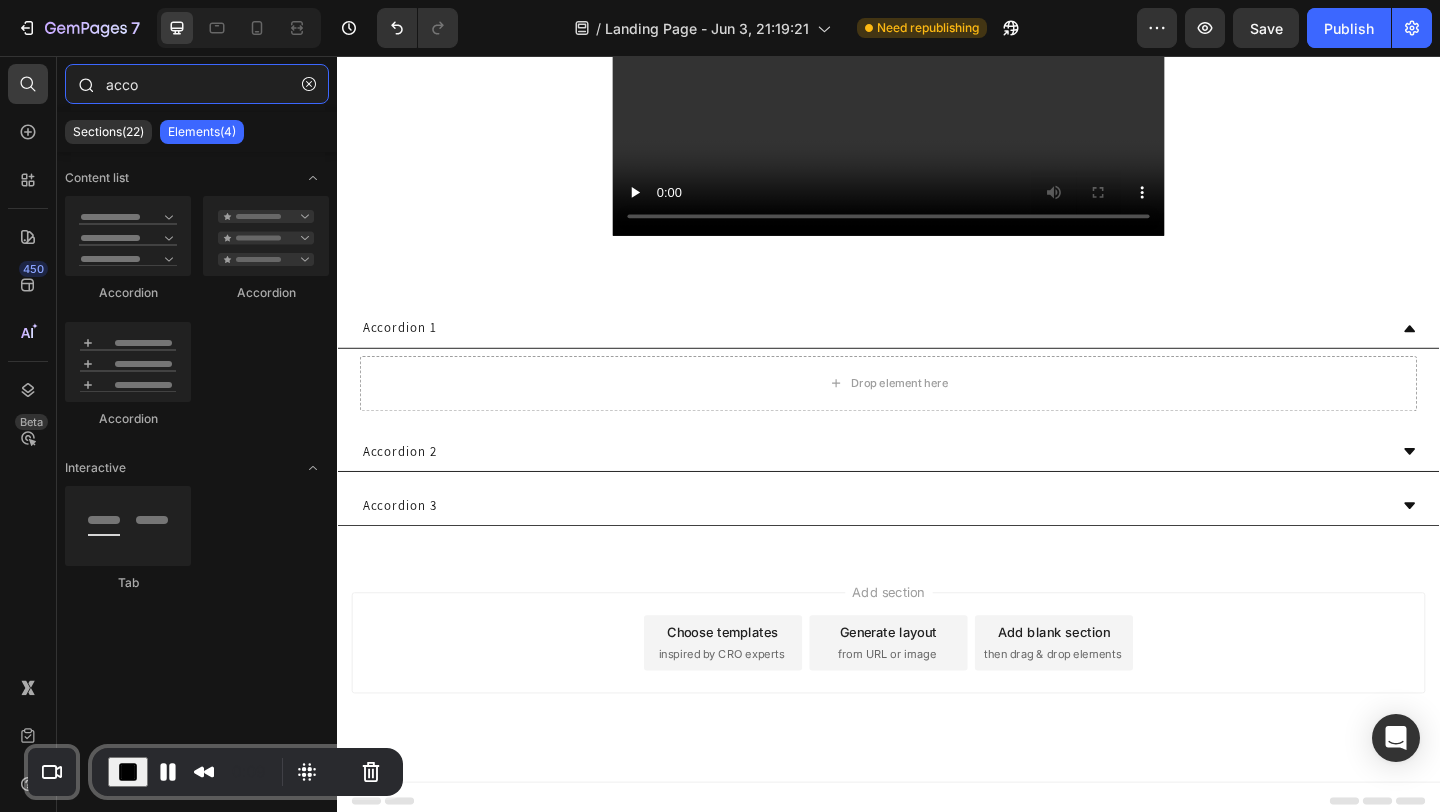 click on "acco" at bounding box center [197, 84] 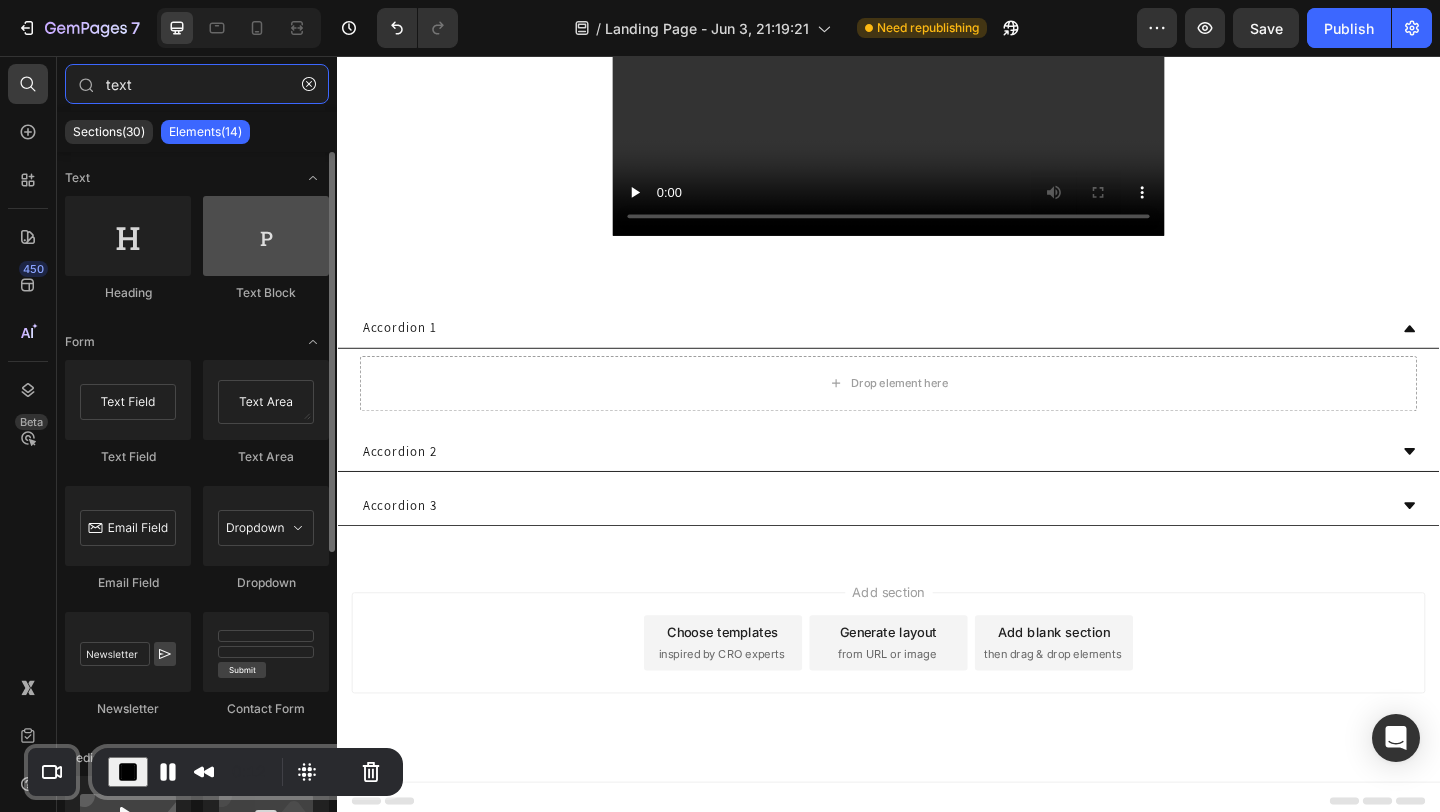 type on "text" 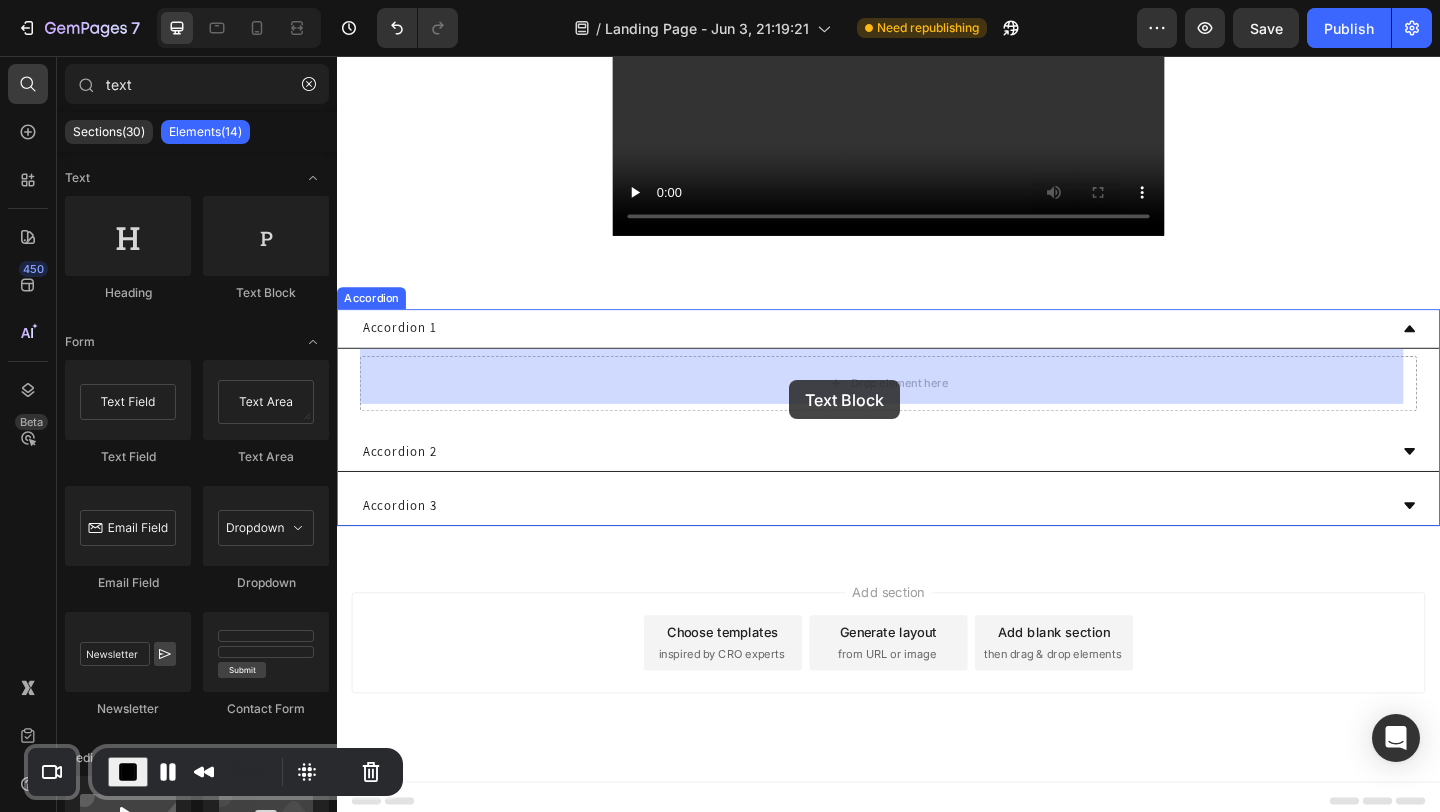 drag, startPoint x: 638, startPoint y: 312, endPoint x: 829, endPoint y: 409, distance: 214.21951 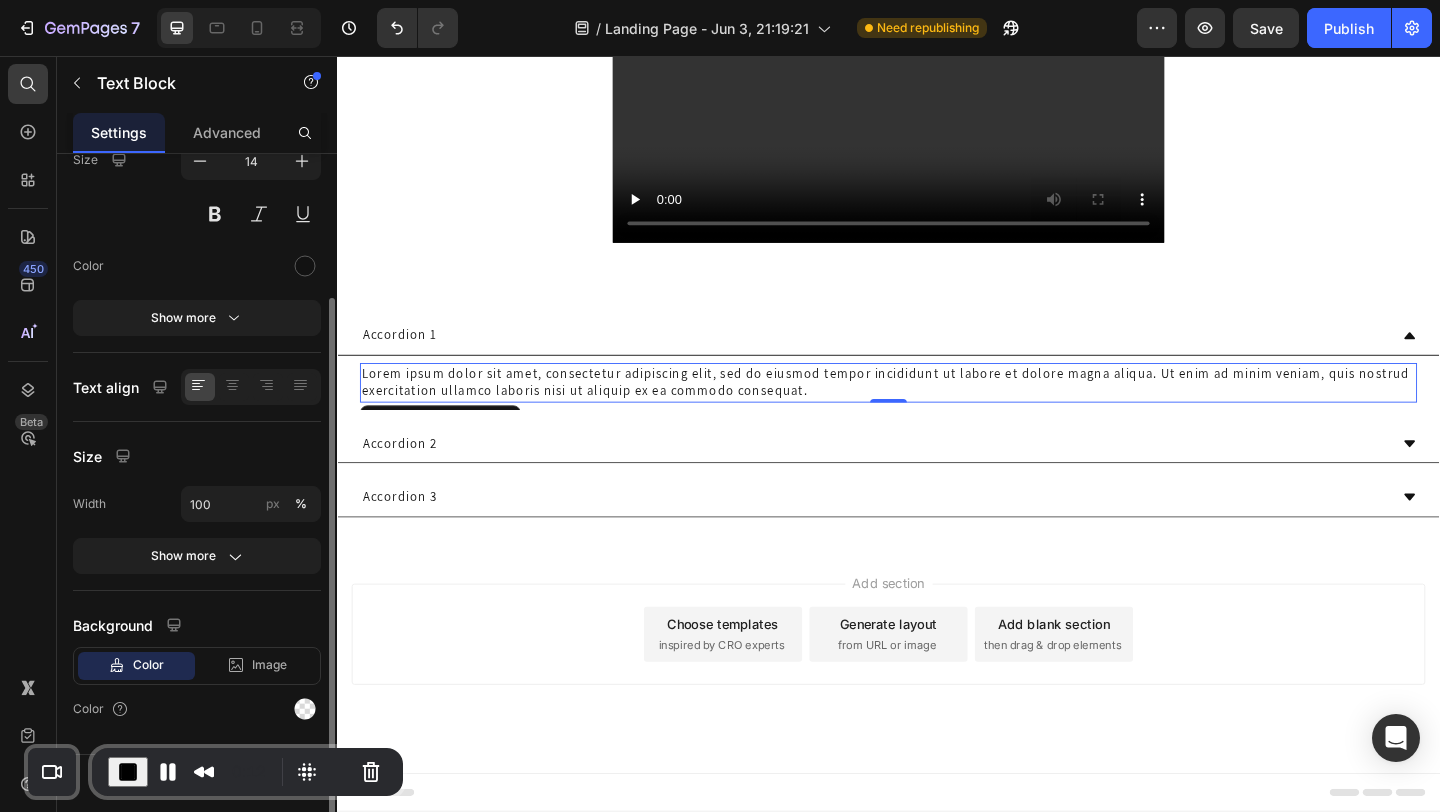 scroll, scrollTop: 2786, scrollLeft: 0, axis: vertical 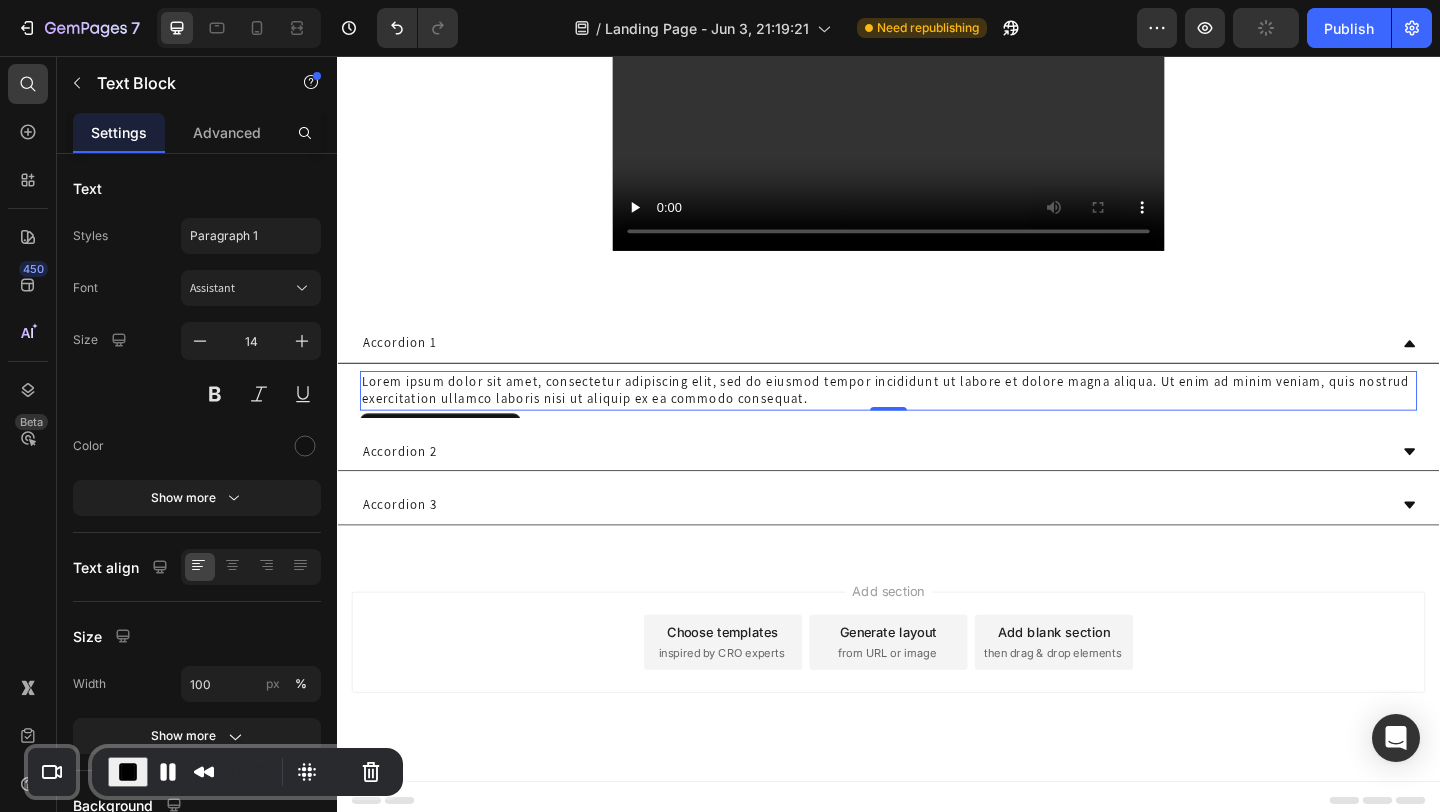 click on "Lorem ipsum dolor sit amet, consectetur adipiscing elit, sed do eiusmod tempor incididunt ut labore et dolore magna aliqua. Ut enim ad minim veniam, quis nostrud exercitation ullamco laboris nisi ut aliquip ex ea commodo consequat." at bounding box center (937, 420) 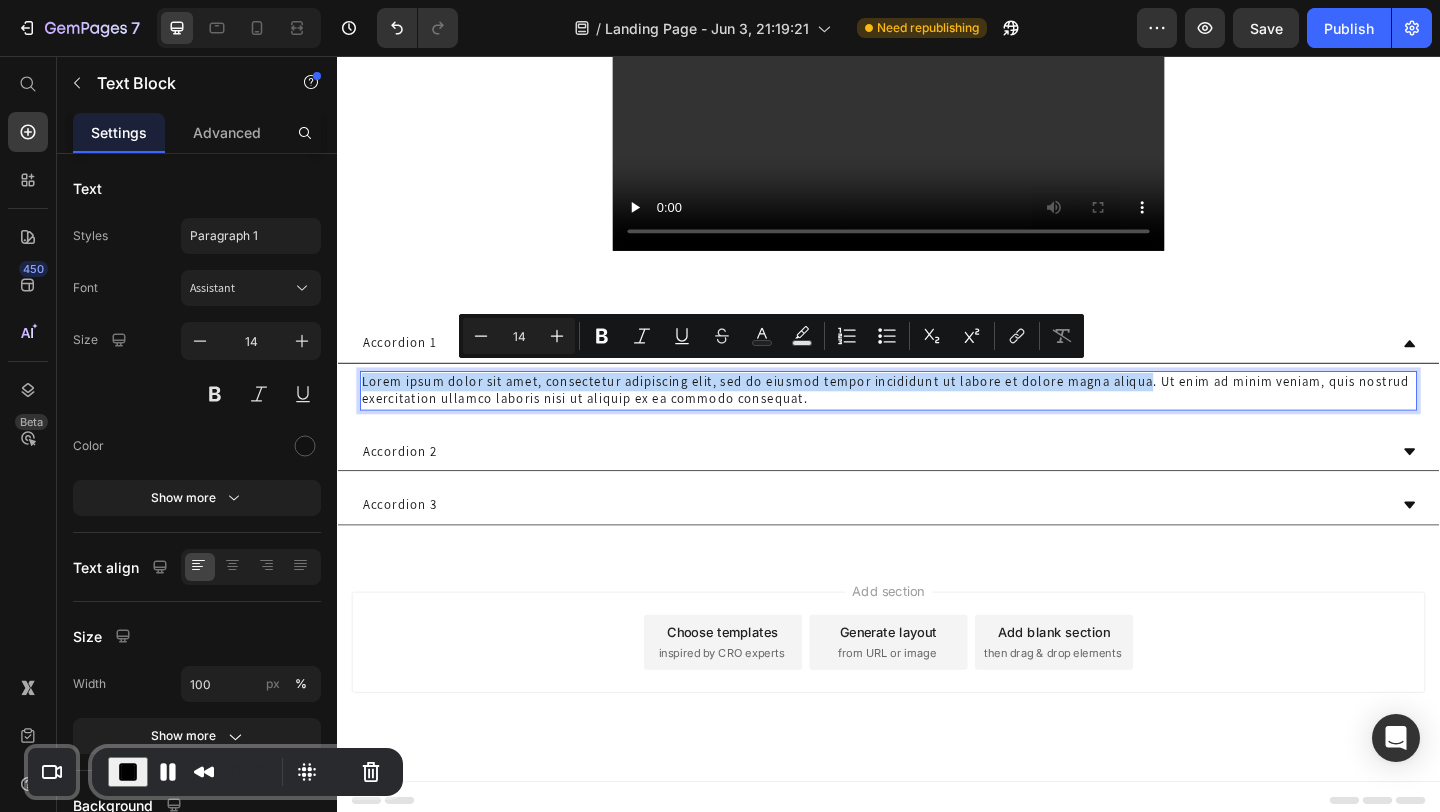 drag, startPoint x: 365, startPoint y: 403, endPoint x: 1188, endPoint y: 402, distance: 823.0006 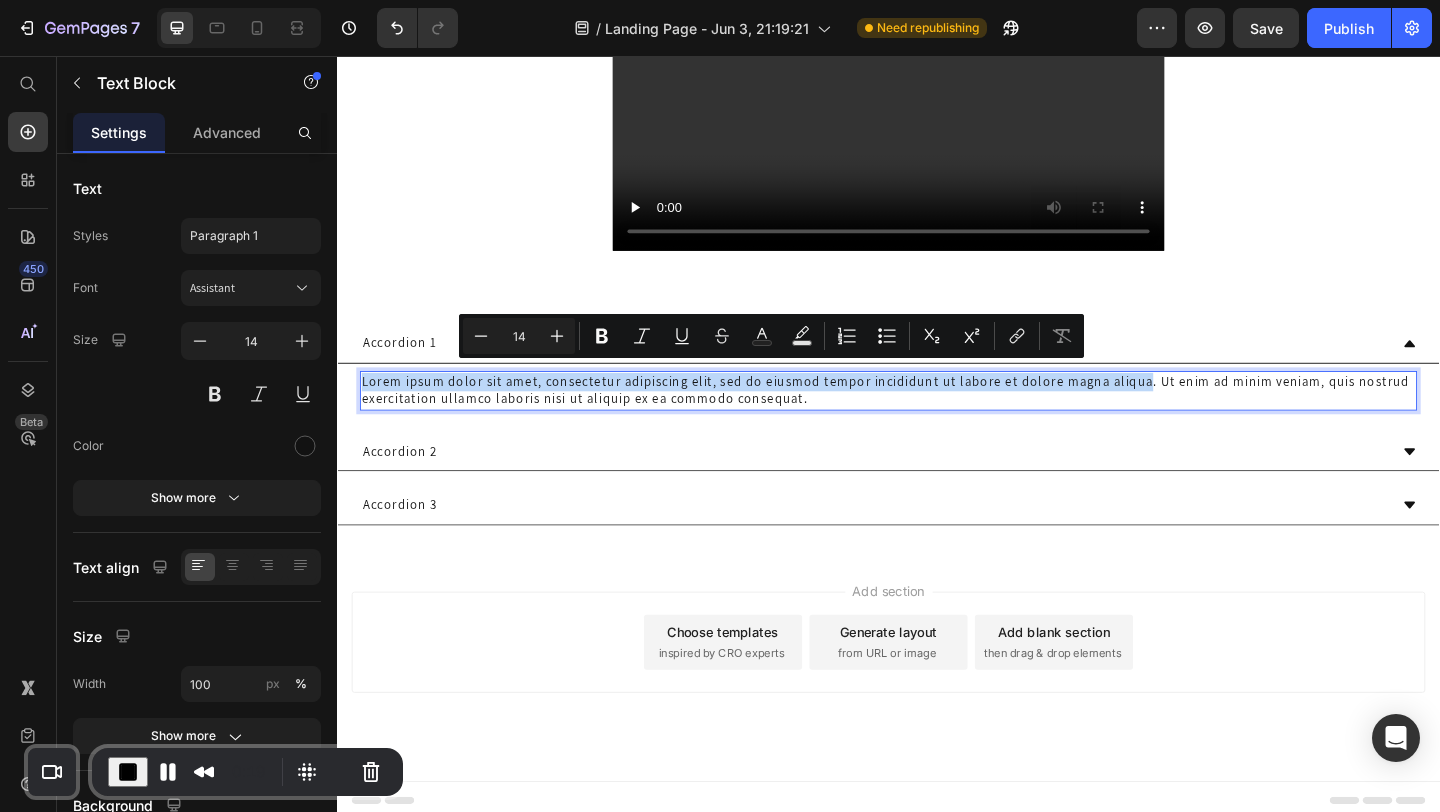 copy on "Lorem ipsum dolor sit amet, consectetur adipiscing elit, sed do eiusmod tempor incididunt ut labore et dolore magna aliqua" 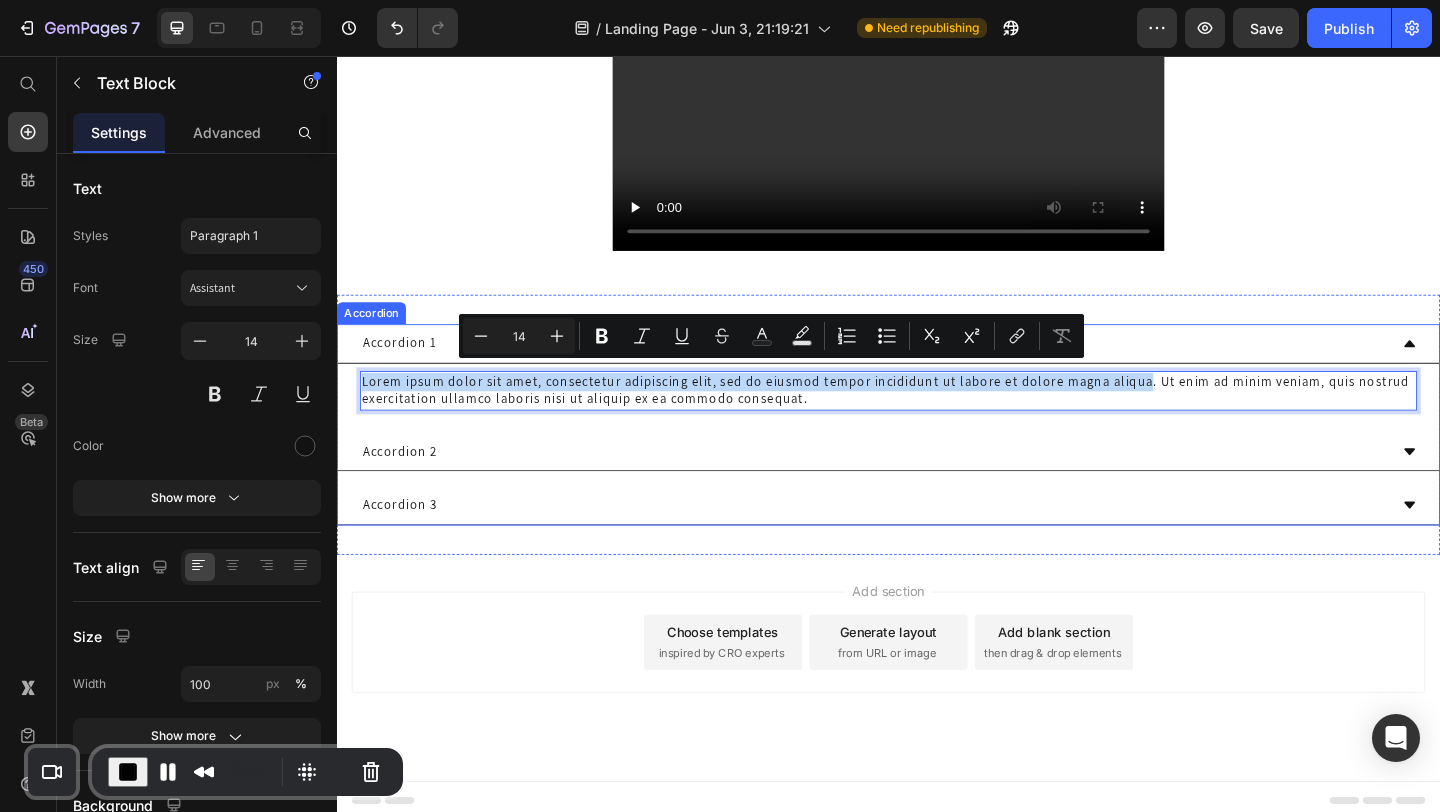 click on "Accordion 1" at bounding box center [405, 369] 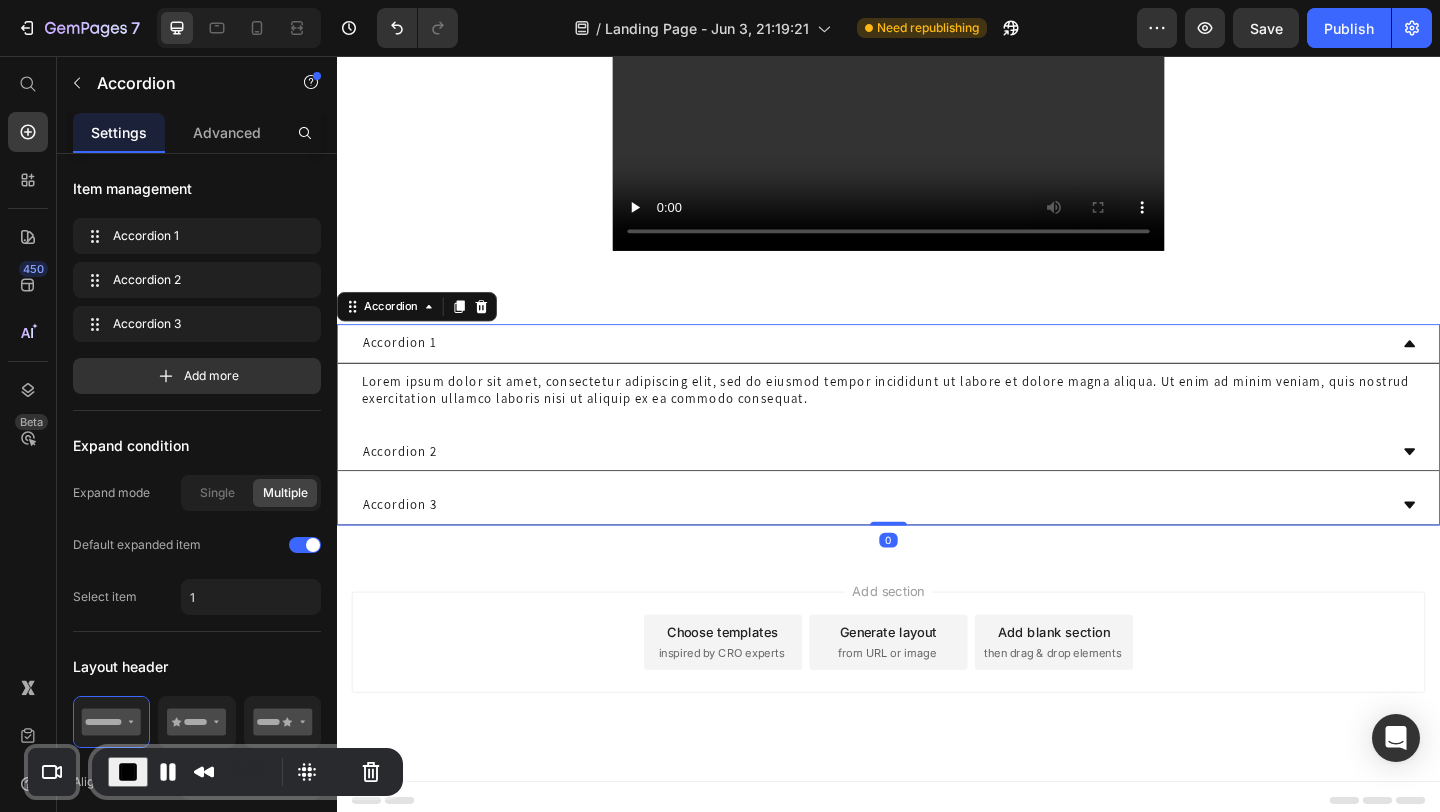 click on "Accordion 1" at bounding box center (405, 369) 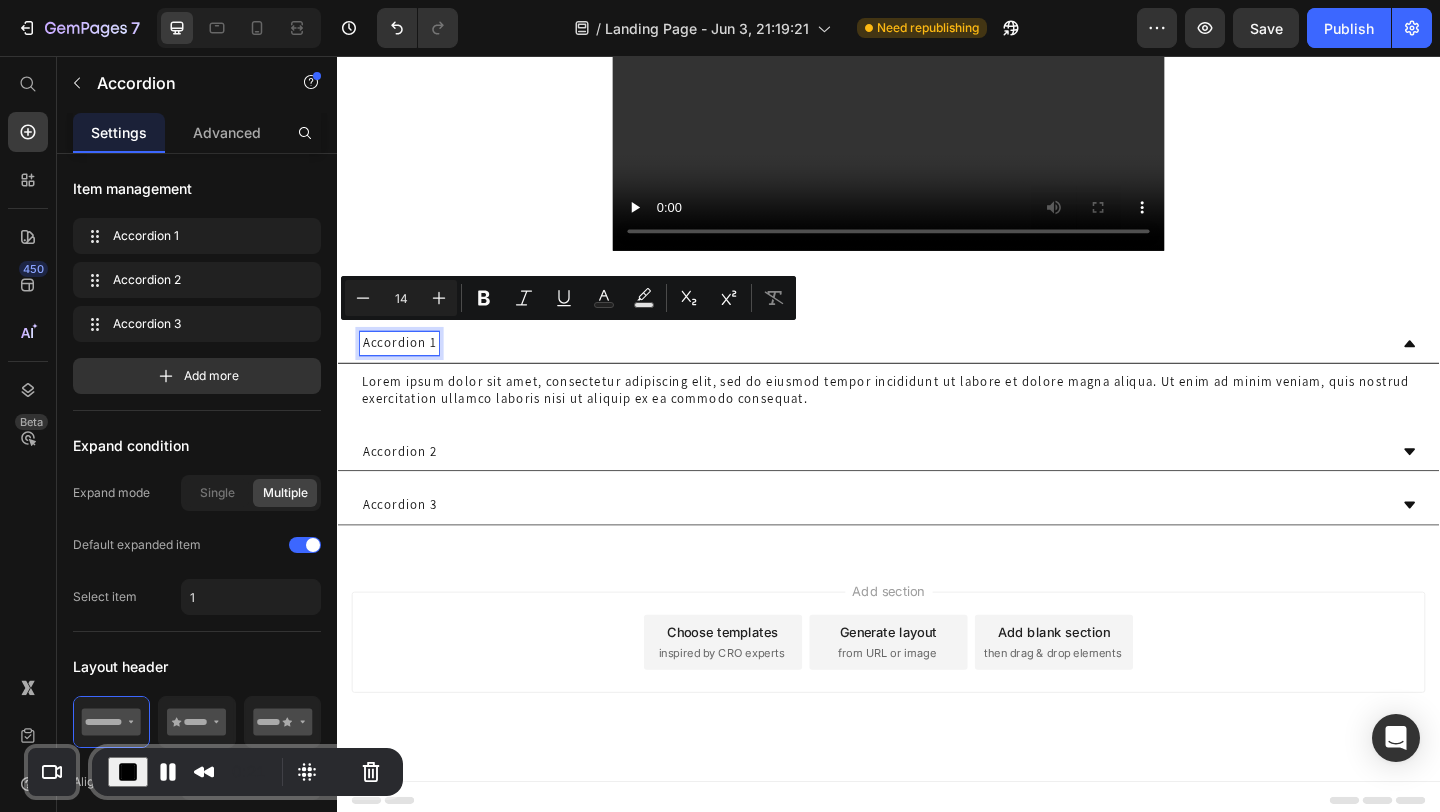 click on "Accordion 1" at bounding box center (405, 369) 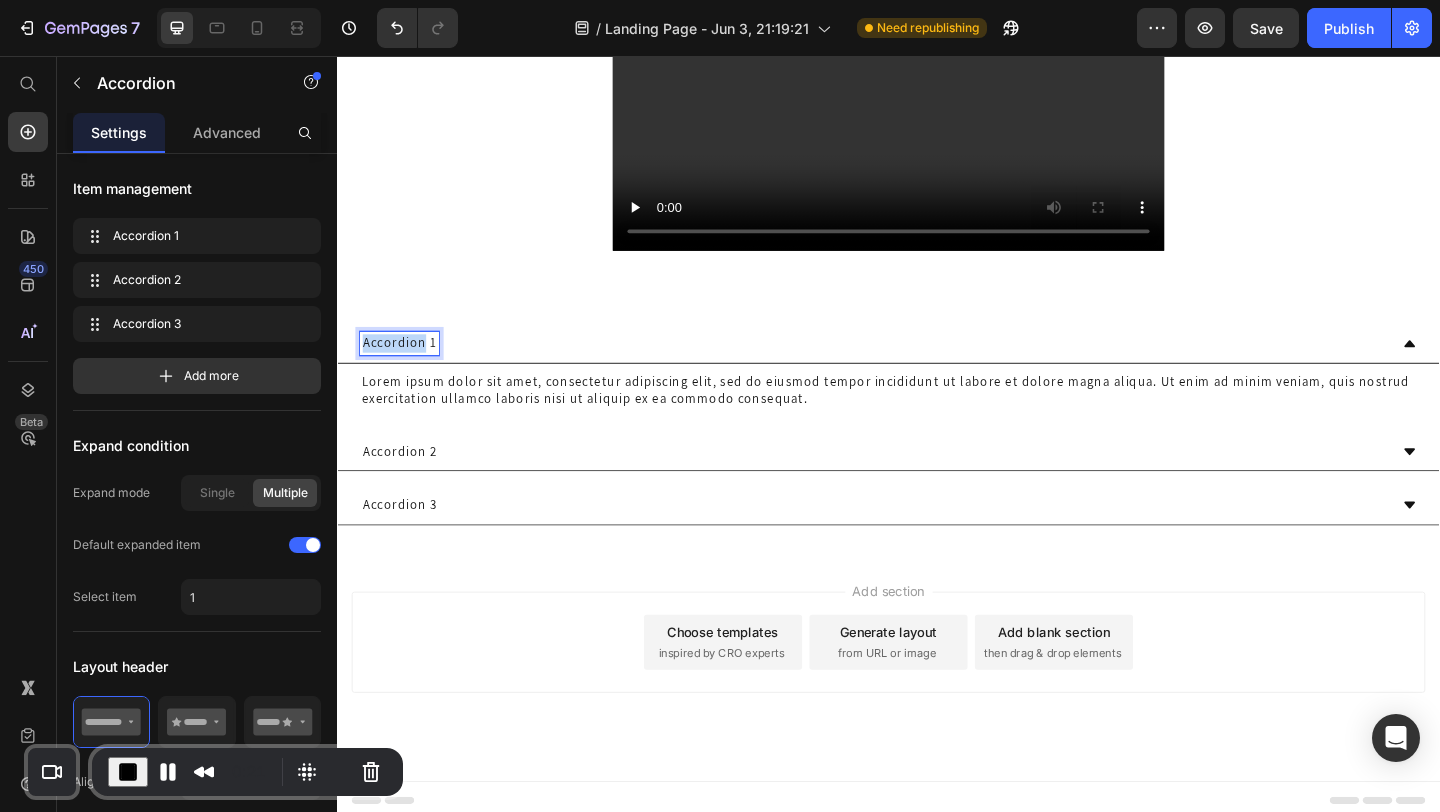 click on "Accordion 1" at bounding box center [405, 369] 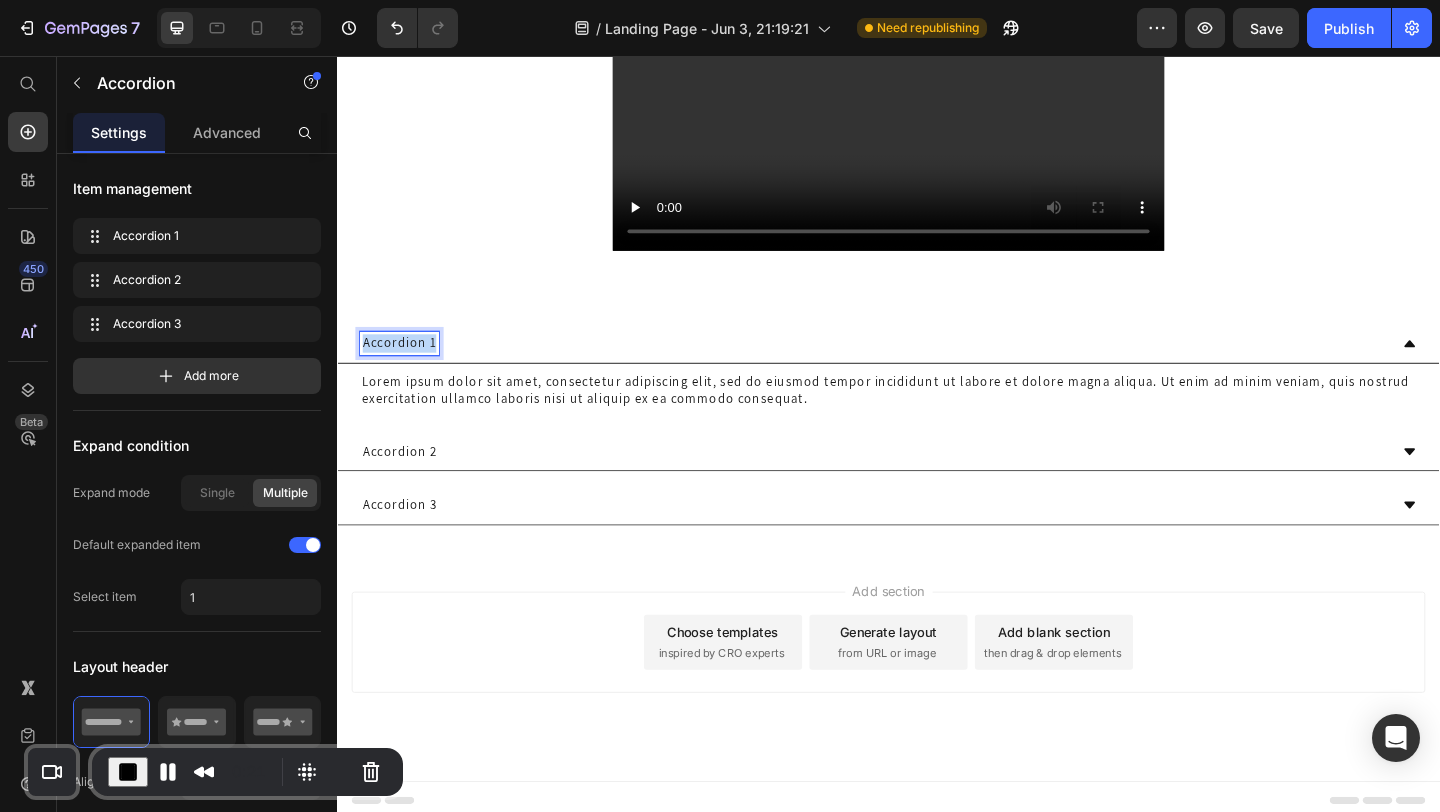 click on "Accordion 1" at bounding box center (405, 369) 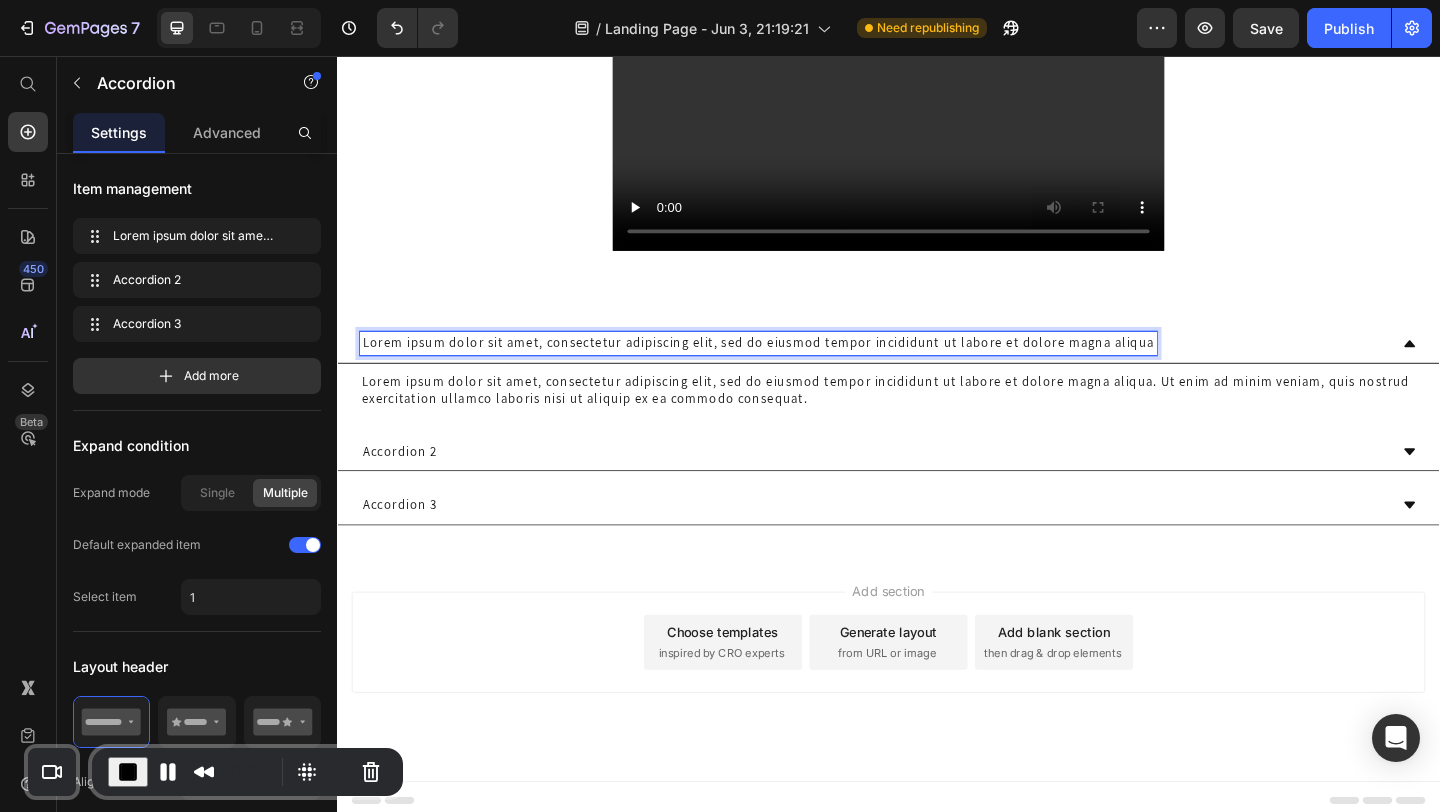 click on "Lorem ipsum dolor sit amet, consectetur adipiscing elit, sed do eiusmod tempor incididunt ut labore et dolore magna aliqua" at bounding box center (795, 369) 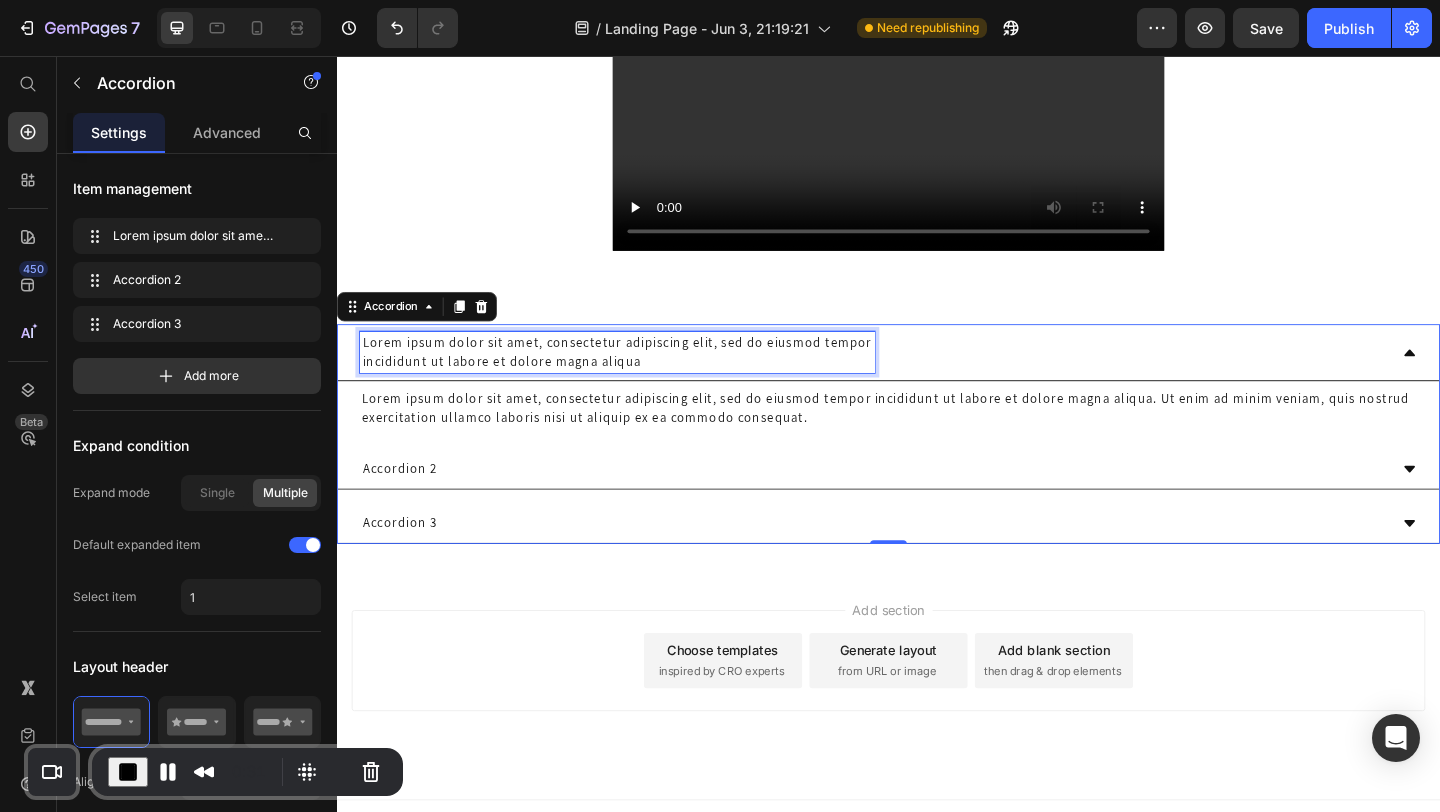 click on "Lorem ipsum dolor sit amet, consectetur adipiscing elit, sed do eiusmod tempor" at bounding box center [642, 369] 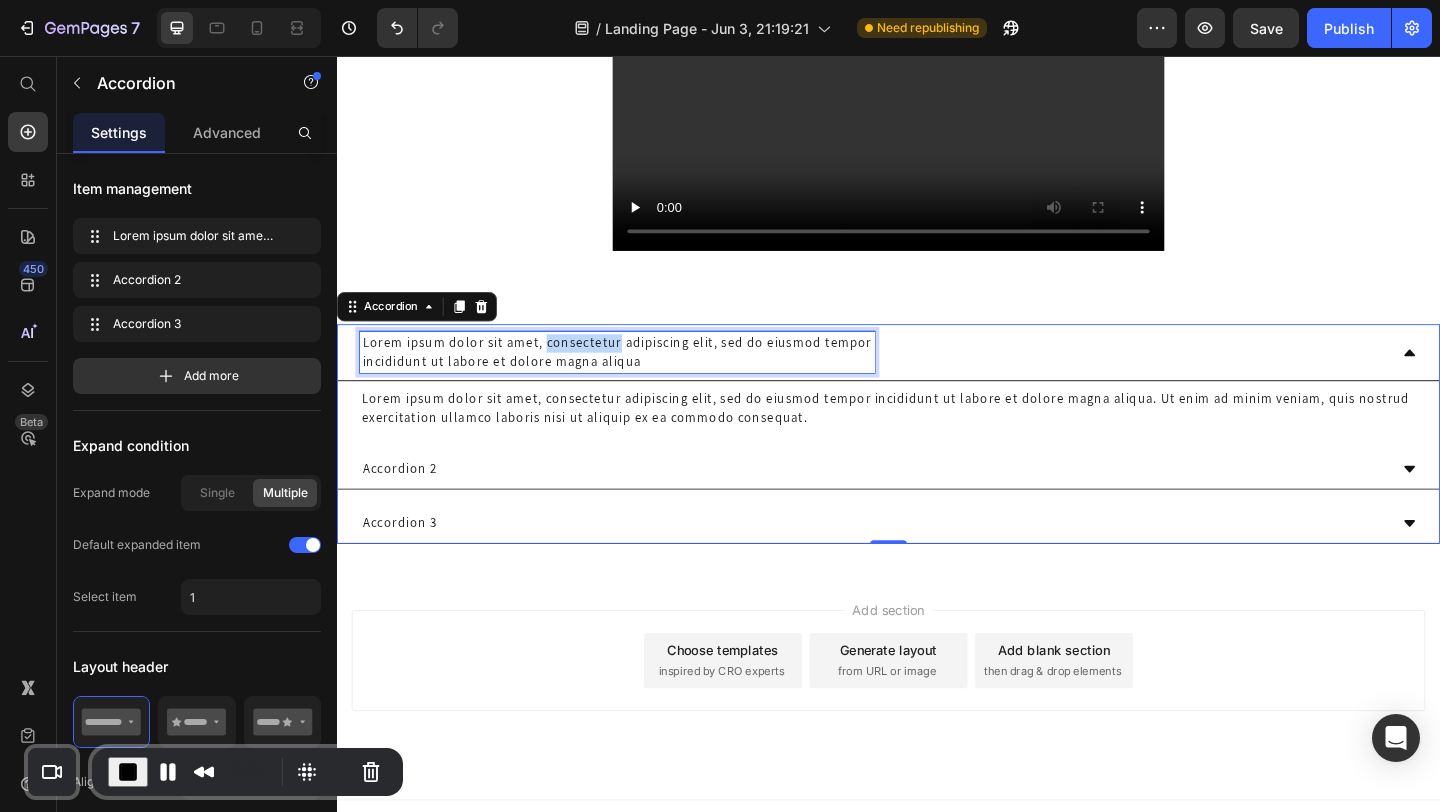 click on "Lorem ipsum dolor sit amet, consectetur adipiscing elit, sed do eiusmod tempor" at bounding box center (642, 369) 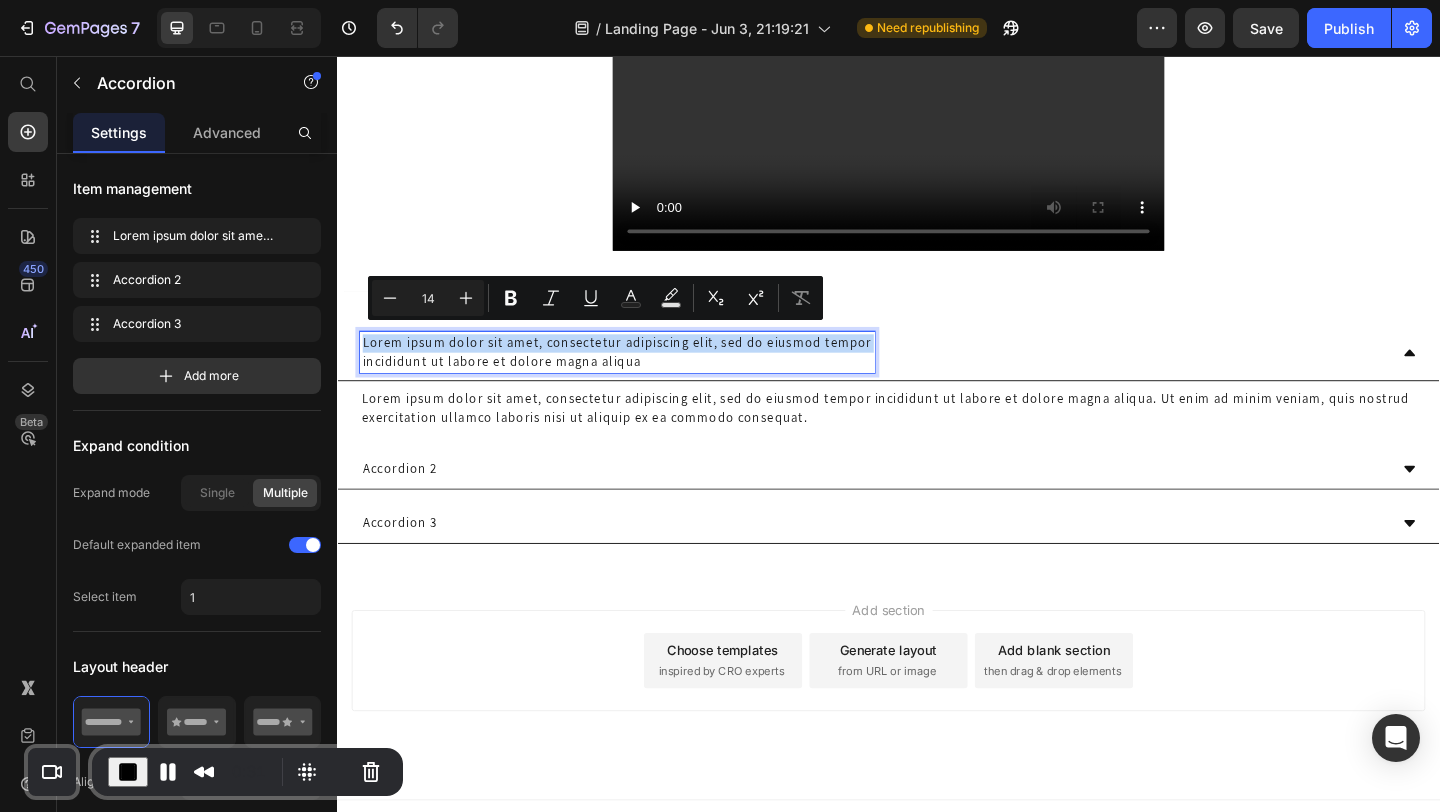 click on "Lorem ipsum dolor sit amet, consectetur adipiscing elit, sed do eiusmod tempor" at bounding box center [642, 369] 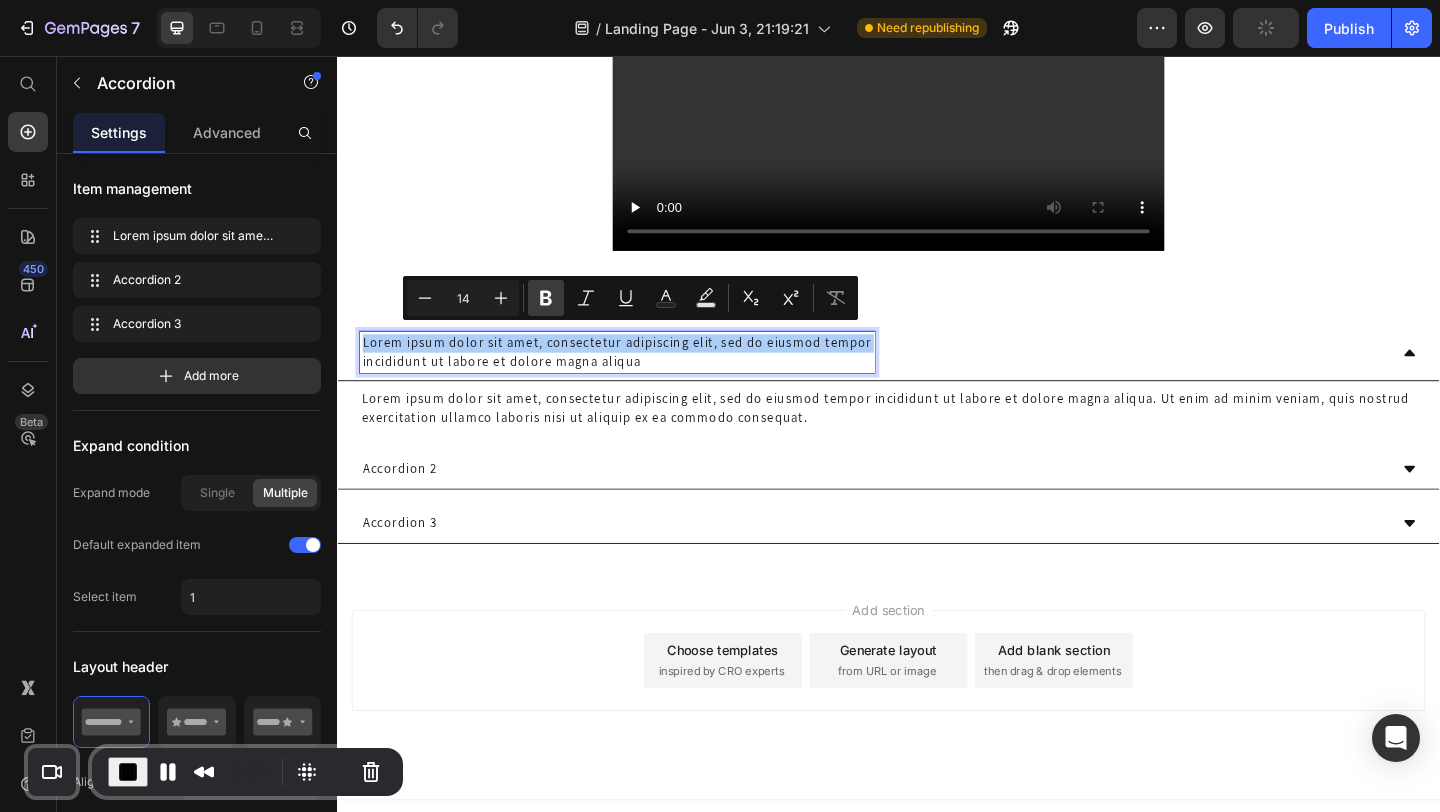 click 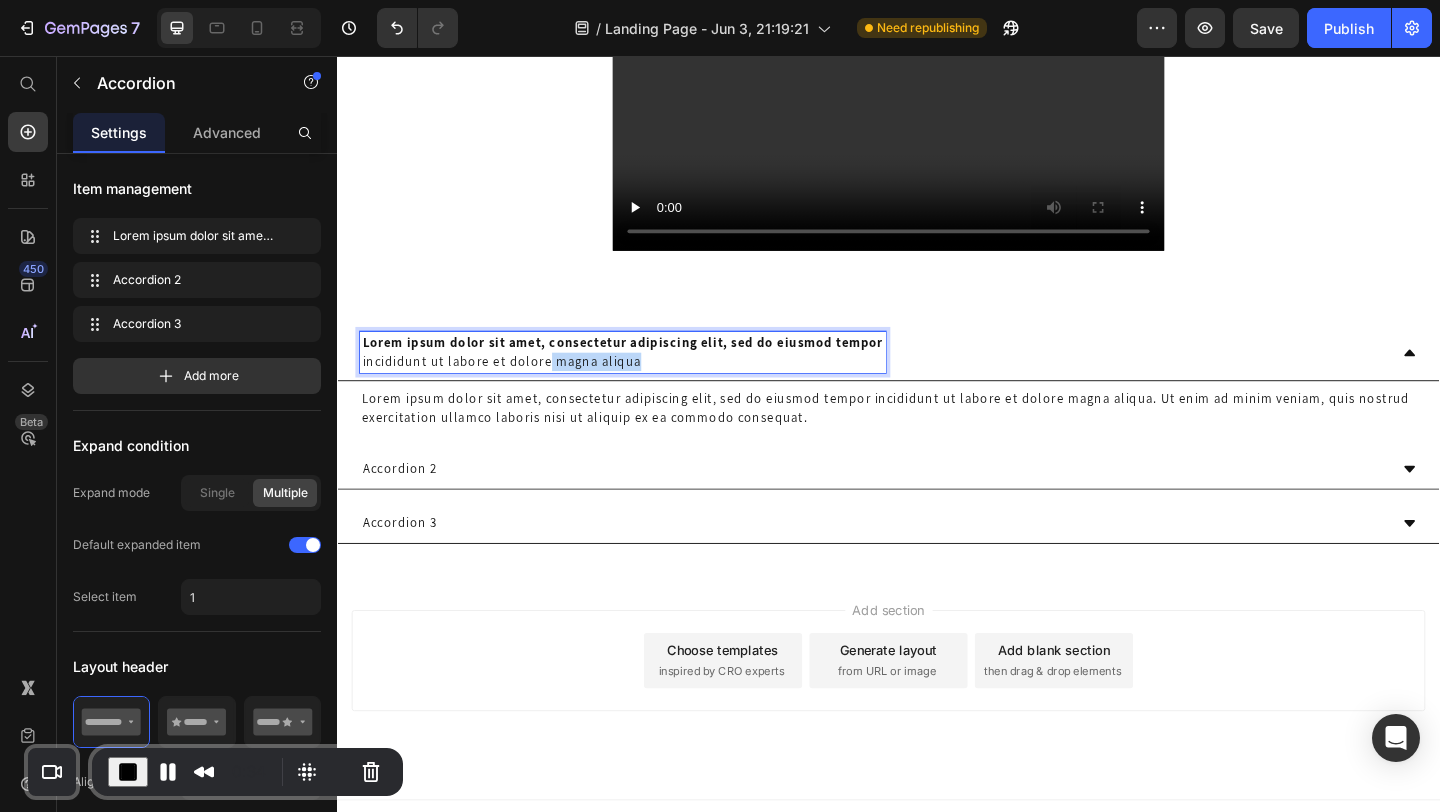 drag, startPoint x: 599, startPoint y: 382, endPoint x: 664, endPoint y: 380, distance: 65.03076 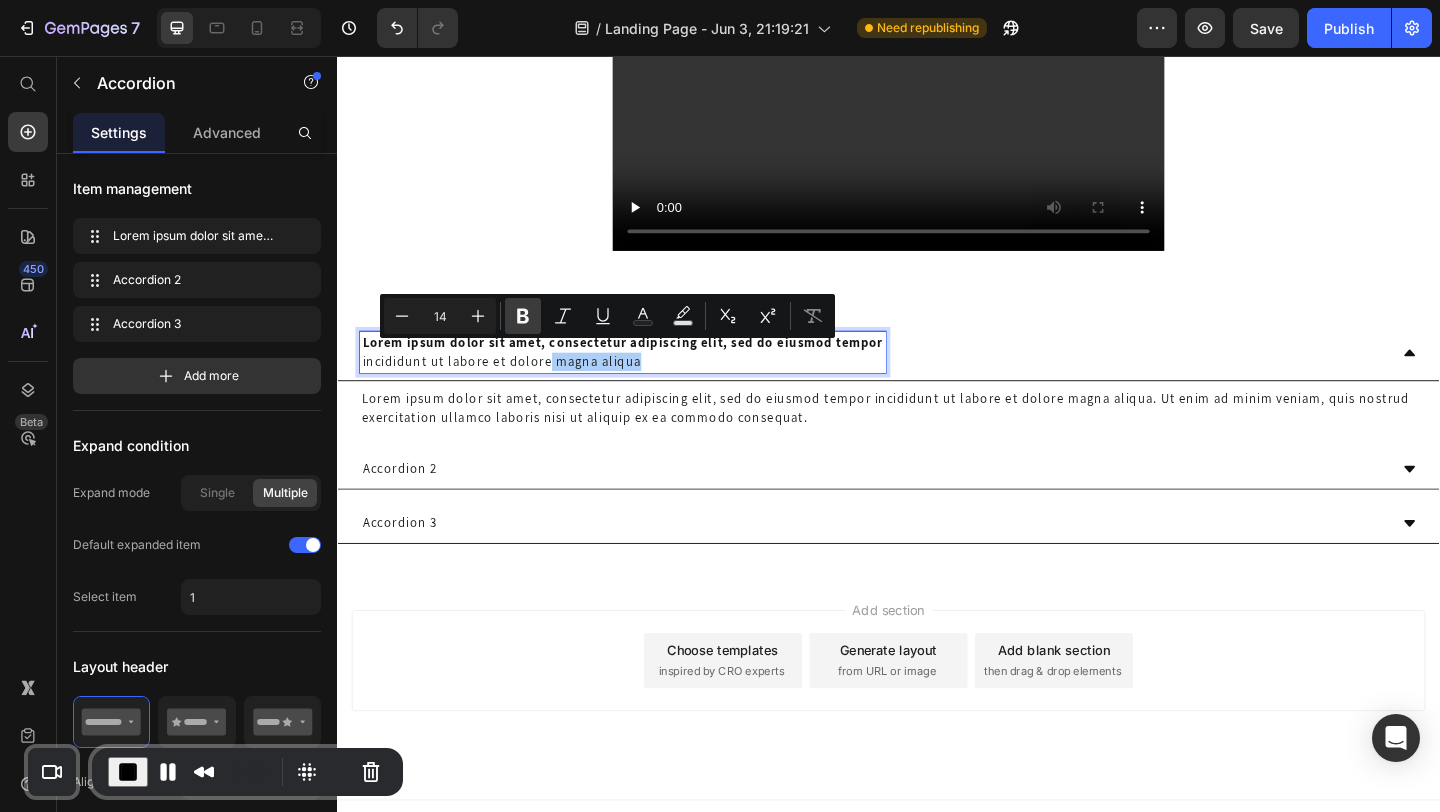 click 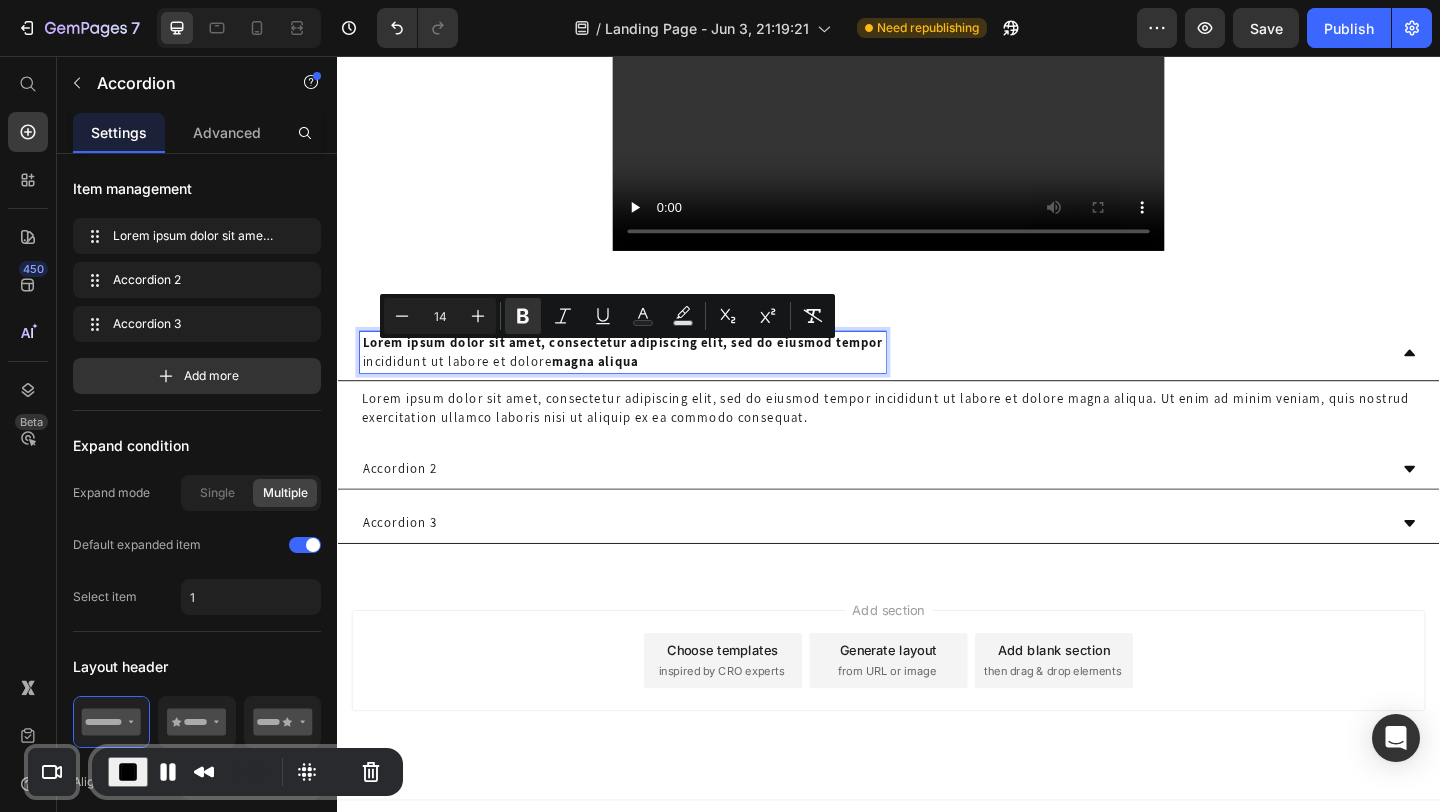 click on "Accordion 2" at bounding box center (921, 506) 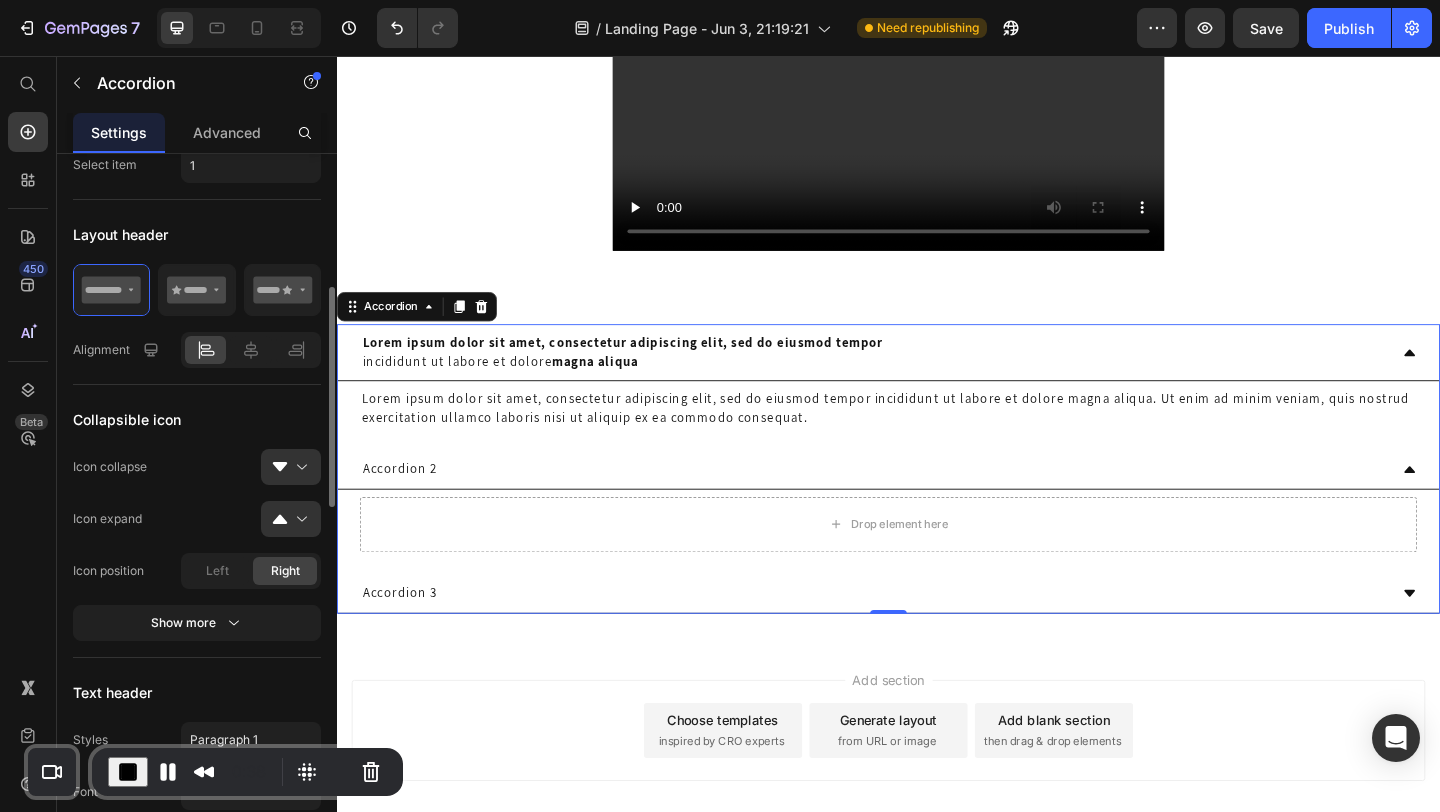 scroll, scrollTop: 461, scrollLeft: 0, axis: vertical 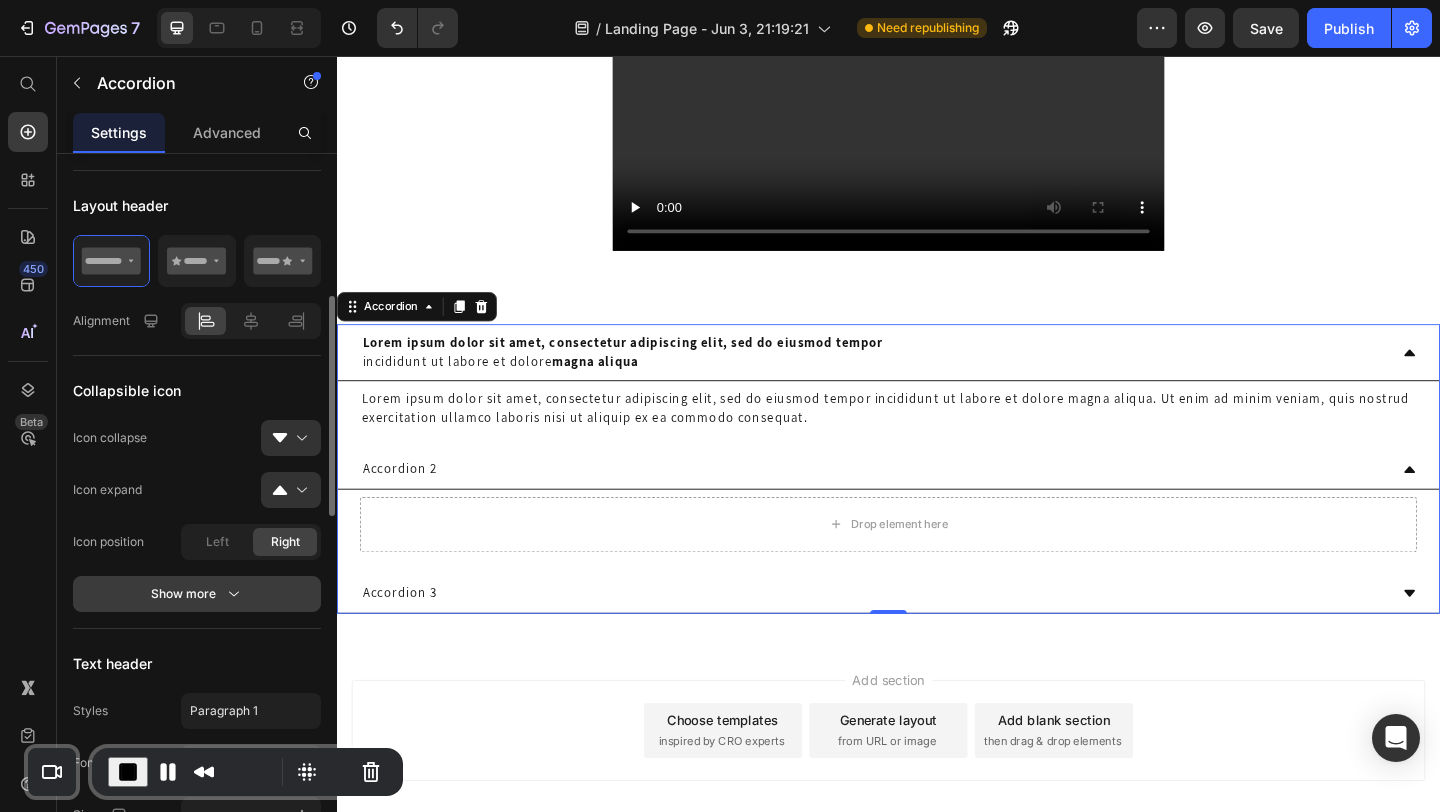 click on "Show more" at bounding box center [197, 594] 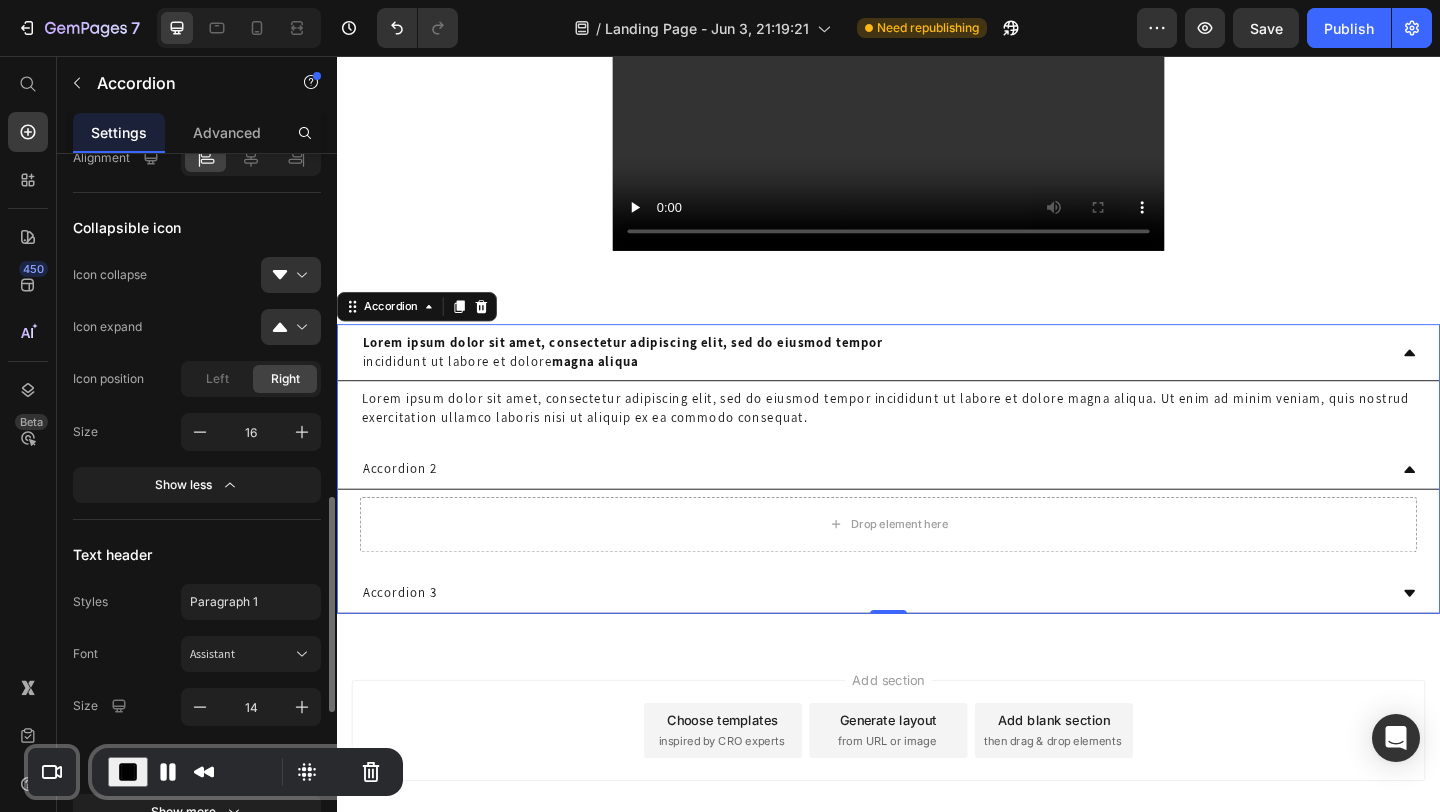 scroll, scrollTop: 743, scrollLeft: 0, axis: vertical 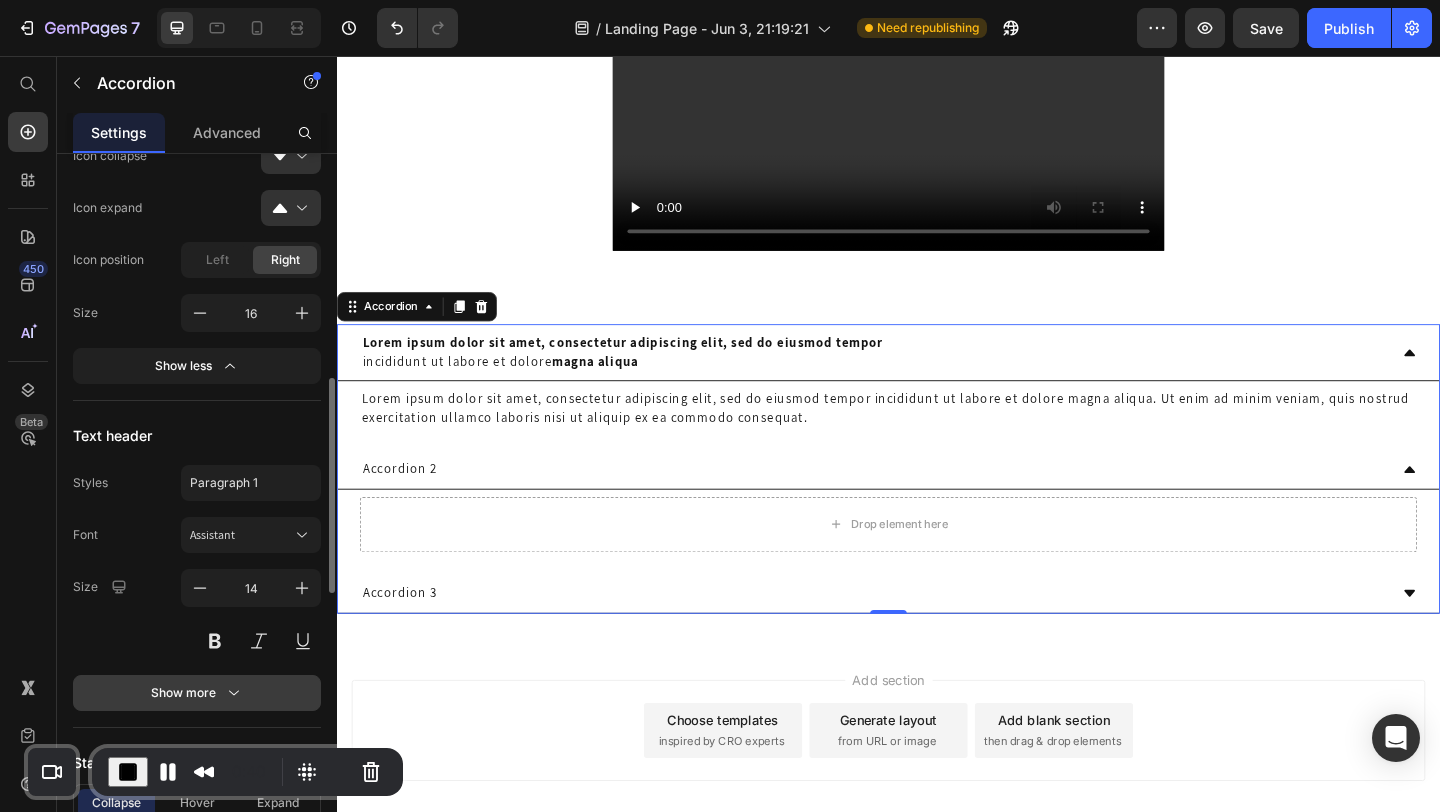 click on "Show more" at bounding box center (197, 693) 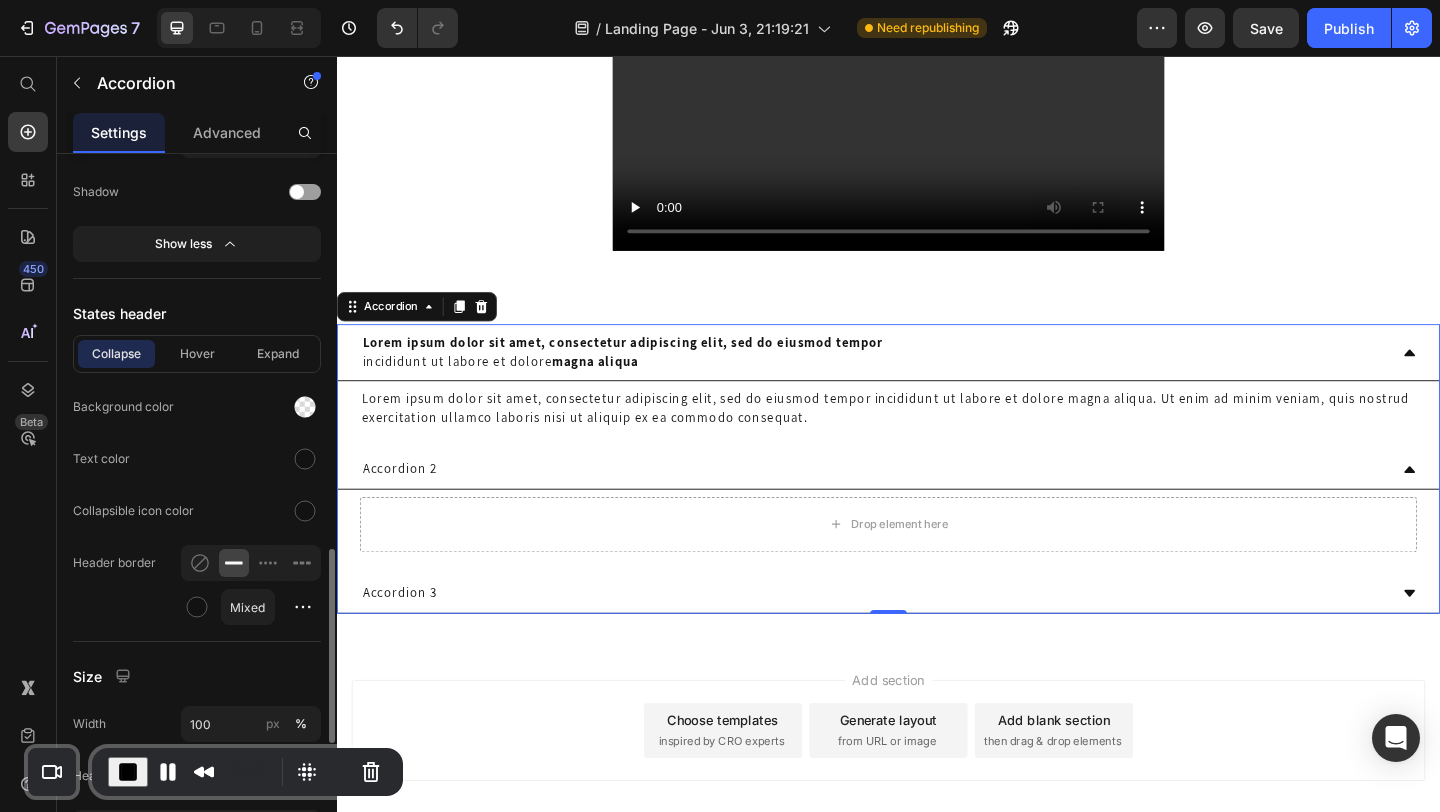 scroll, scrollTop: 1456, scrollLeft: 0, axis: vertical 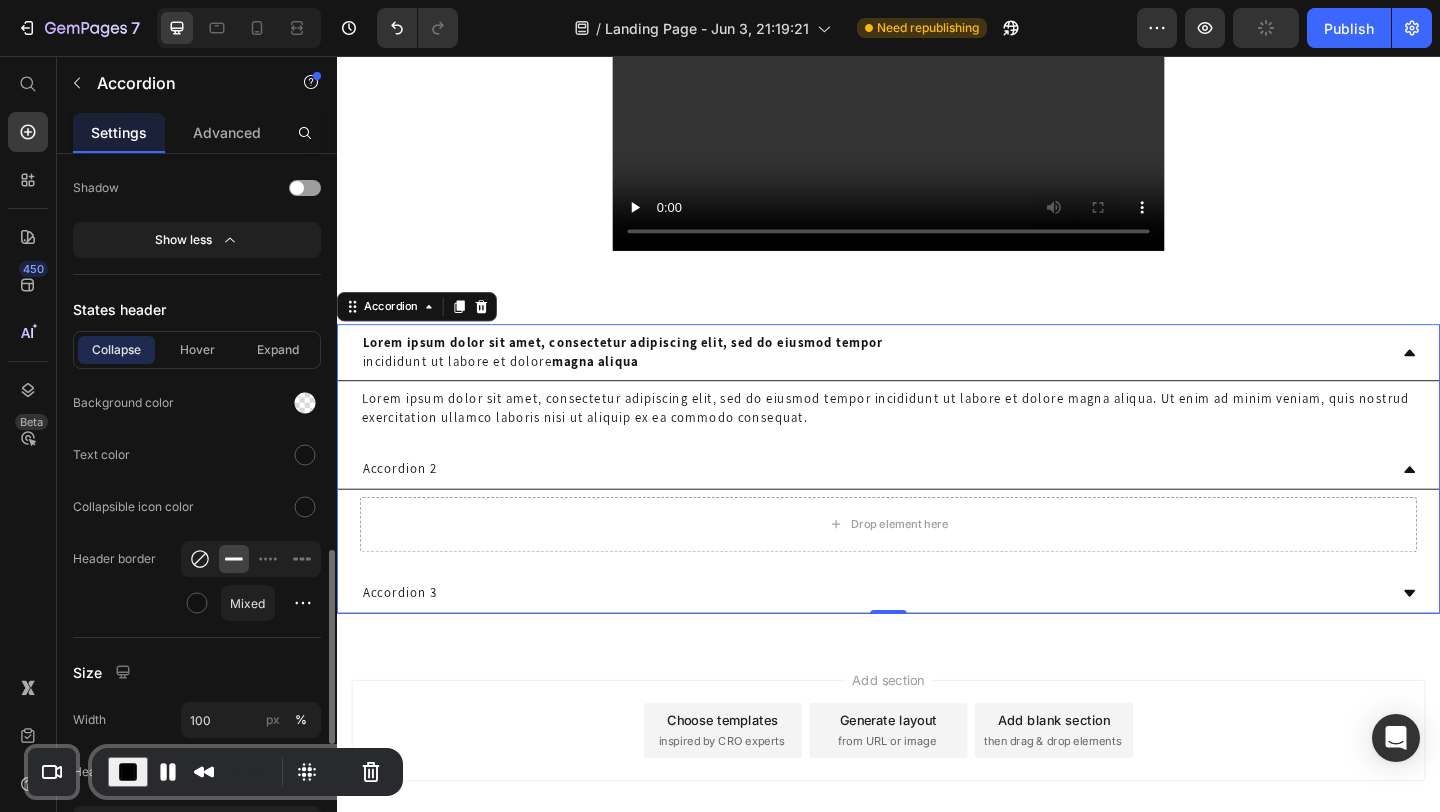 click 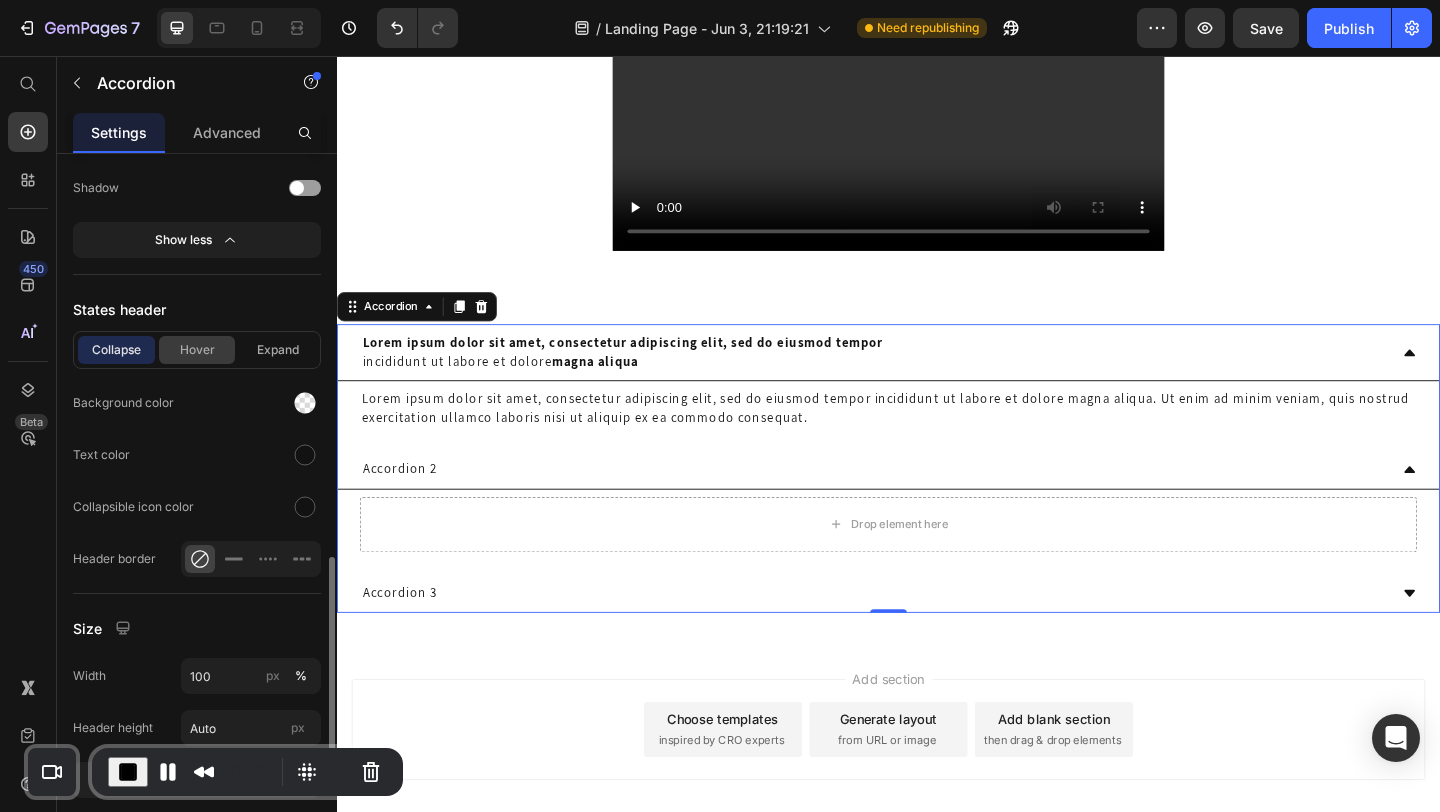 click on "Hover" at bounding box center (197, 350) 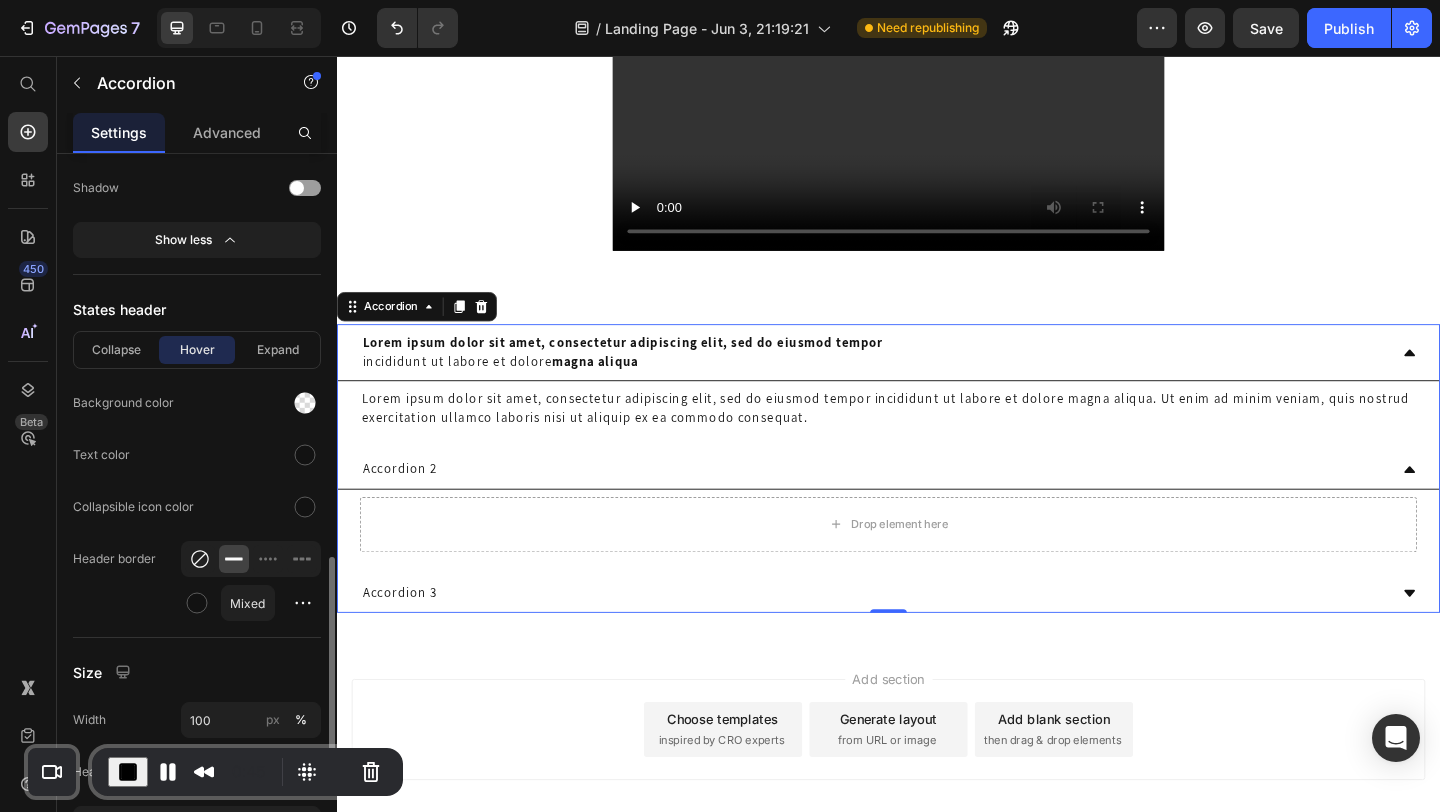 click 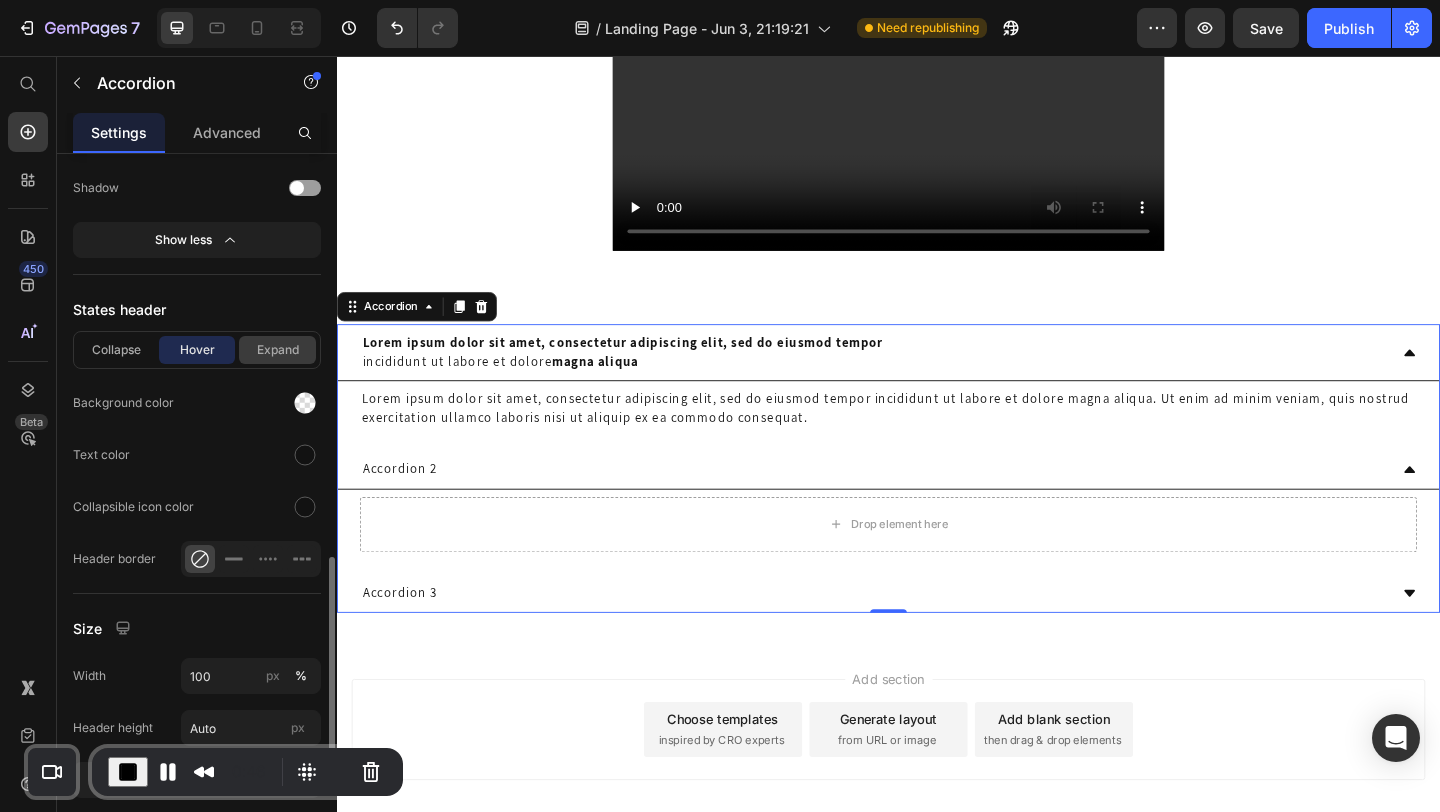 click on "Expand" at bounding box center (277, 350) 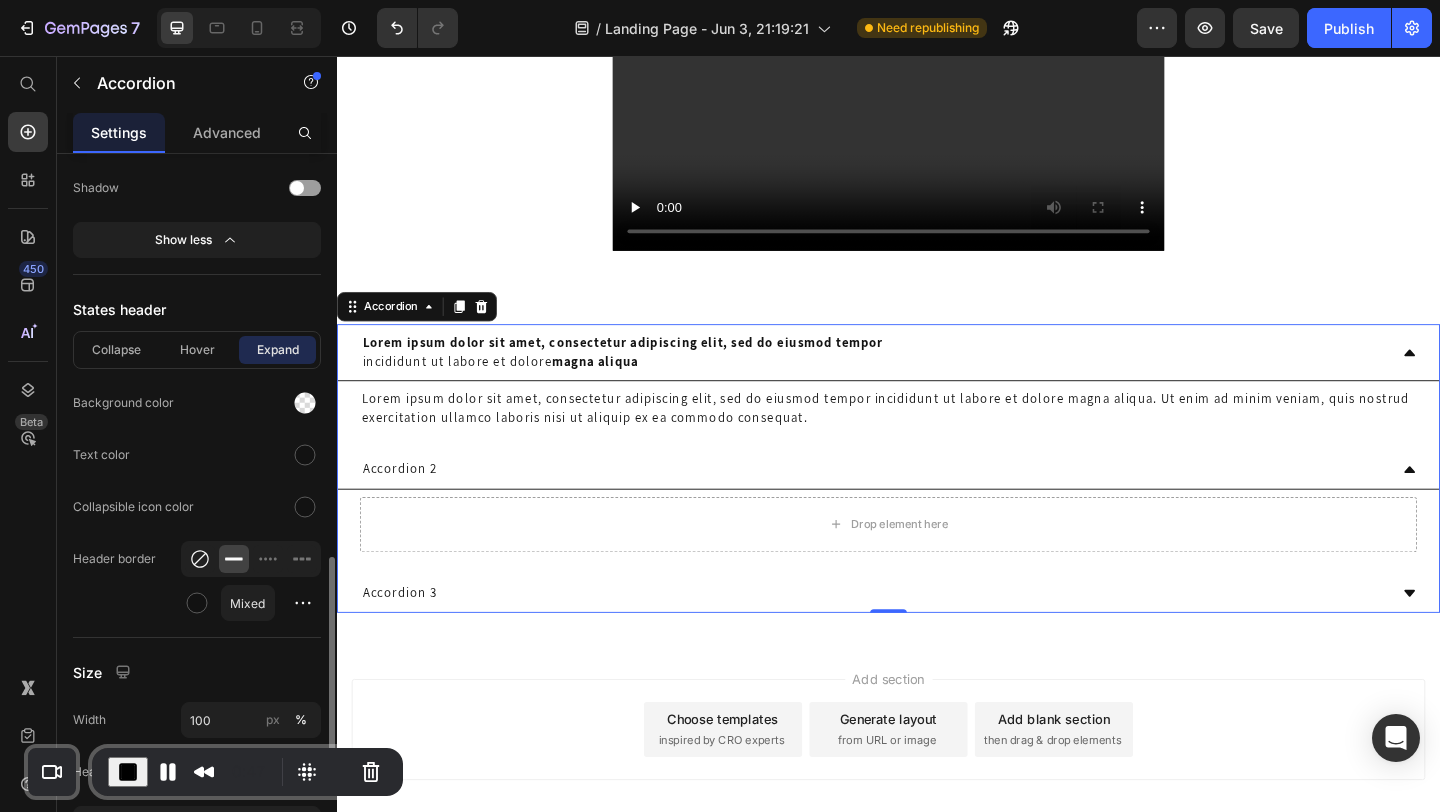 click 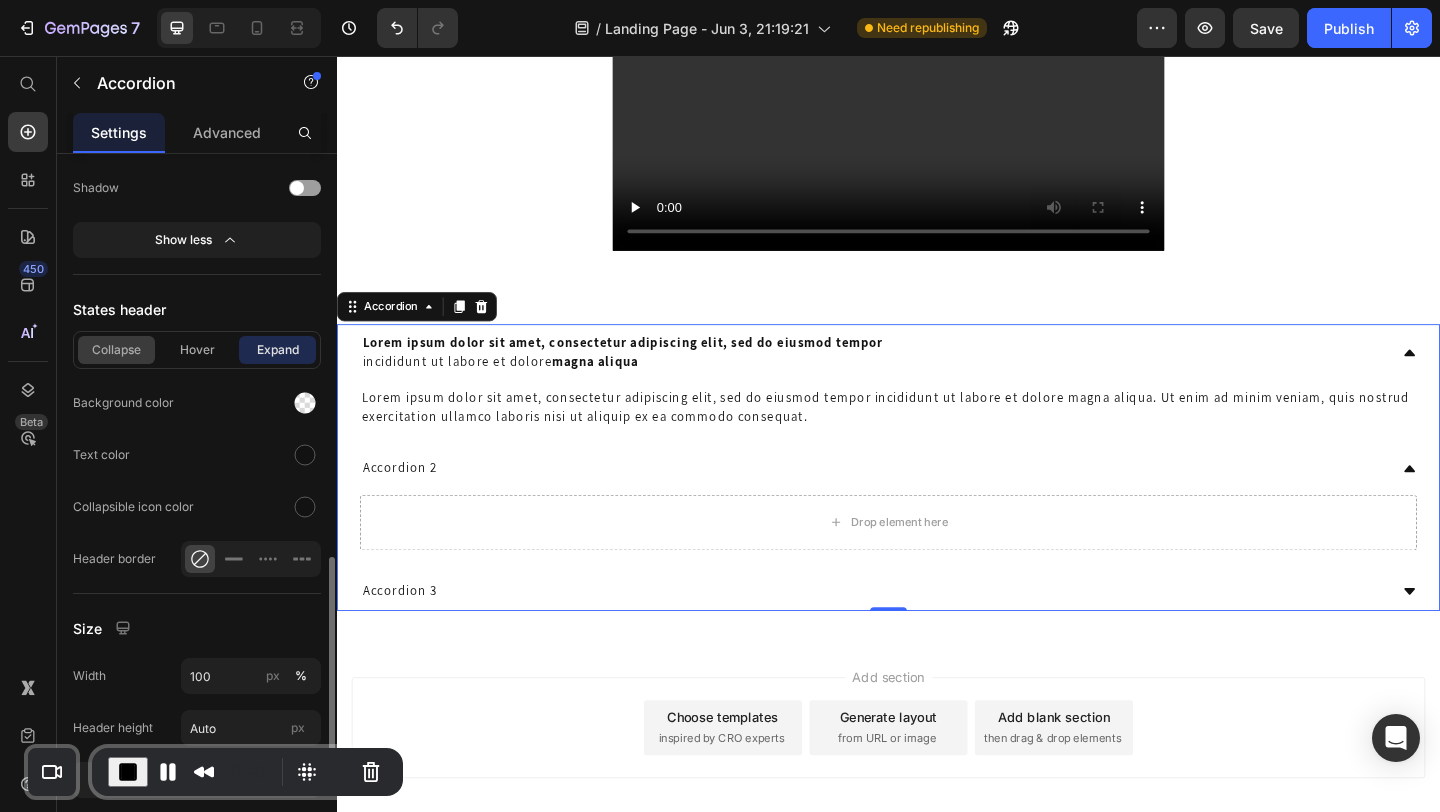 click on "Collapse" at bounding box center (116, 350) 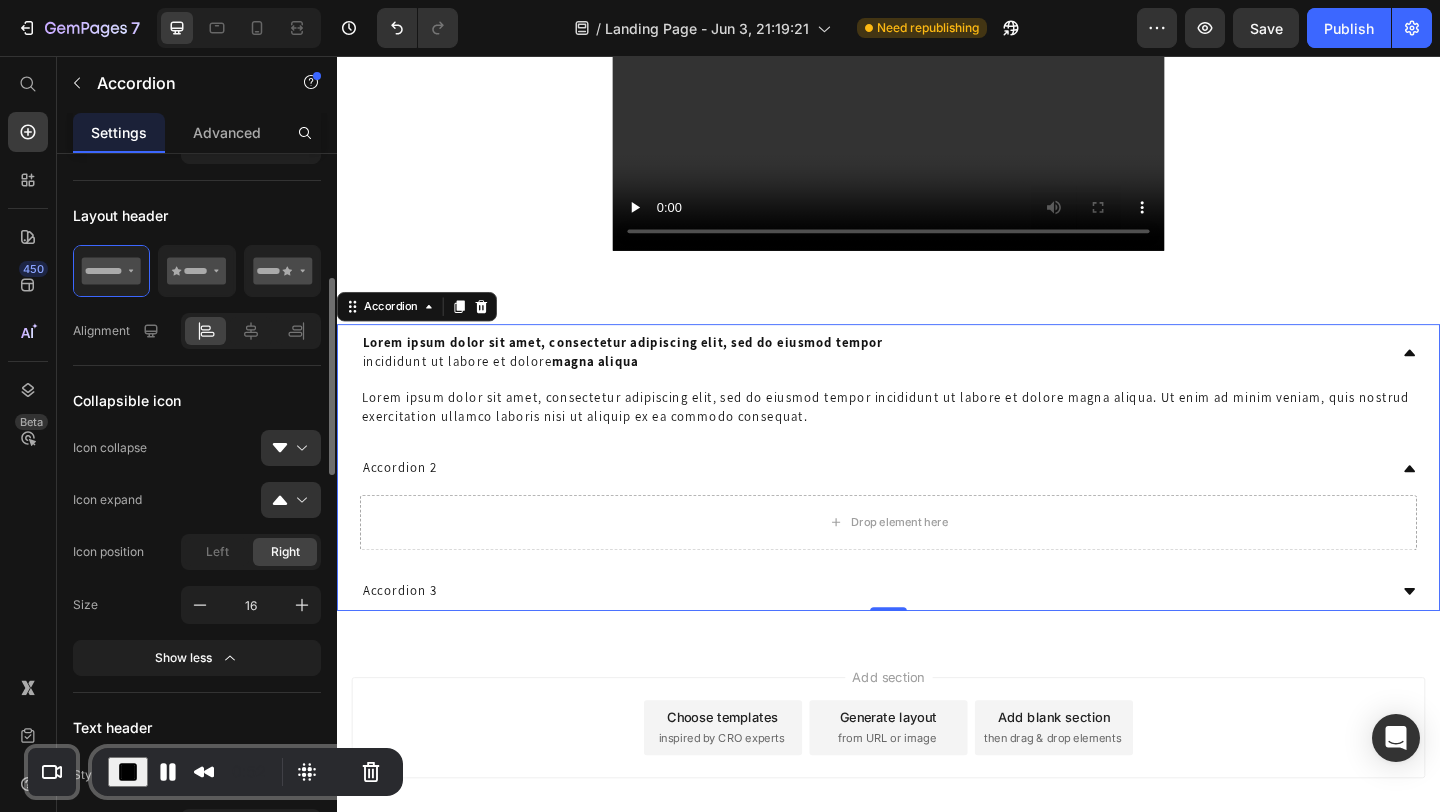 scroll, scrollTop: 426, scrollLeft: 0, axis: vertical 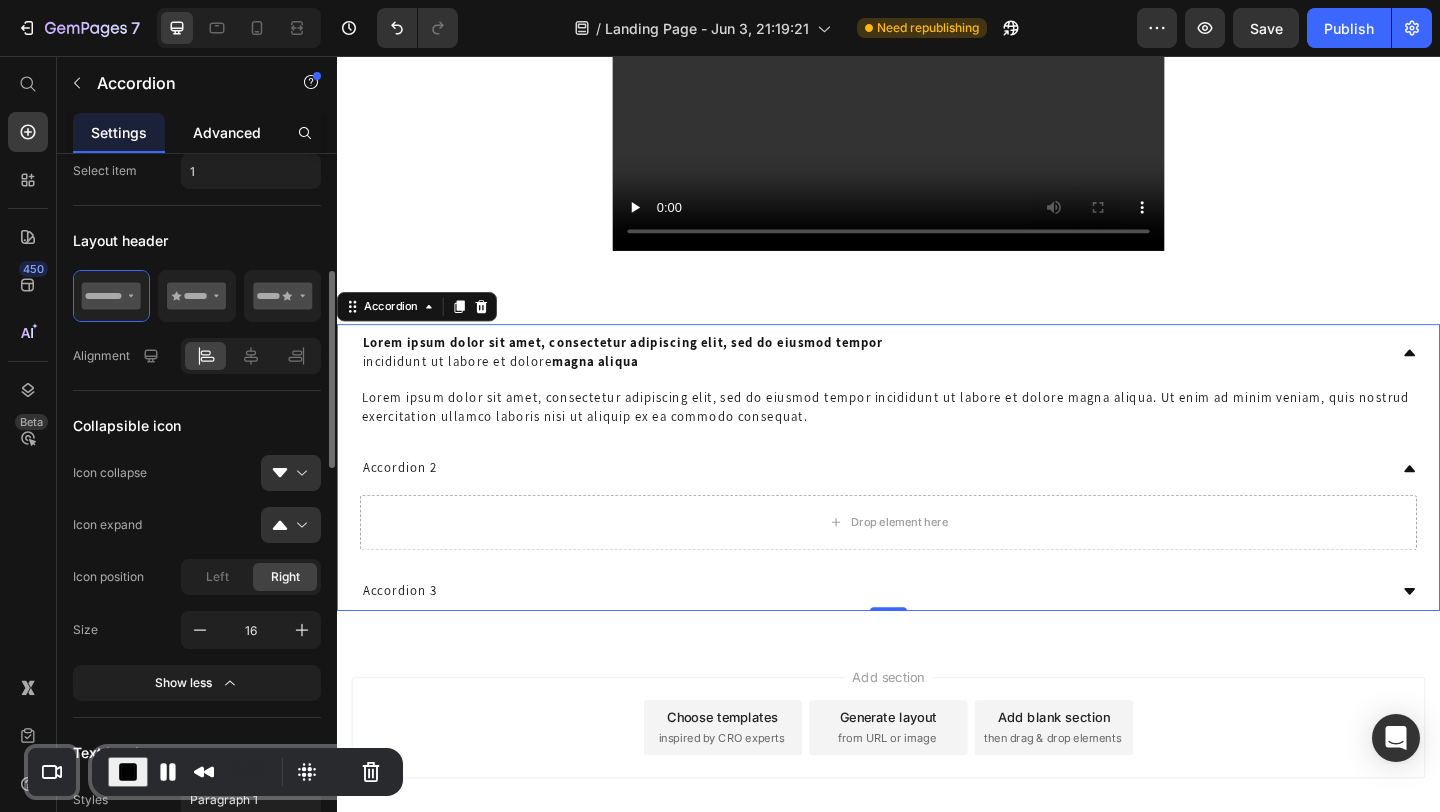 click on "Advanced" at bounding box center [227, 132] 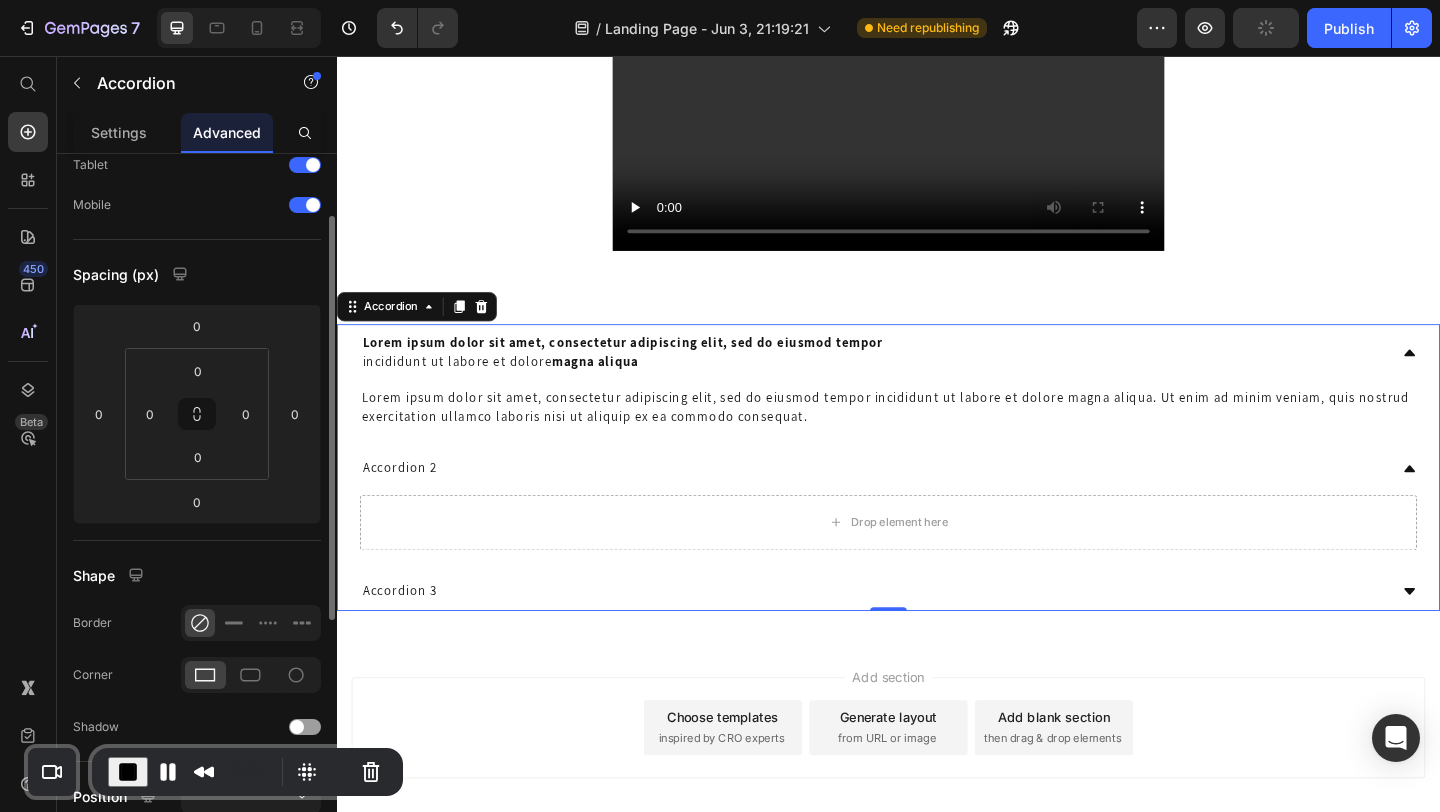 scroll, scrollTop: 140, scrollLeft: 0, axis: vertical 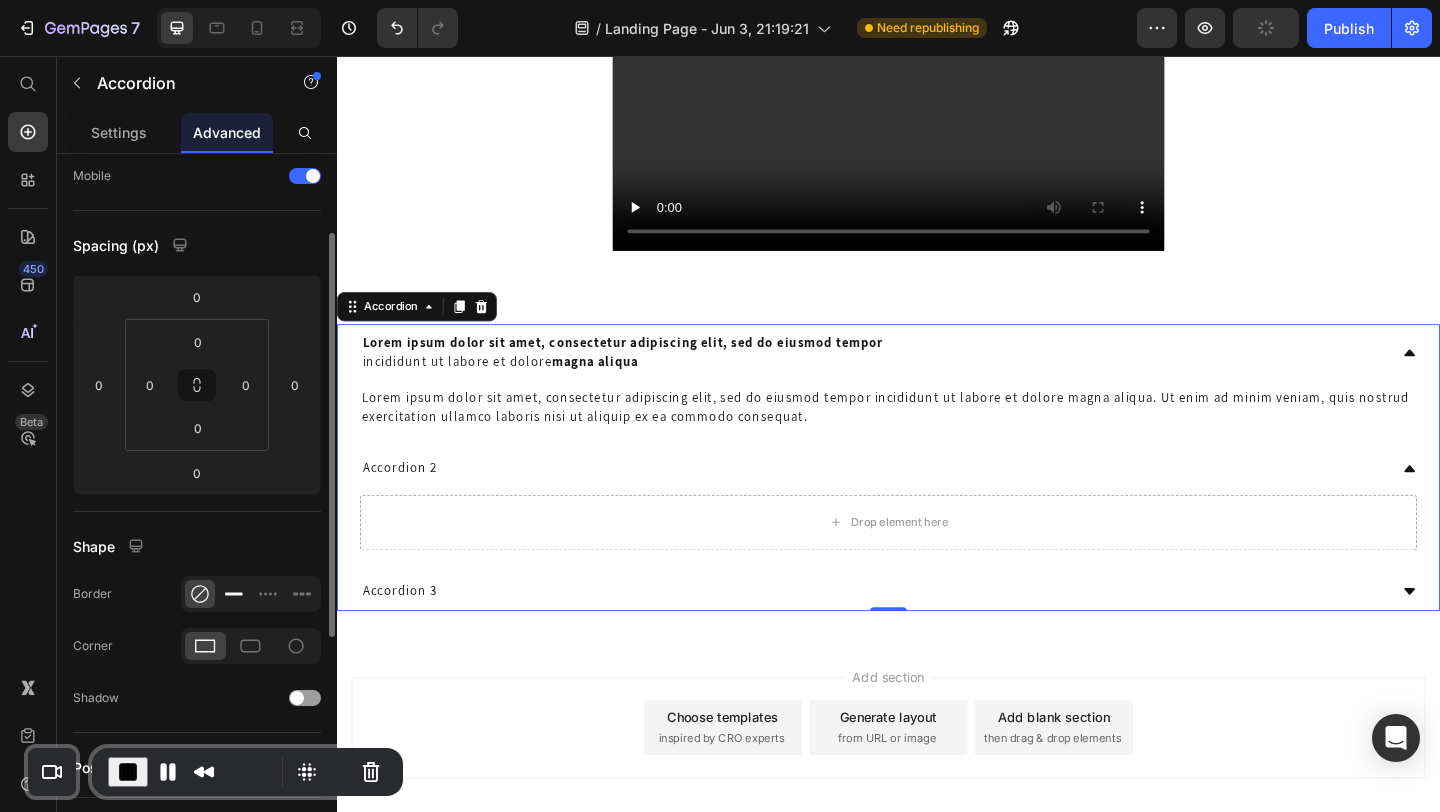 click 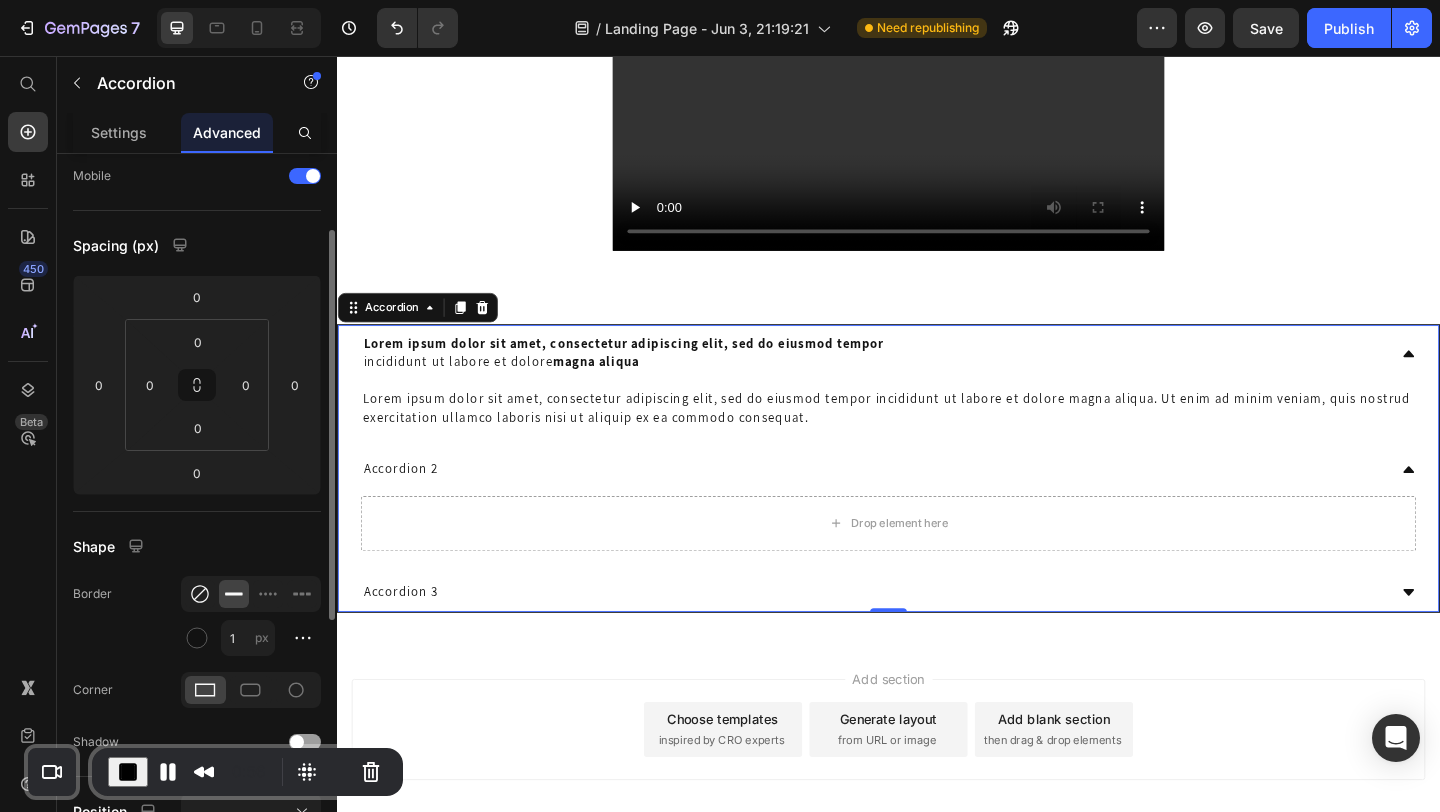 click 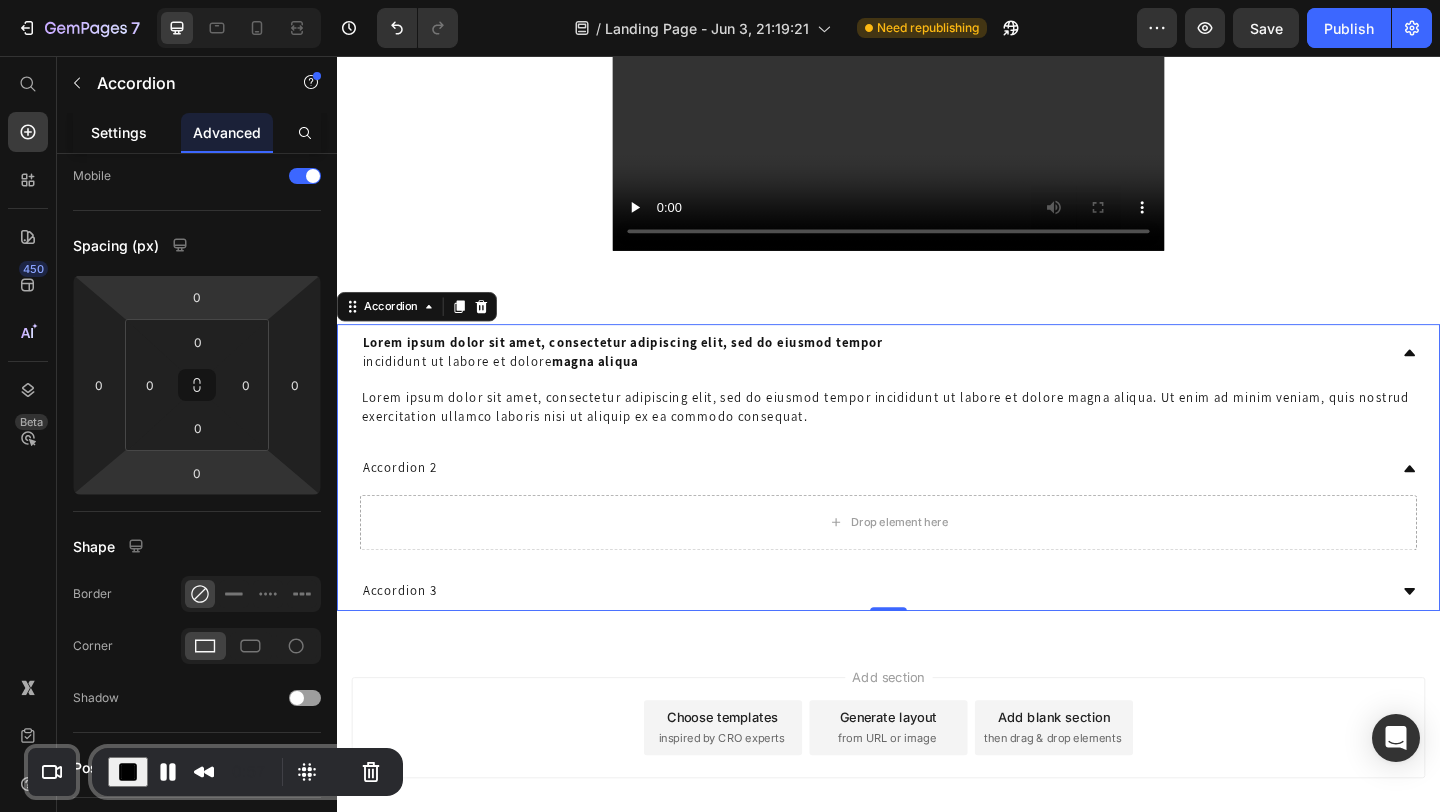 click on "Settings" at bounding box center [119, 132] 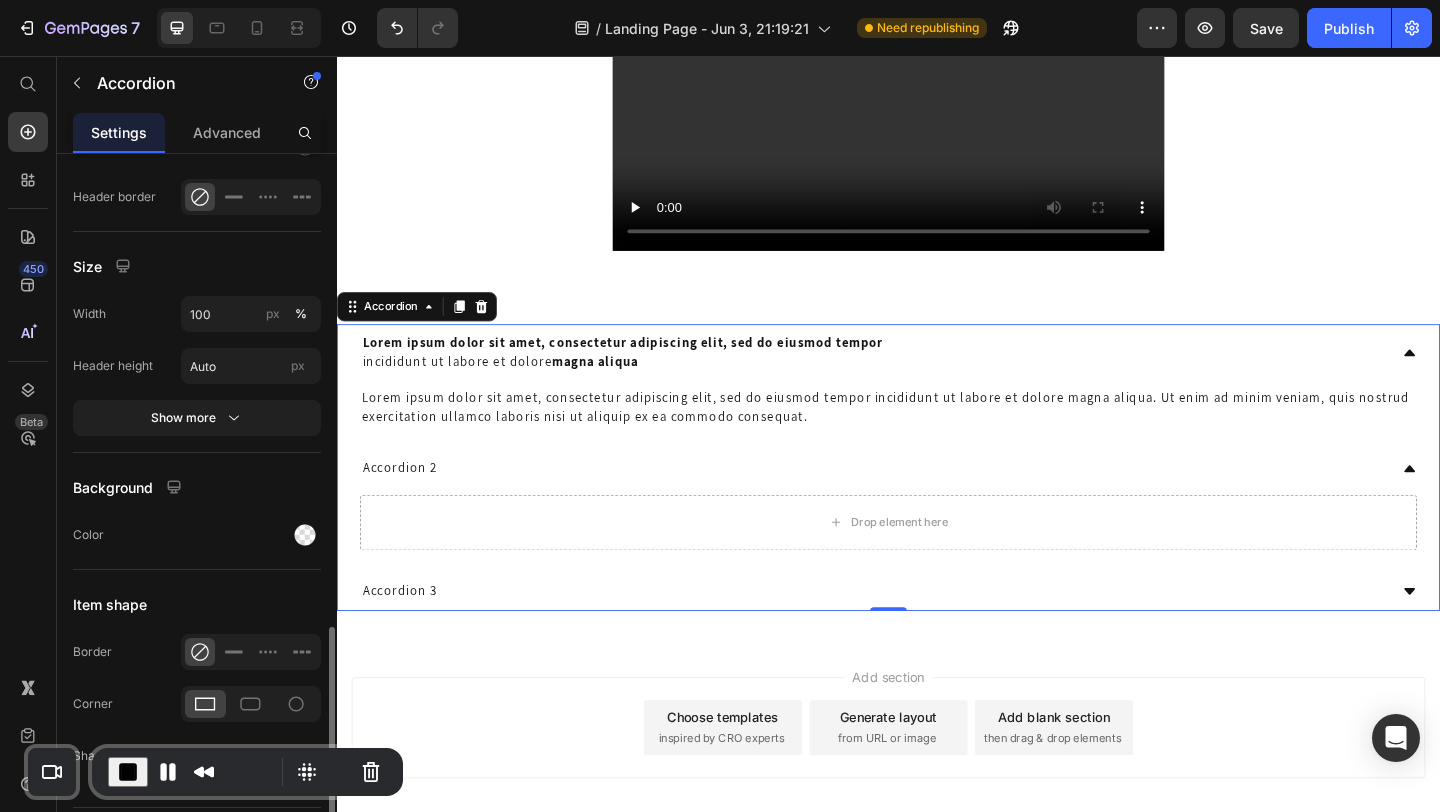 scroll, scrollTop: 1557, scrollLeft: 0, axis: vertical 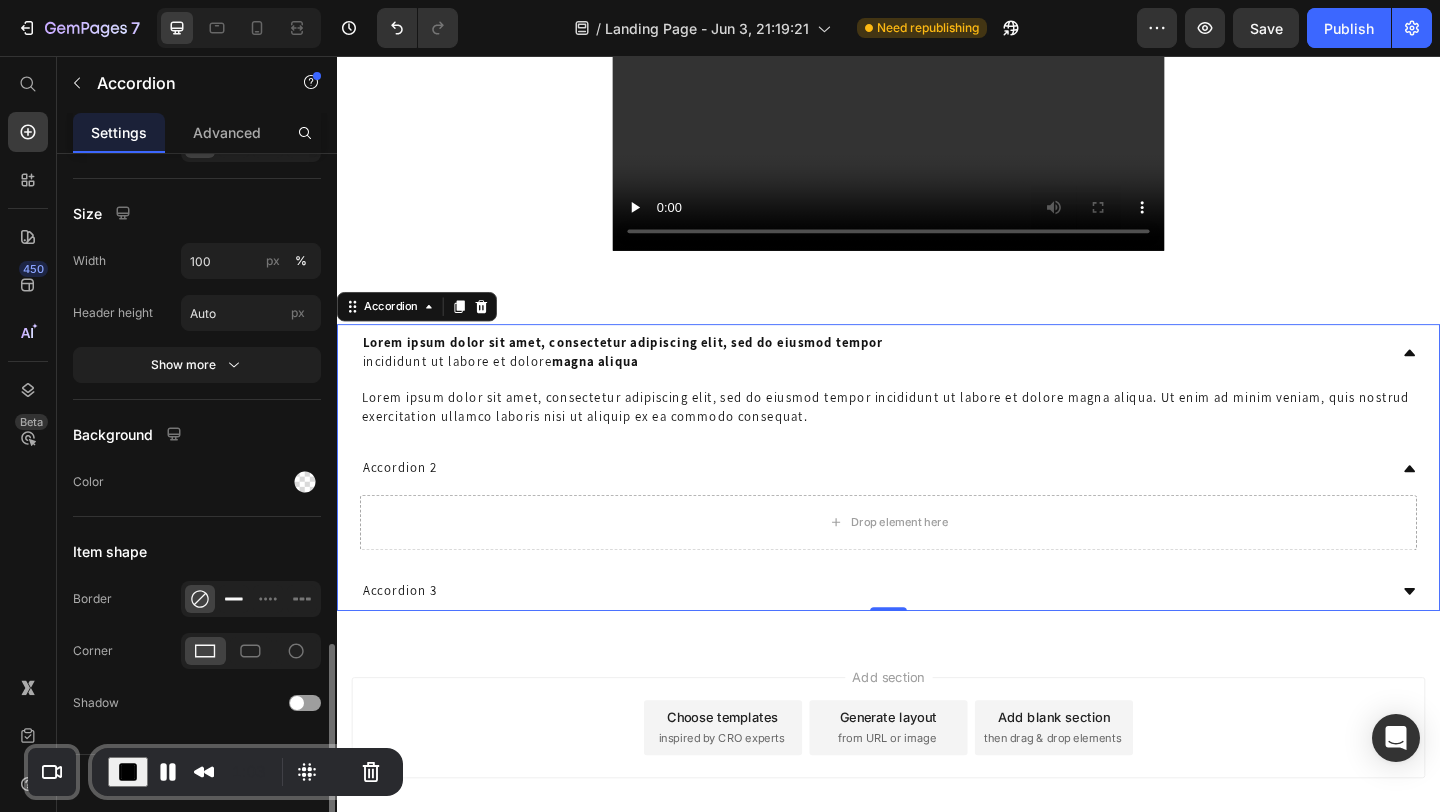 click 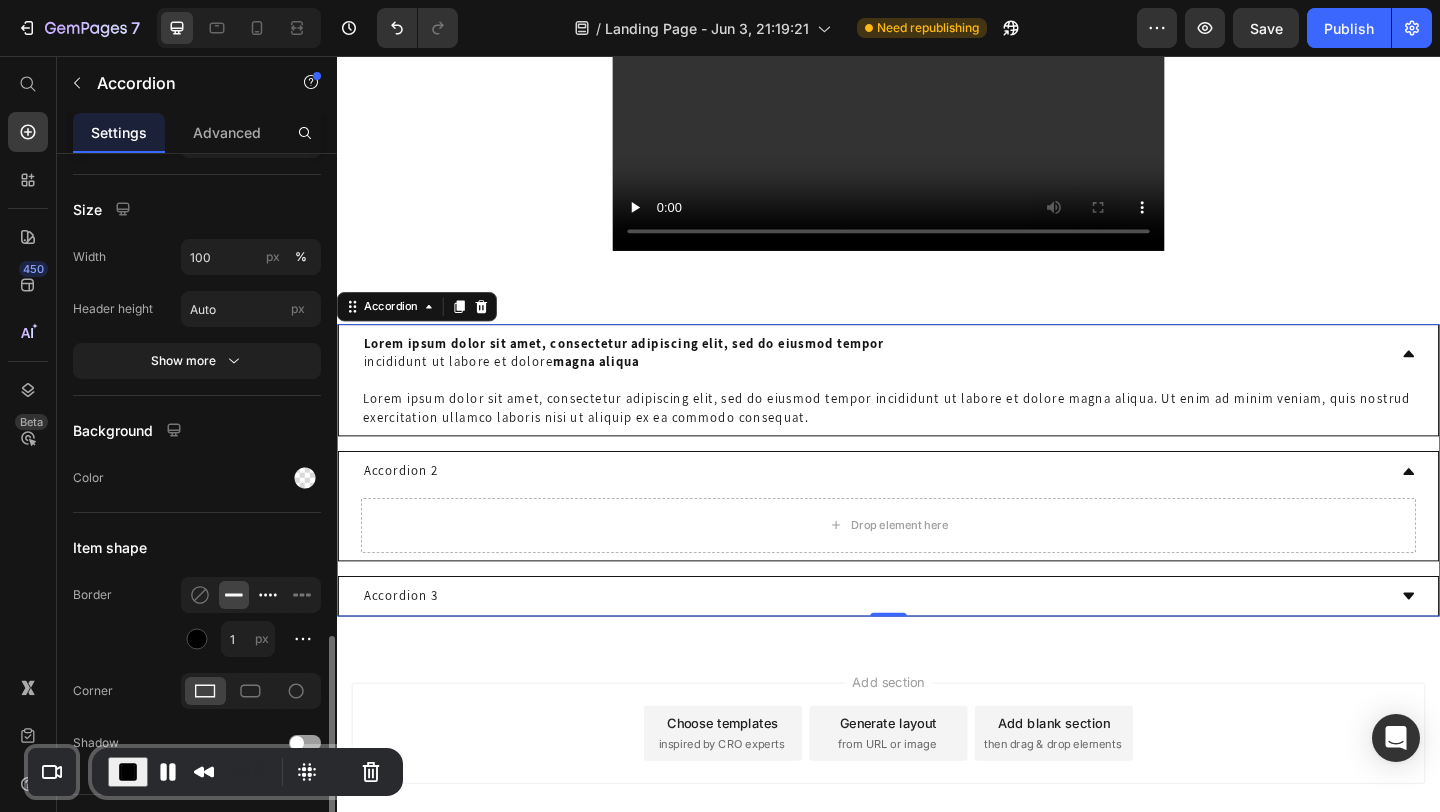 scroll, scrollTop: 1601, scrollLeft: 0, axis: vertical 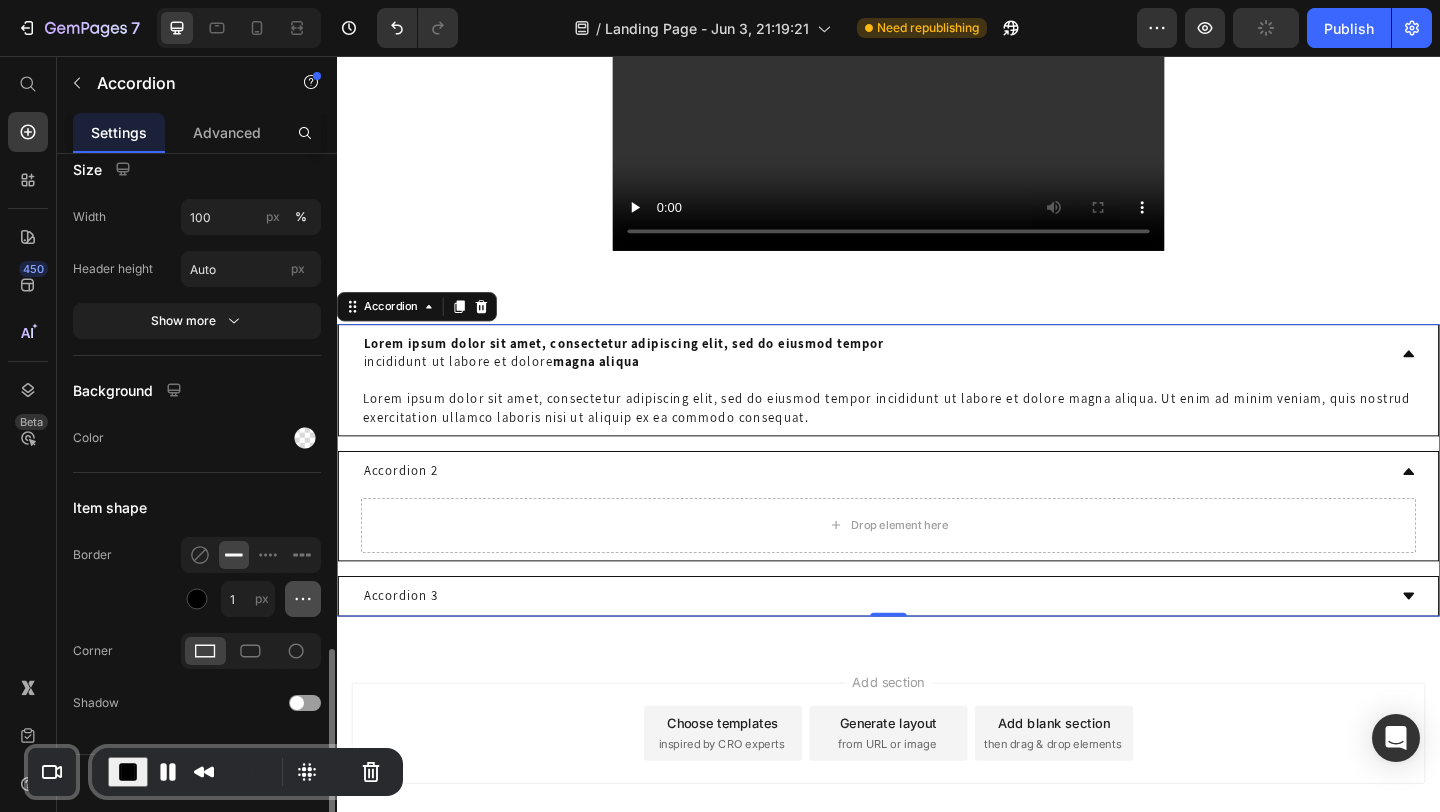 click 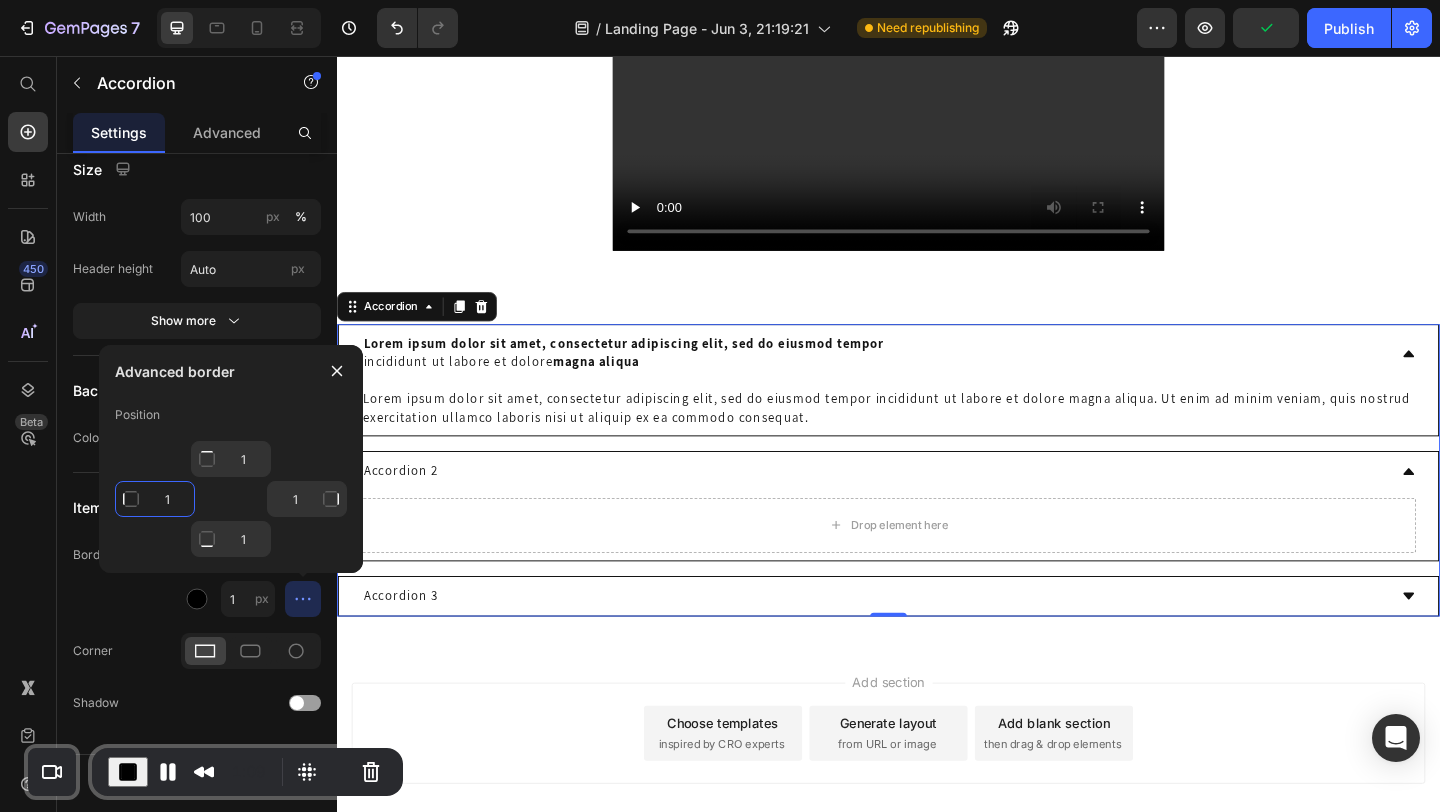 click on "1" 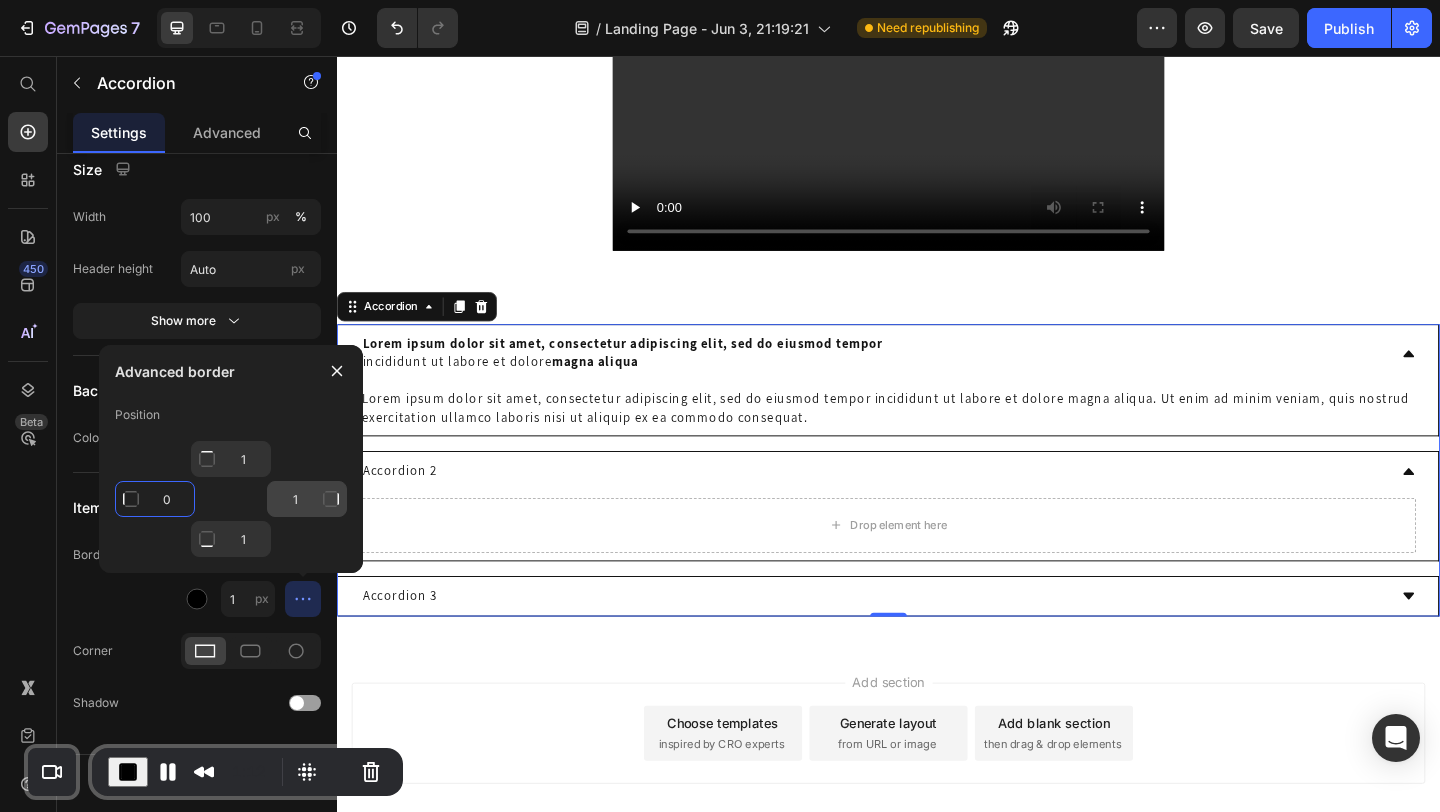 type on "0" 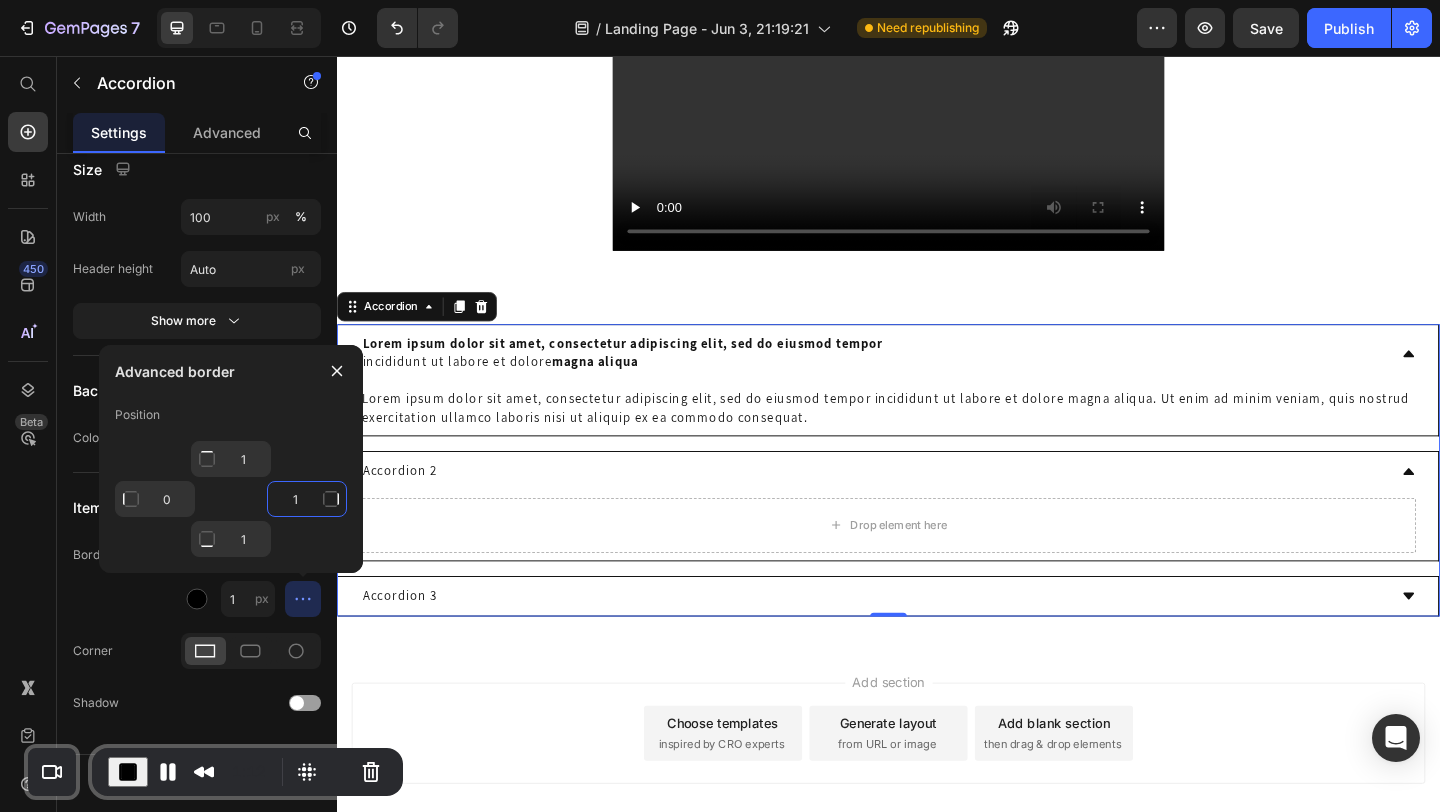 click on "1" 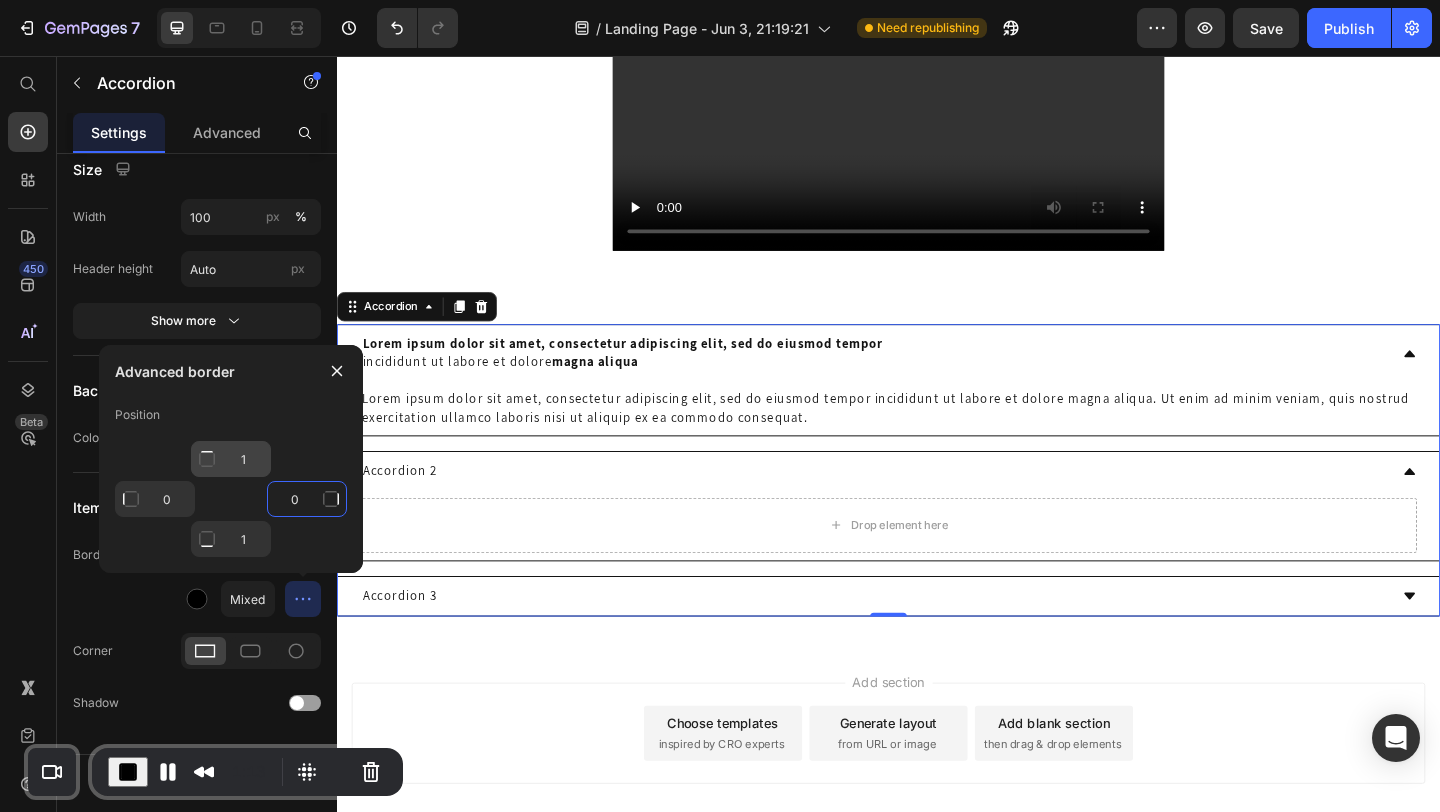 type on "0" 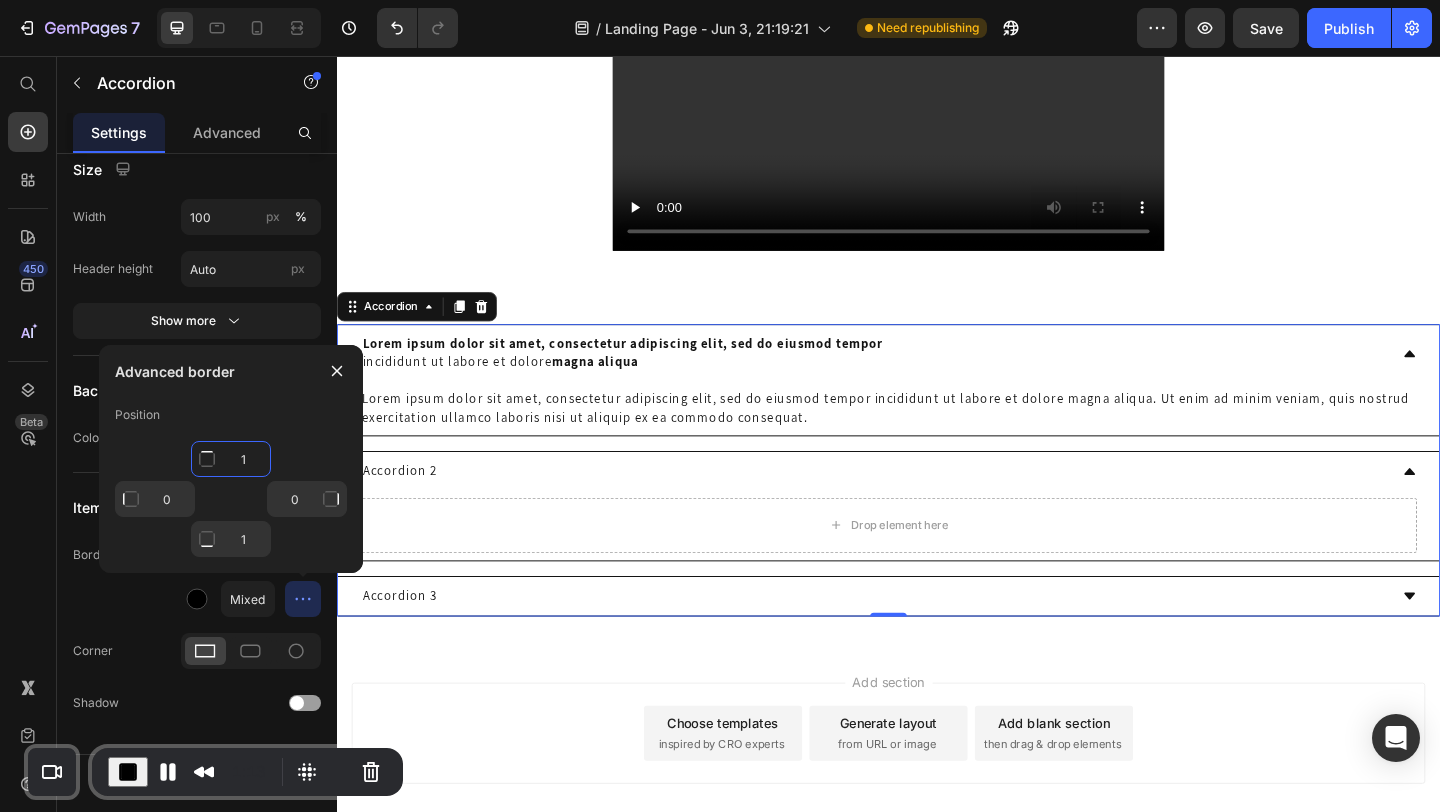 click on "1" 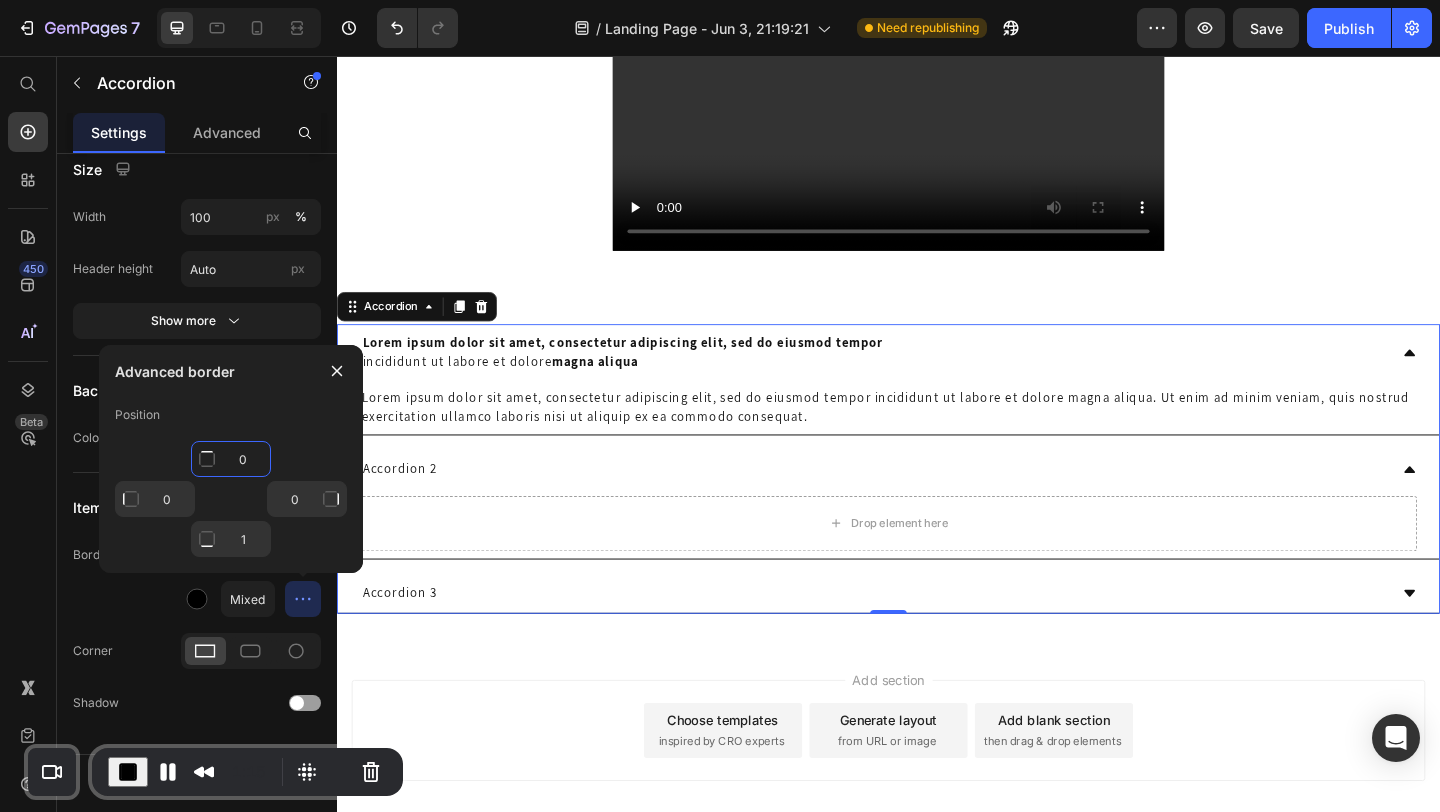 type on "0" 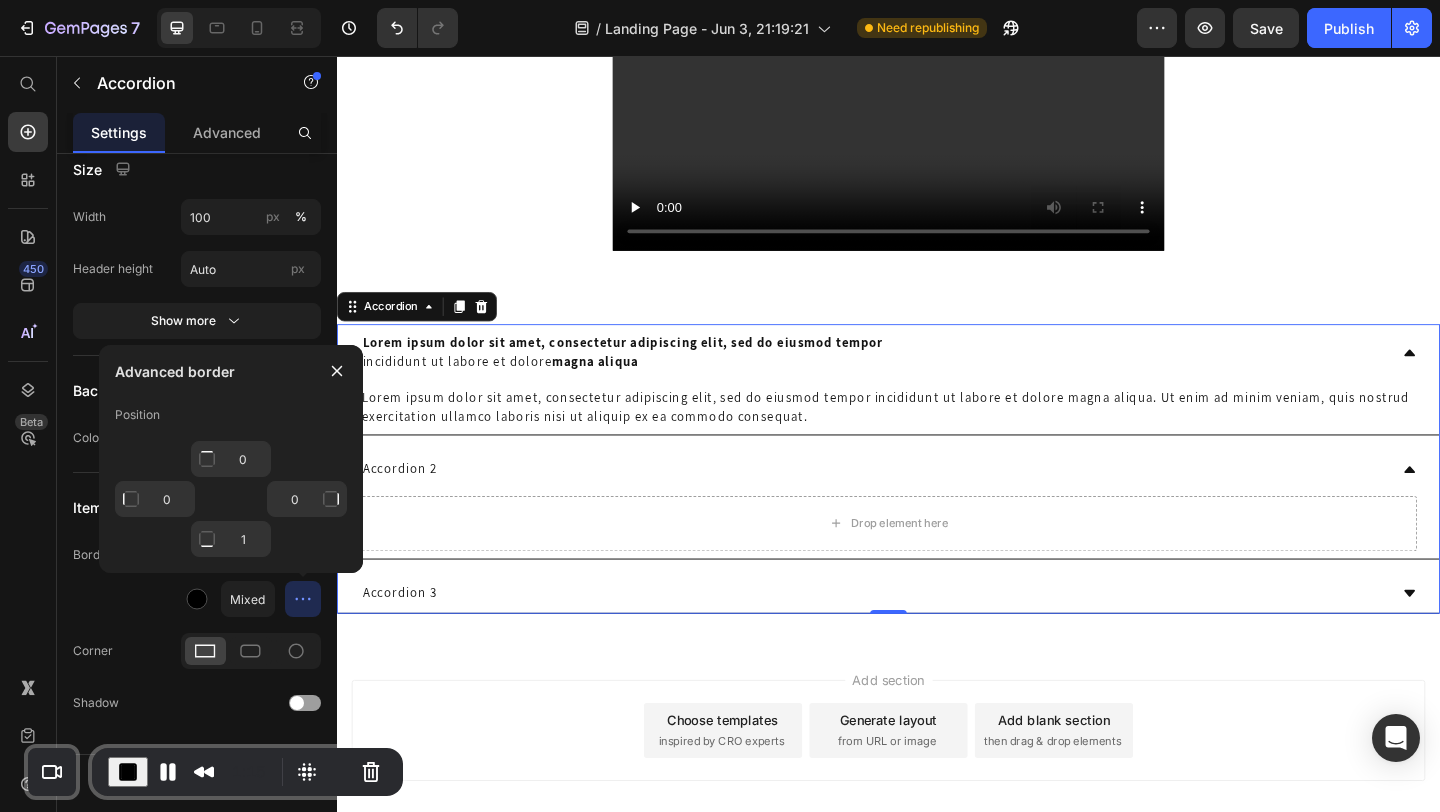 click on "Lorem ipsum dolor sit amet, consectetur adipiscing elit, sed do eiusmod tempor incididunt ut labore et dolore magna aliqua. Ut enim ad minim veniam, quis nostrud exercitation ullamco laboris nisi ut aliquip ex ea commodo consequat. Text Block" at bounding box center [937, 438] 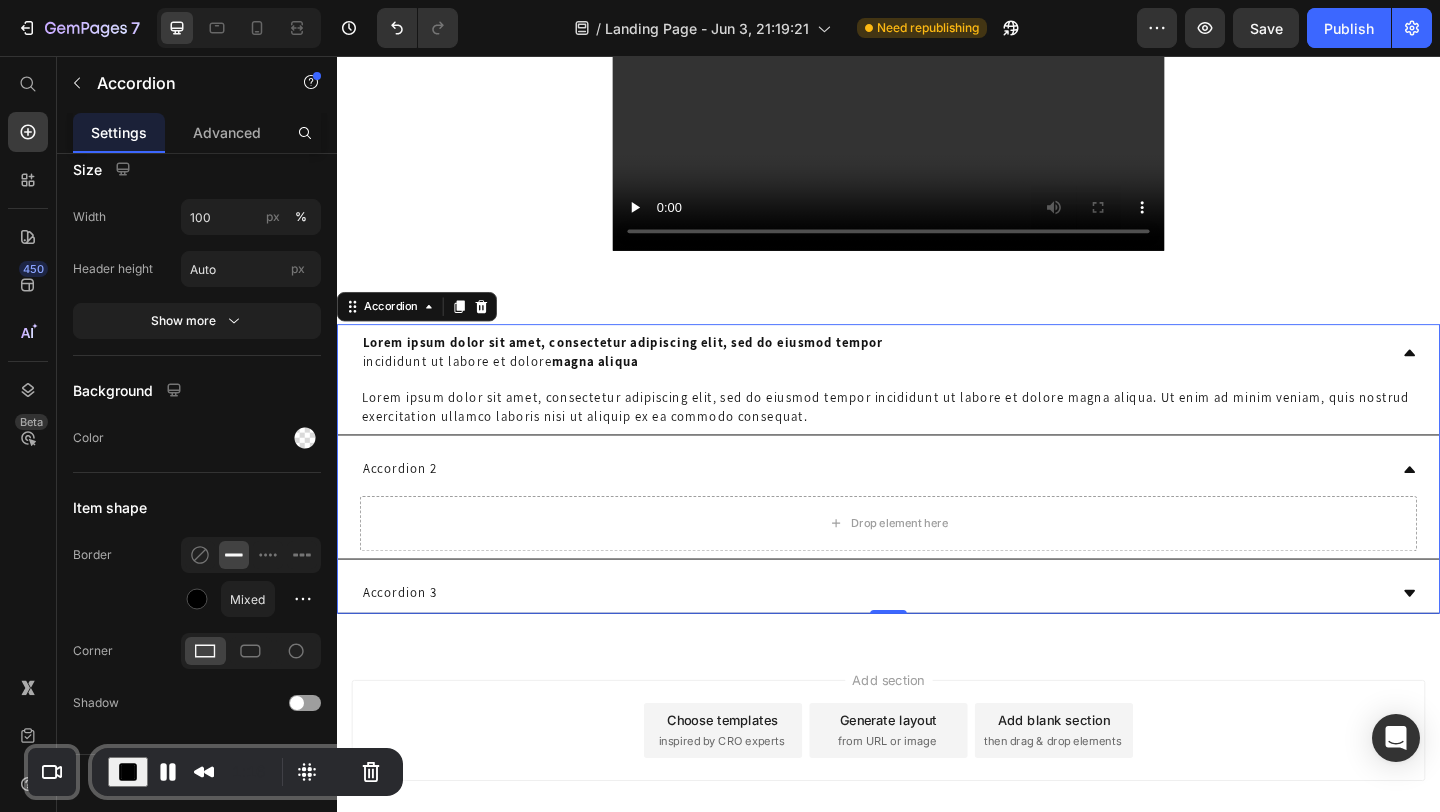 click on "Accordion 3" at bounding box center (921, 641) 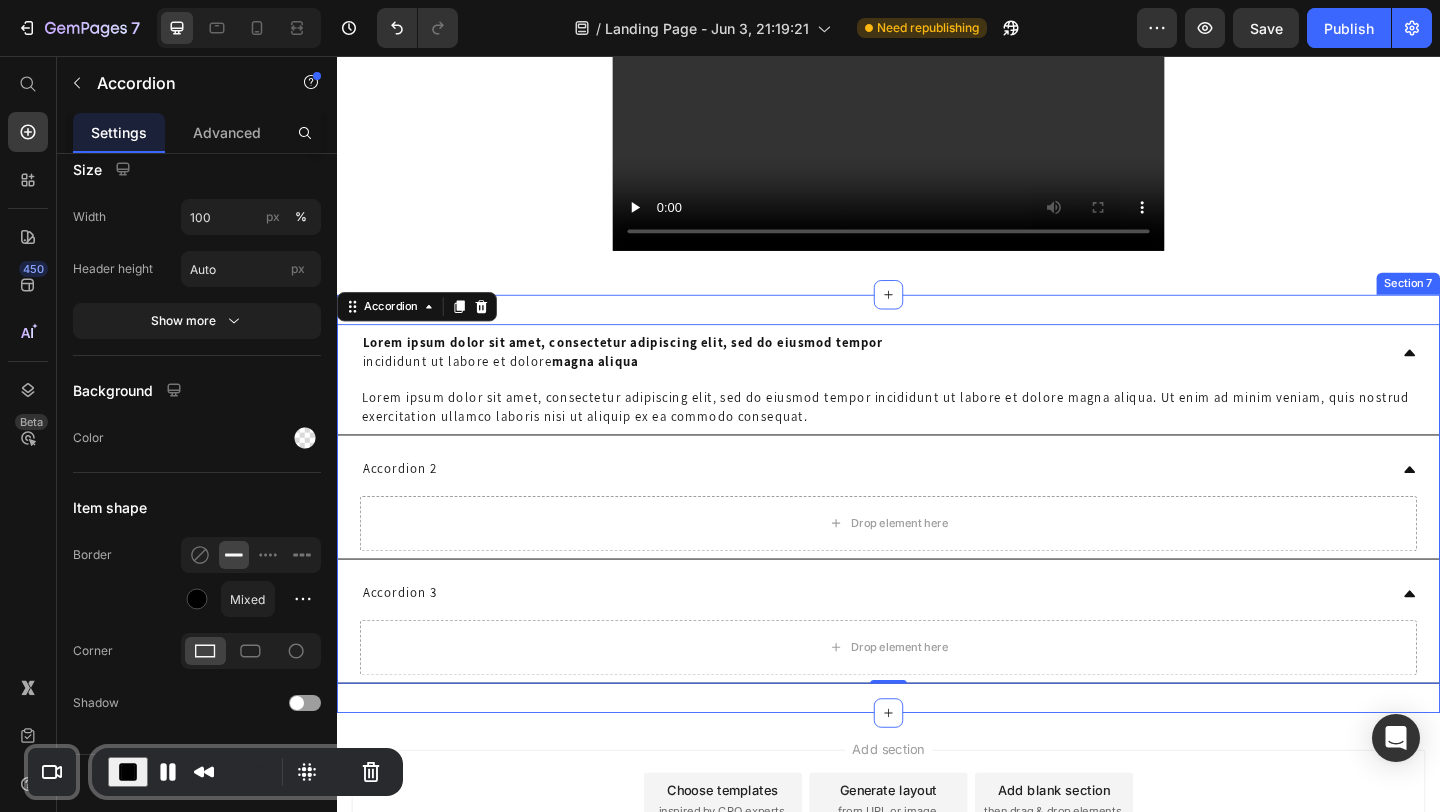 click on "Lorem ipsum dolor sit amet, consectetur adipiscing elit, sed do eiusmod tempor  incididunt ut labore et dolore  magna aliqua Lorem ipsum dolor sit amet, consectetur adipiscing elit, sed do eiusmod tempor incididunt ut labore et dolore magna aliqua. Ut enim ad minim veniam, quis nostrud exercitation ullamco laboris nisi ut aliquip ex ea commodo consequat. Text Block
Accordion 2
Drop element here
Accordion 3
Drop element here Accordion   0 Section 7" at bounding box center [937, 543] 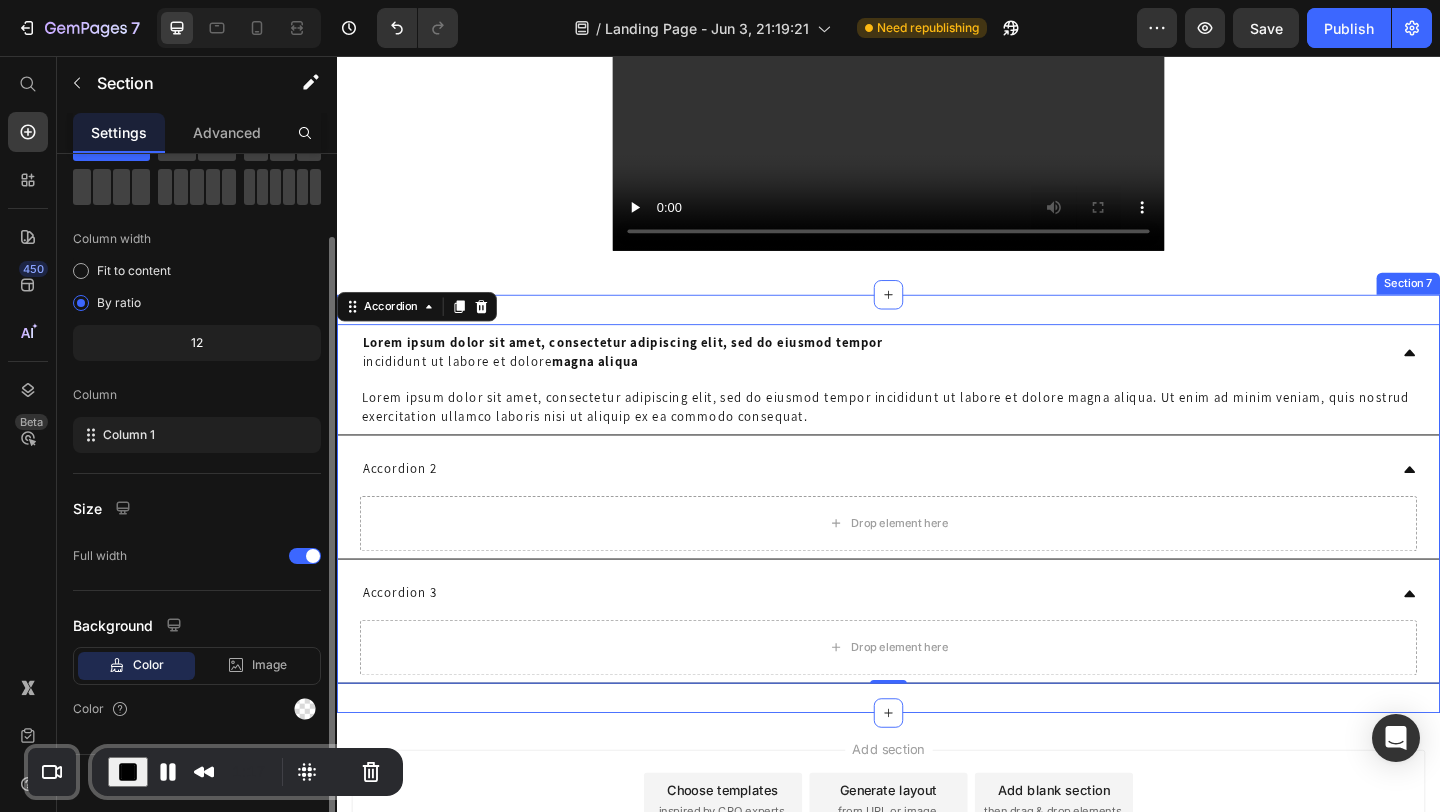 scroll, scrollTop: 0, scrollLeft: 0, axis: both 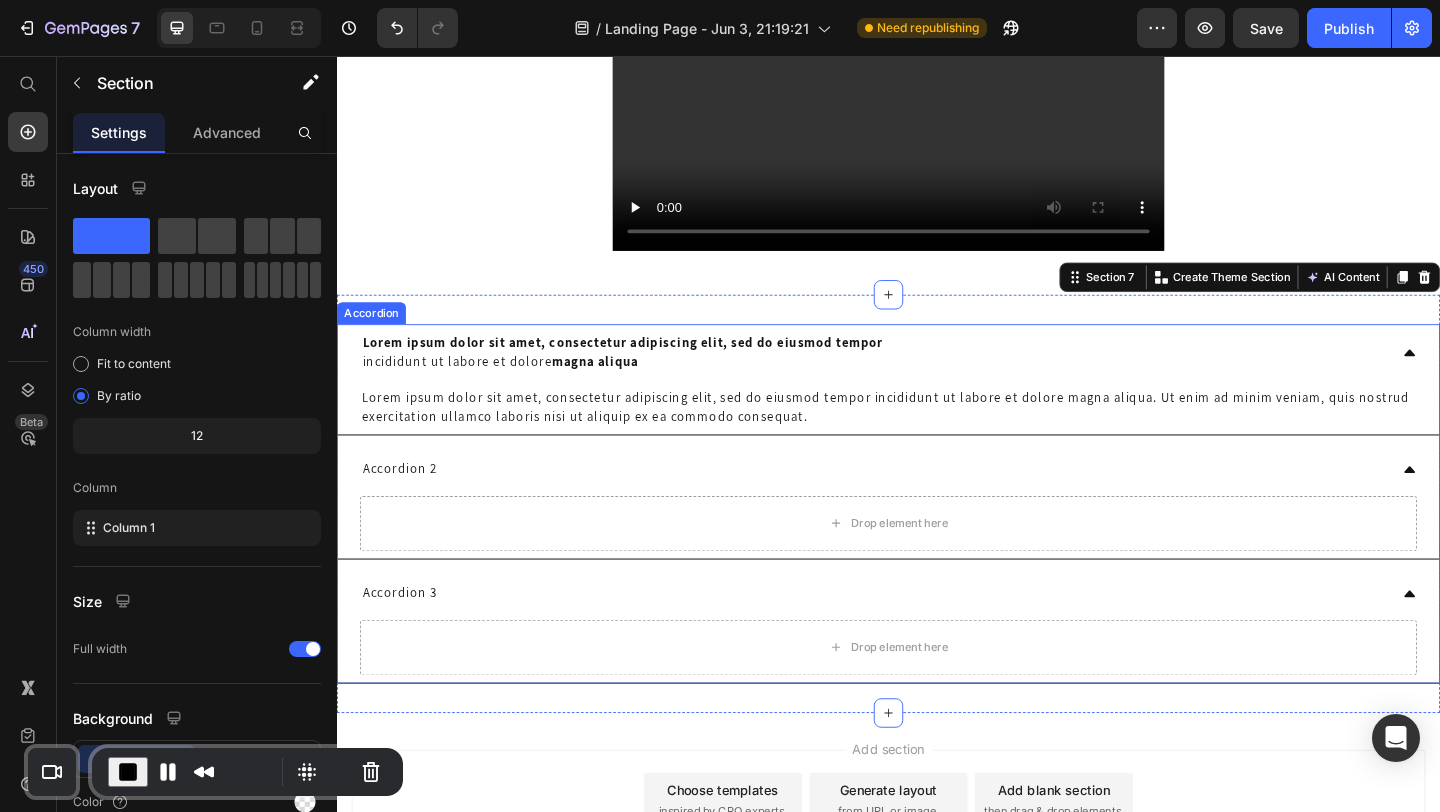 click 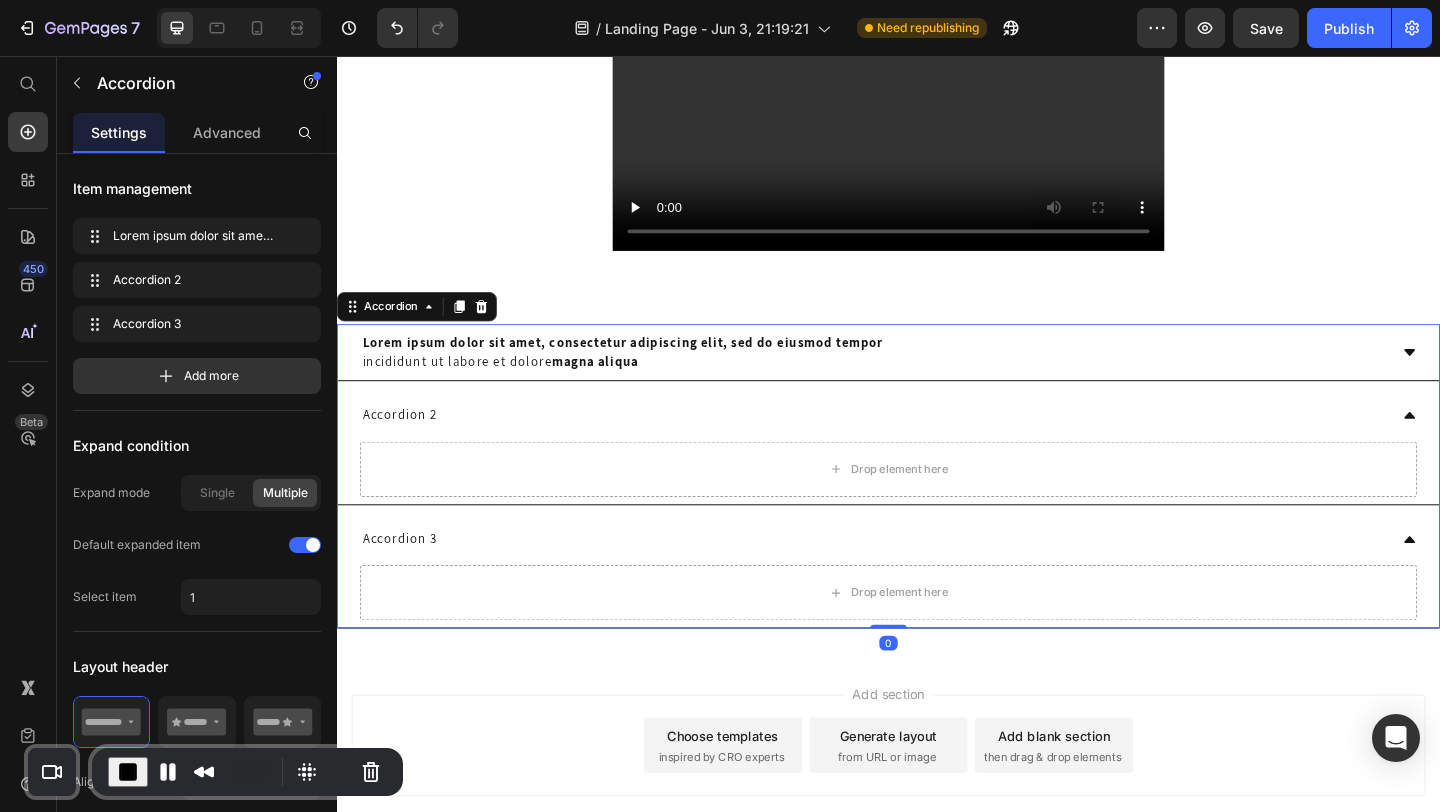 click 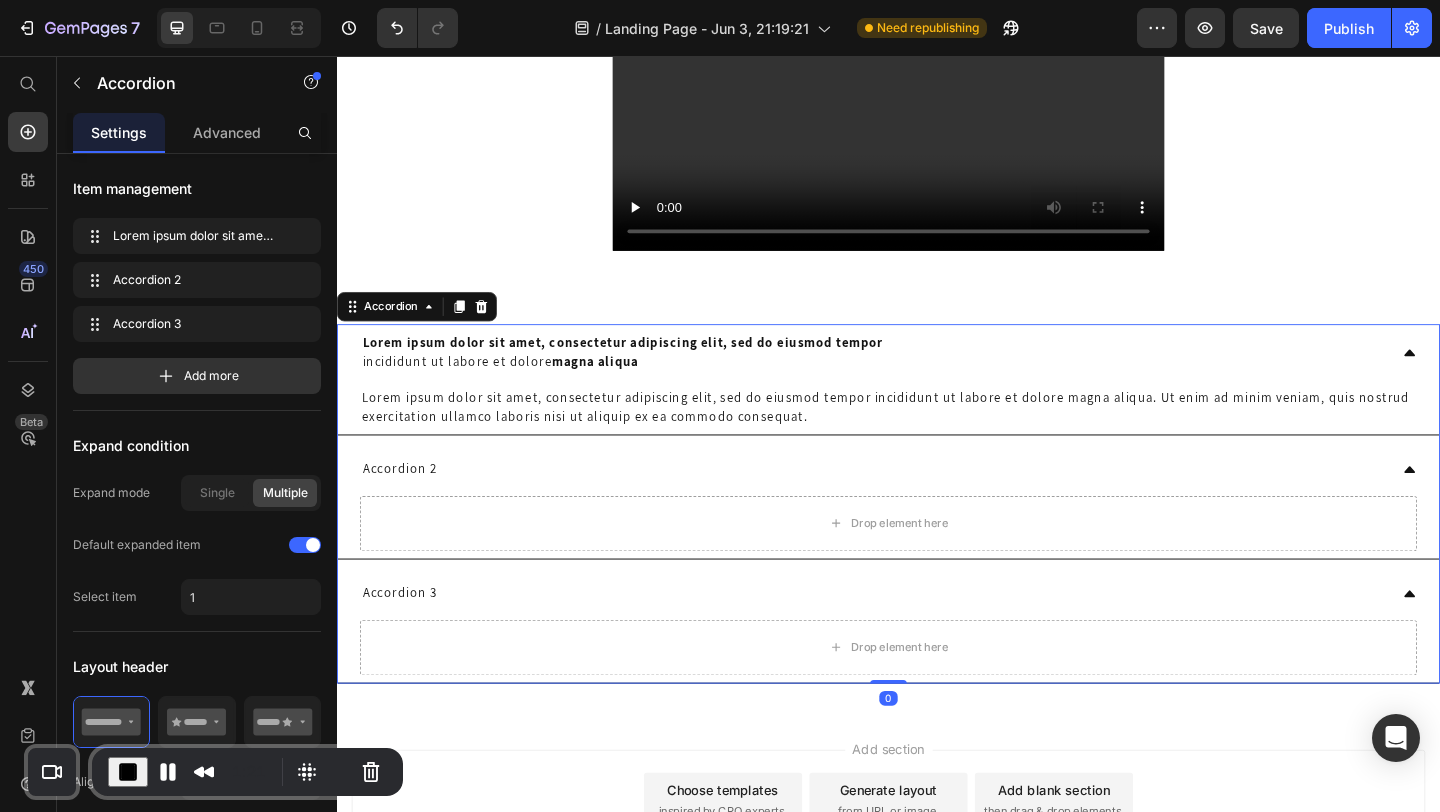 click 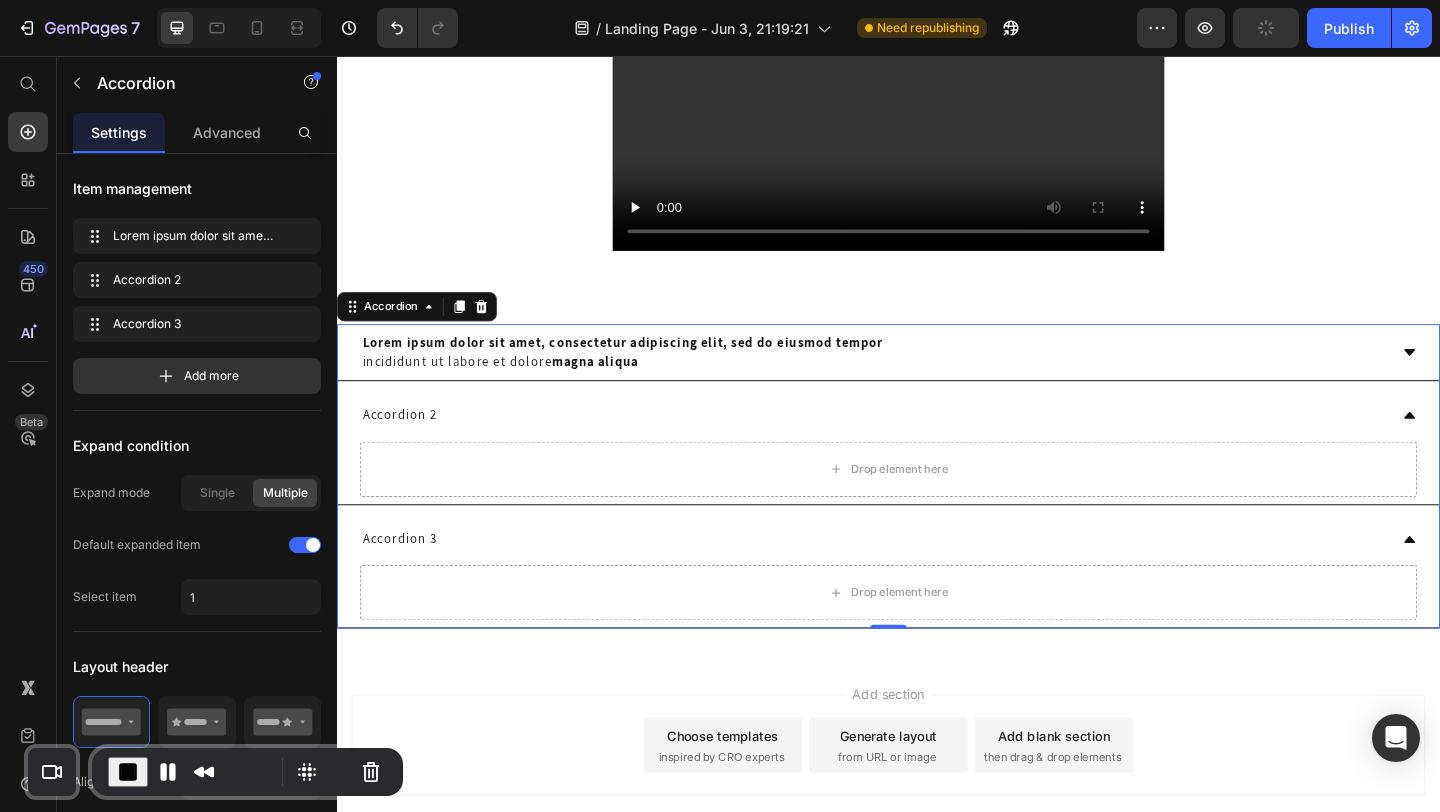click 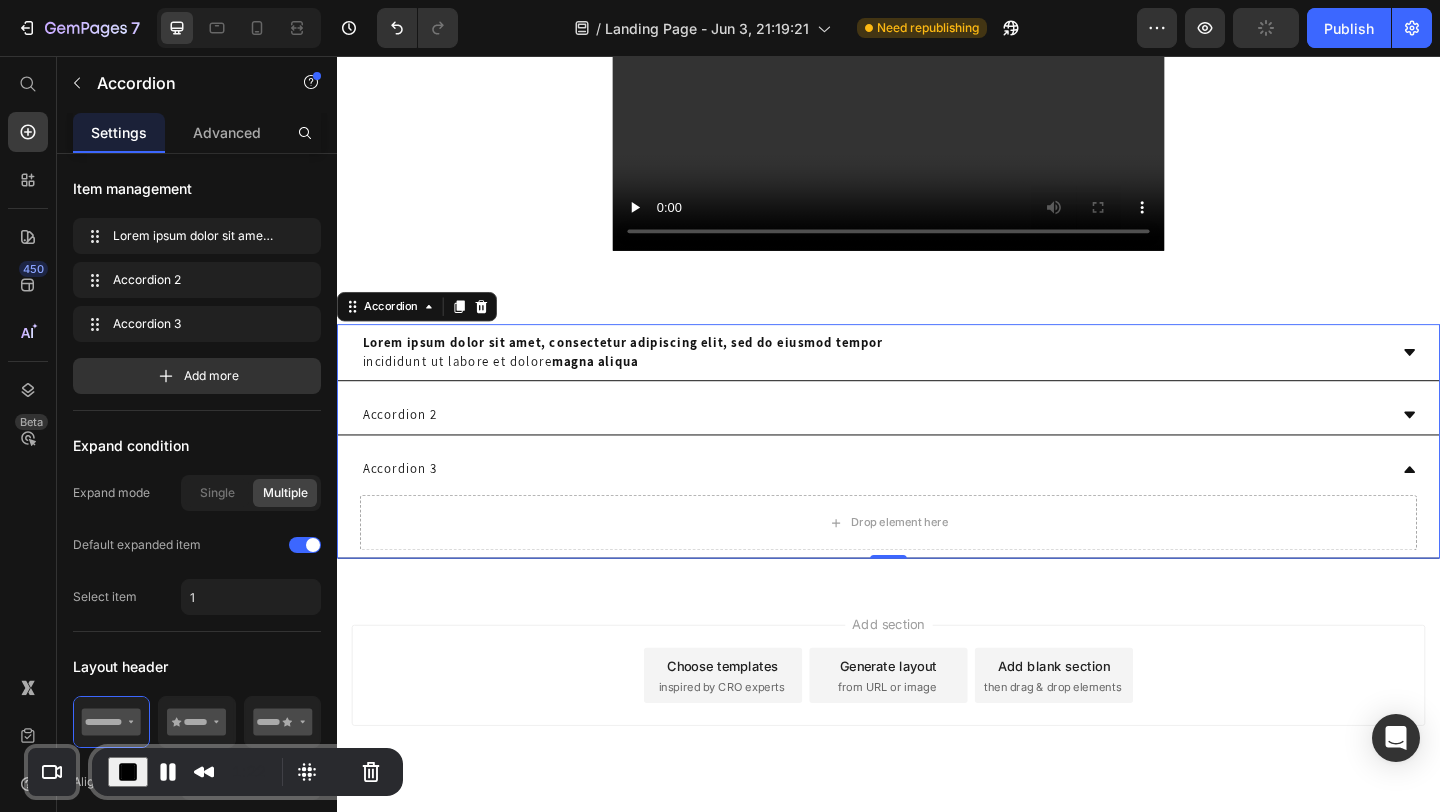 drag, startPoint x: 1497, startPoint y: 494, endPoint x: 1499, endPoint y: 464, distance: 30.066593 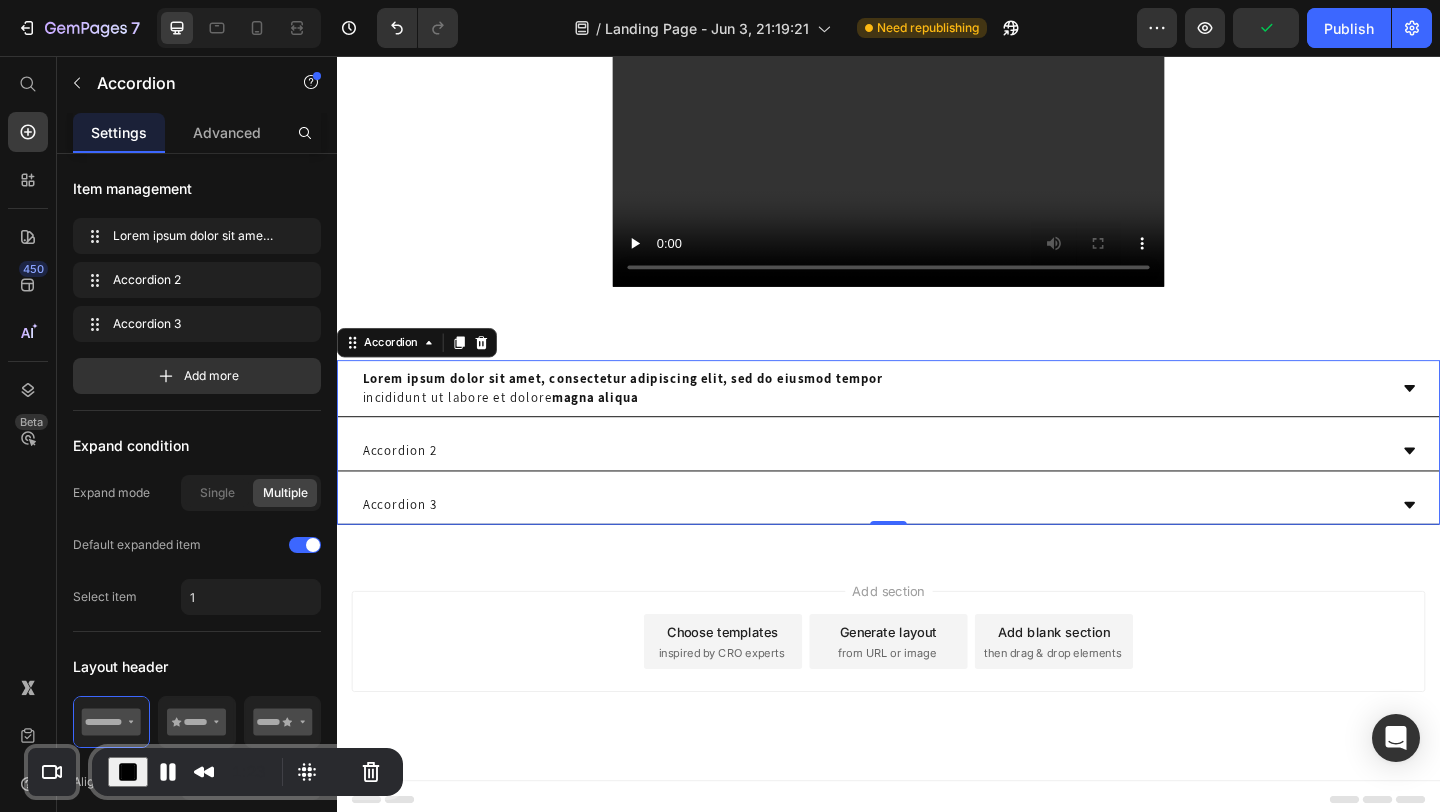click 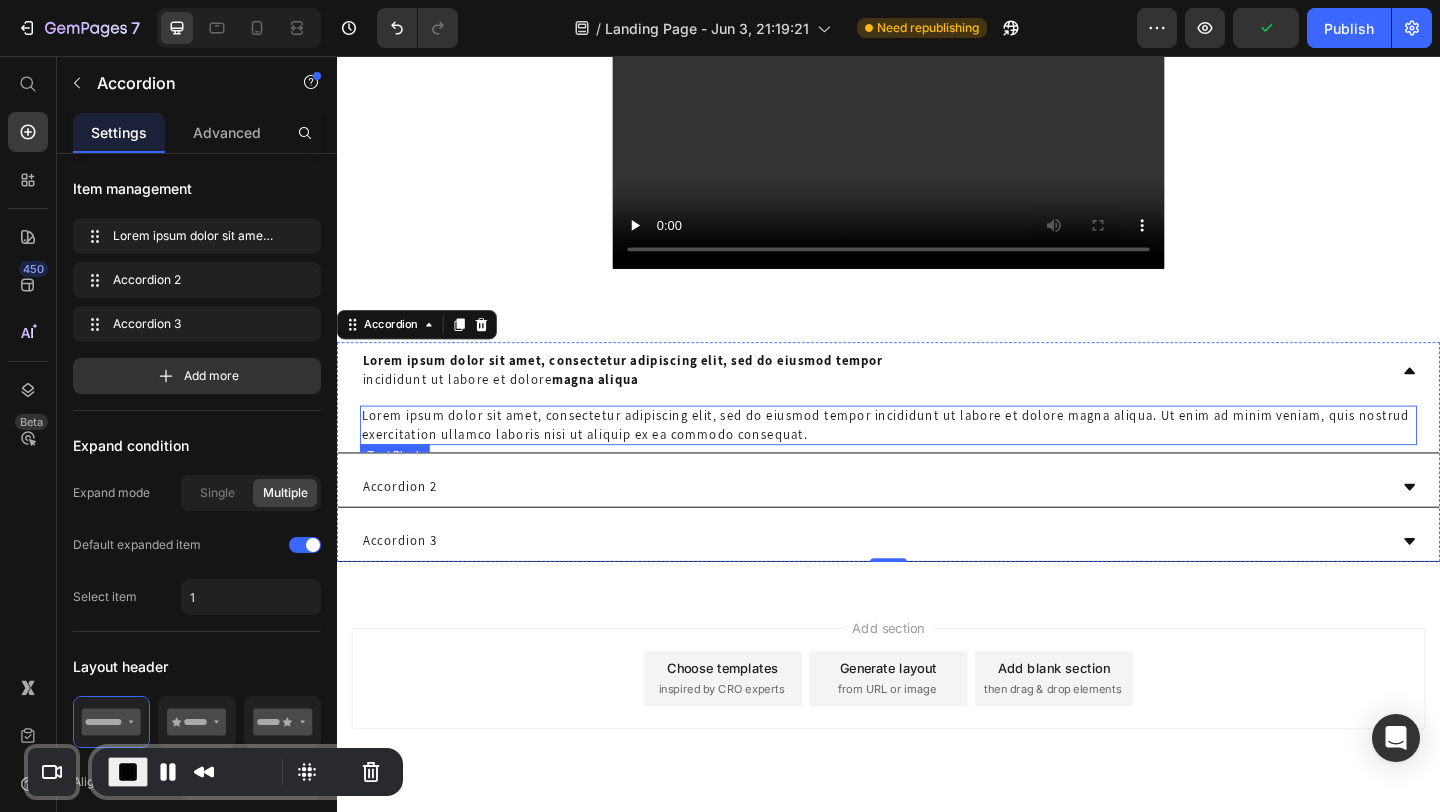 scroll, scrollTop: 2786, scrollLeft: 0, axis: vertical 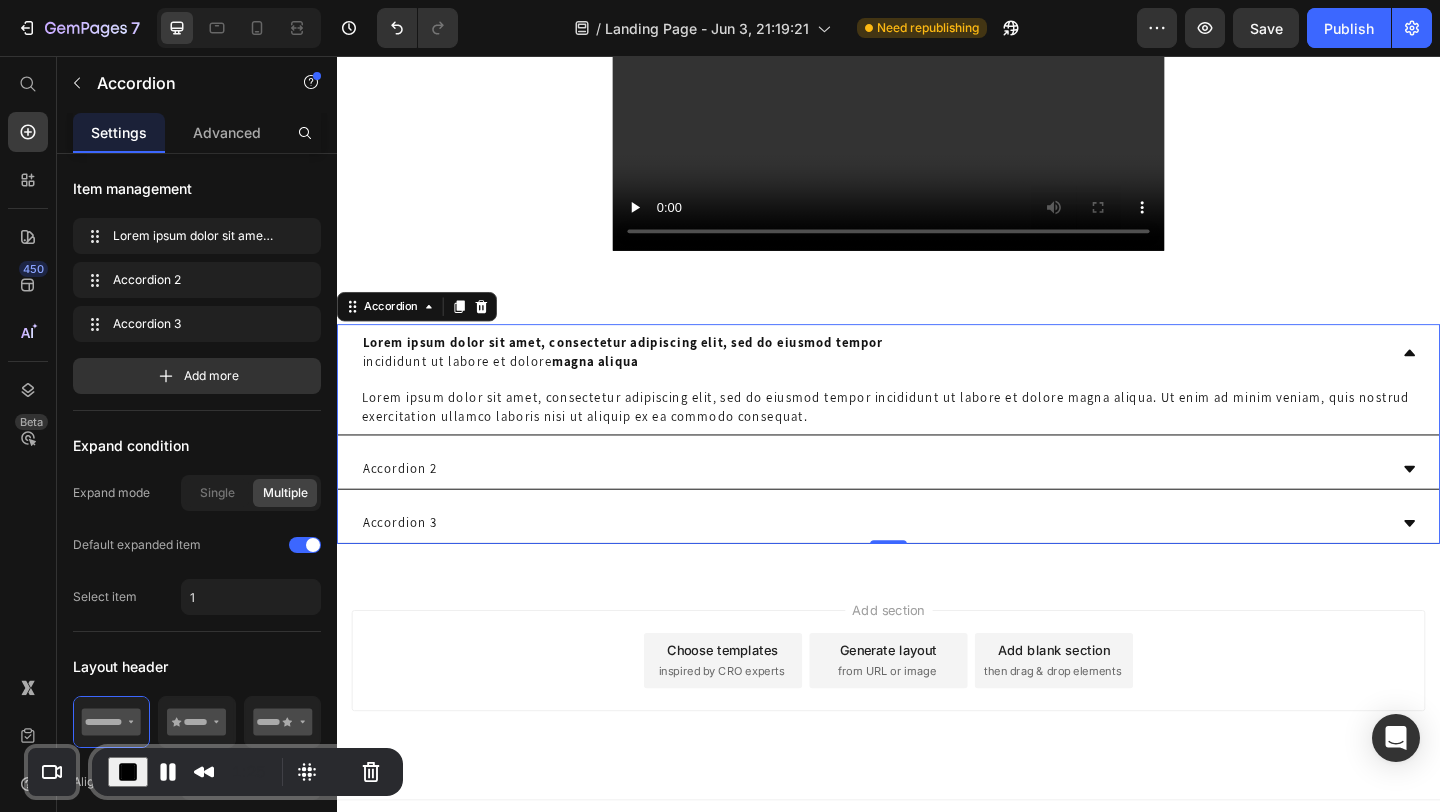 click on "Lorem ipsum dolor sit amet, consectetur adipiscing elit, sed do eiusmod tempor  incididunt ut labore et dolore  magna aliqua" at bounding box center [937, 378] 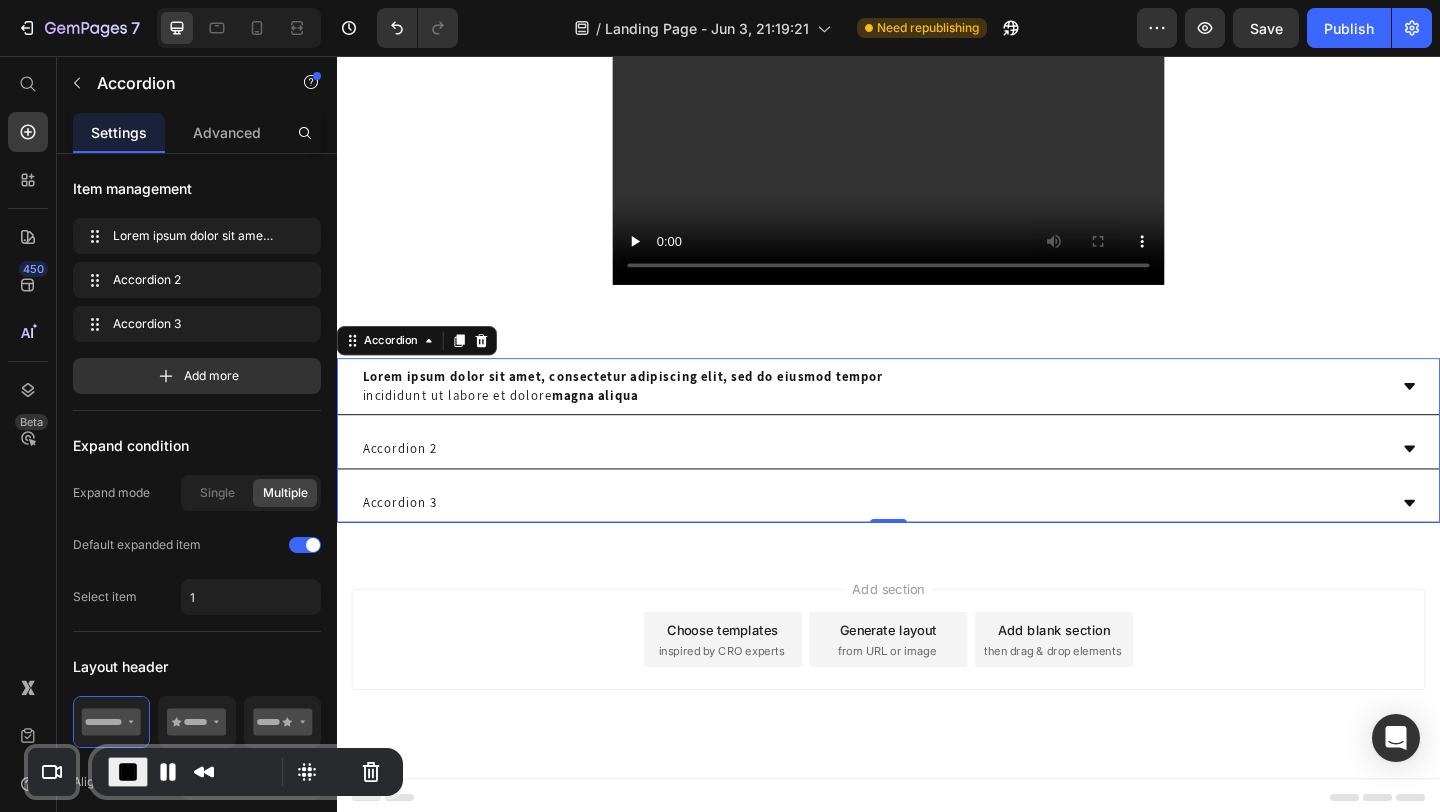 scroll, scrollTop: 2747, scrollLeft: 0, axis: vertical 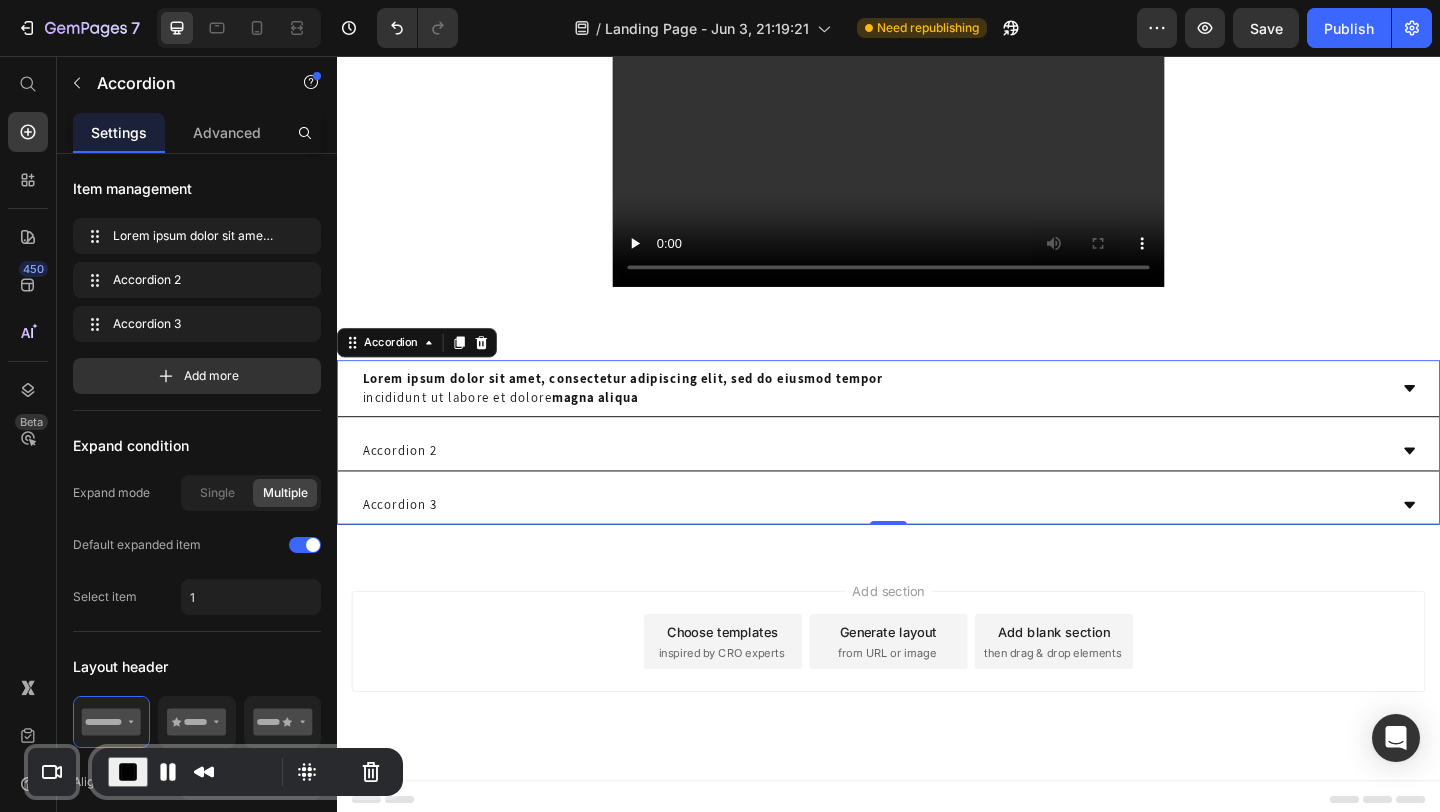 click at bounding box center (128, 772) 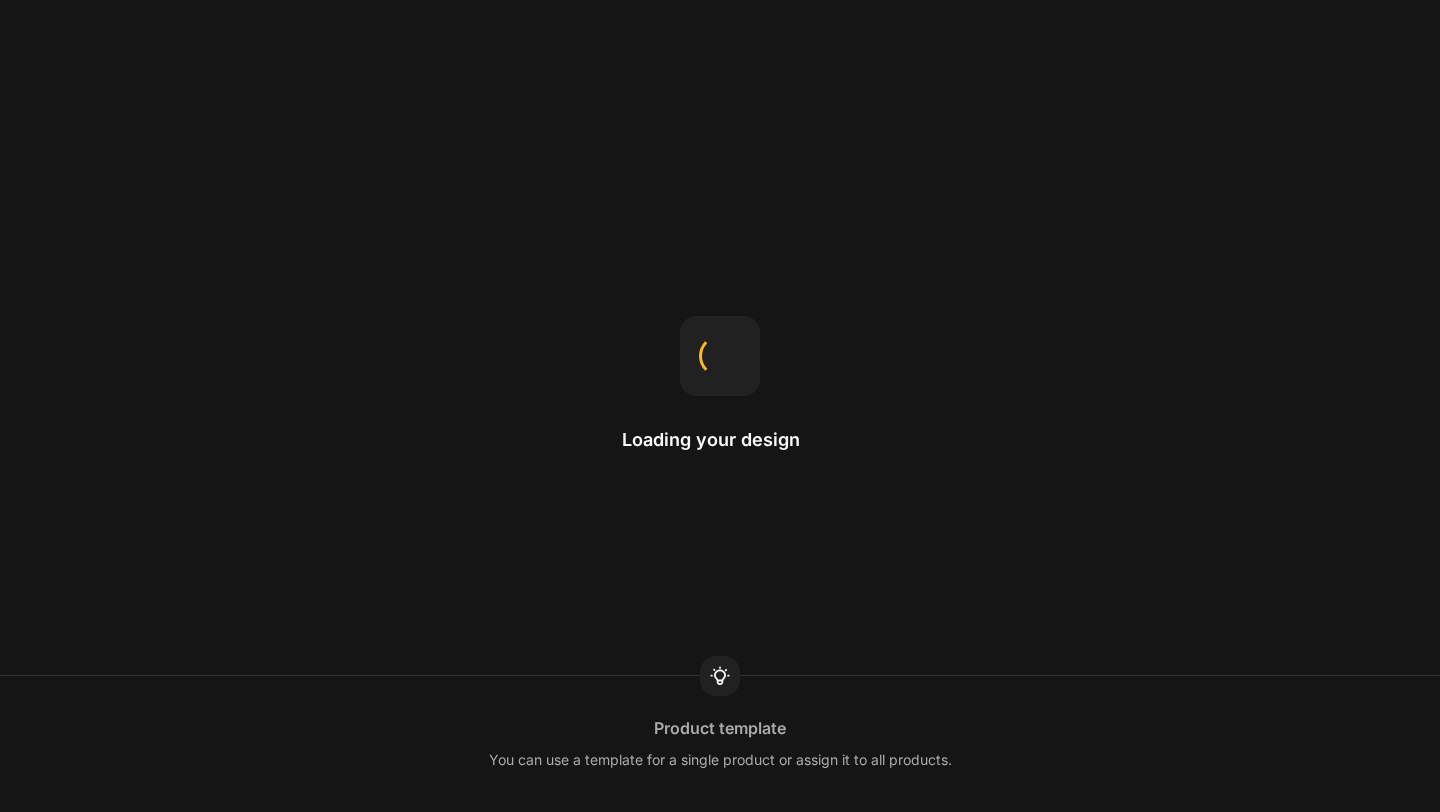 scroll, scrollTop: 0, scrollLeft: 0, axis: both 